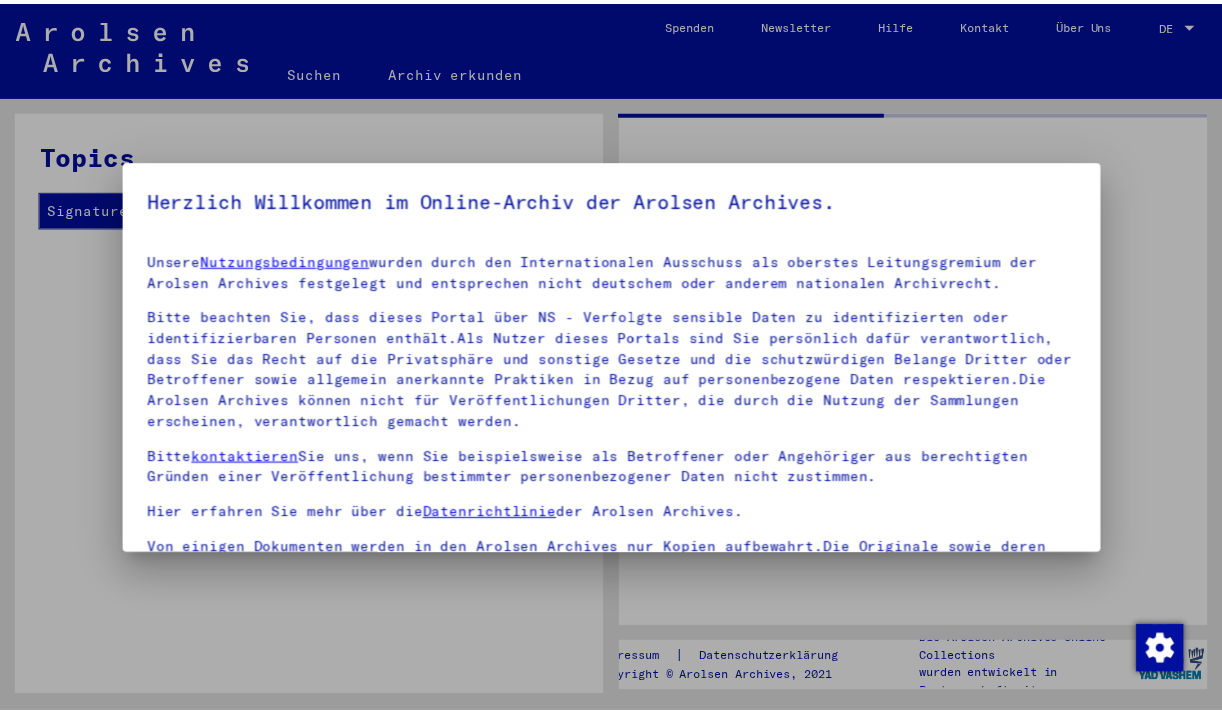 scroll, scrollTop: 0, scrollLeft: 0, axis: both 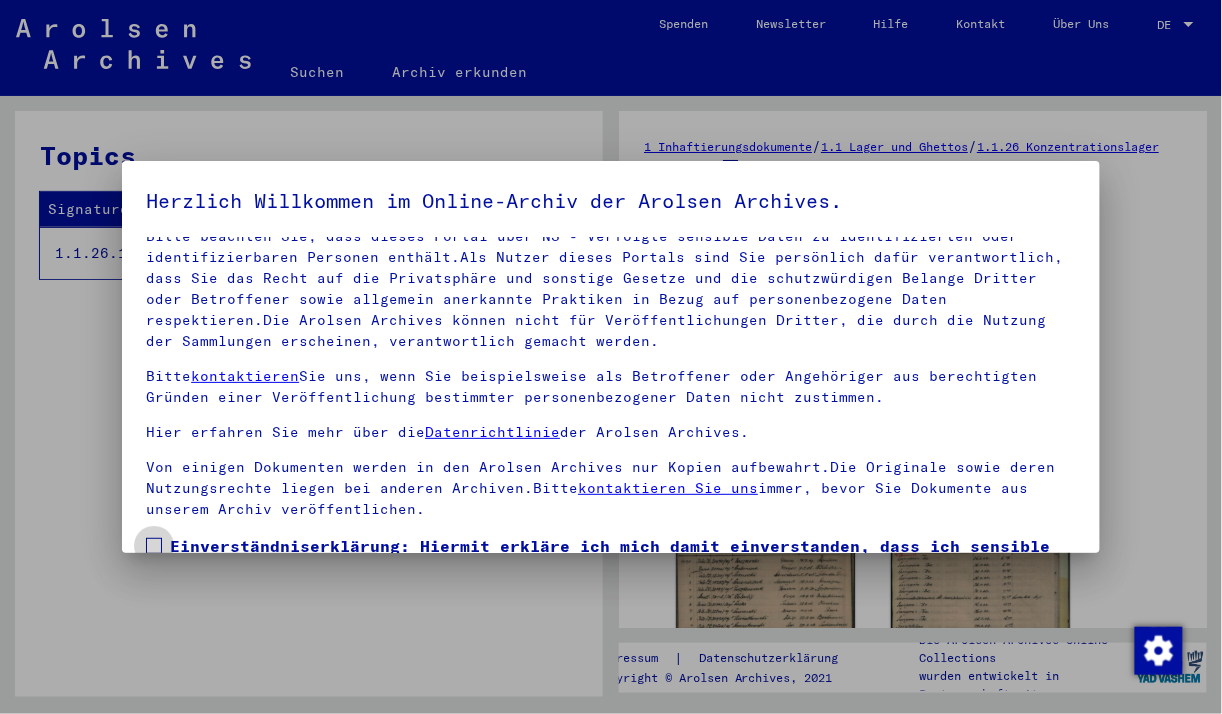 click at bounding box center (154, 546) 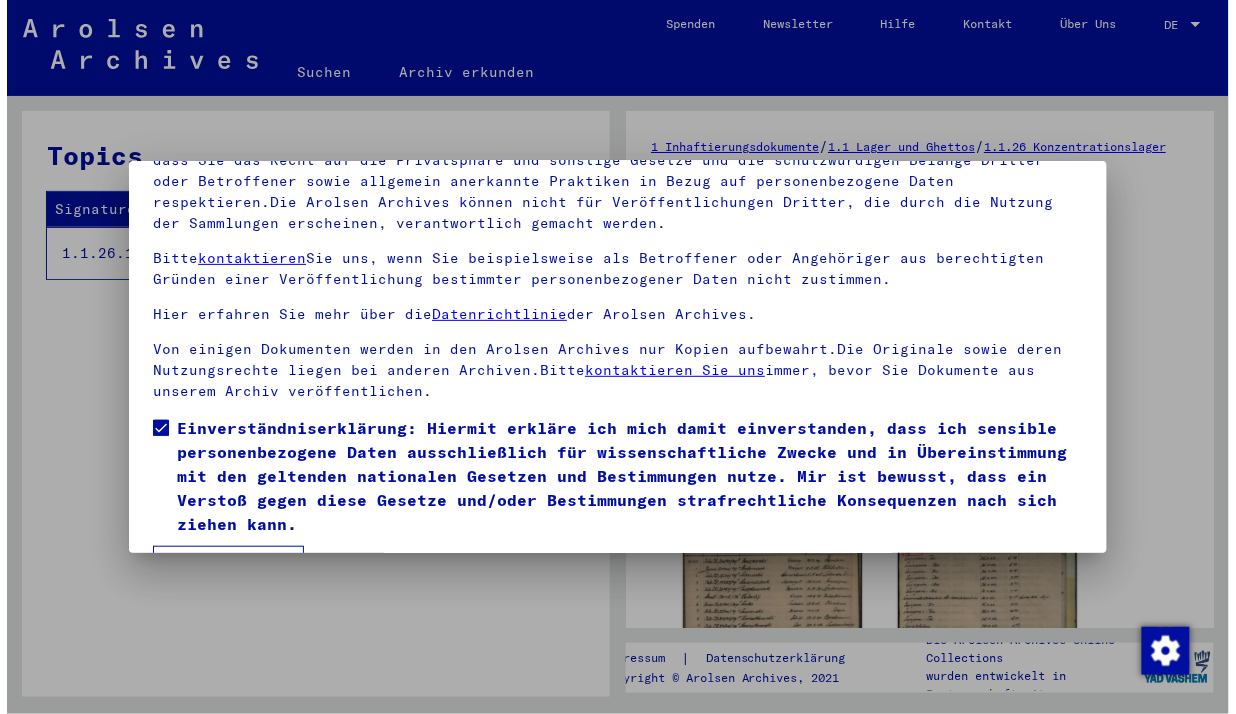 scroll, scrollTop: 171, scrollLeft: 0, axis: vertical 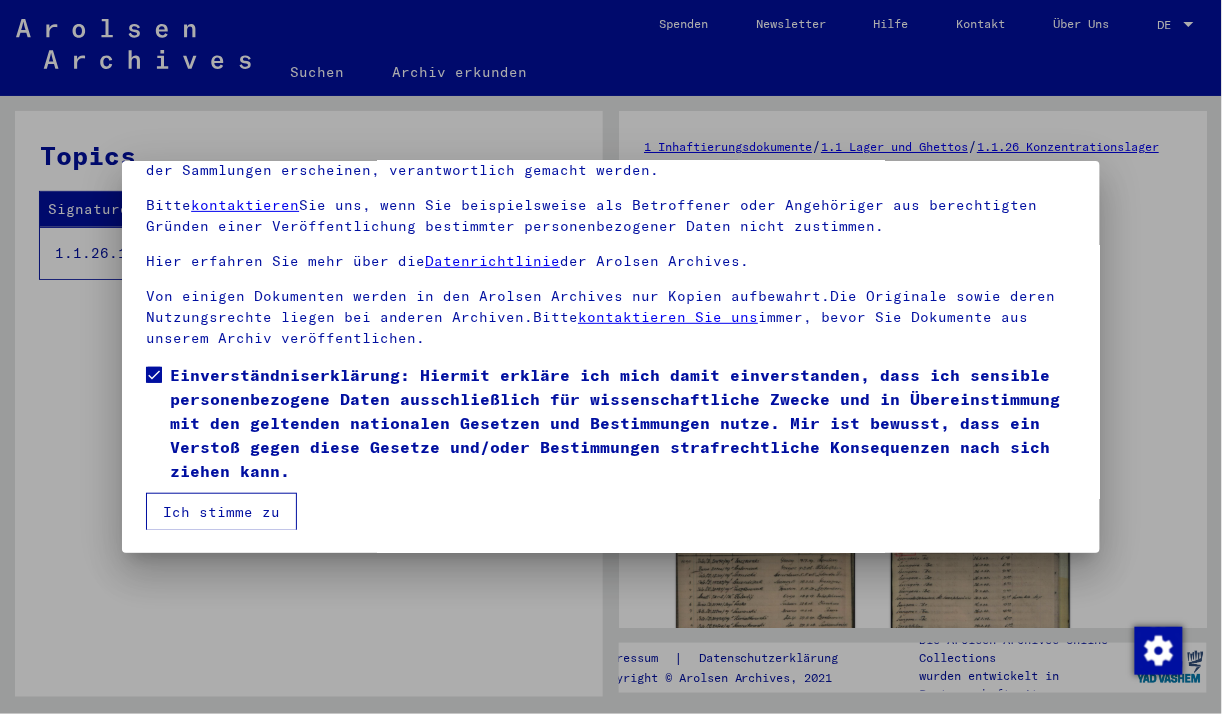 click on "Ich stimme zu" at bounding box center (221, 512) 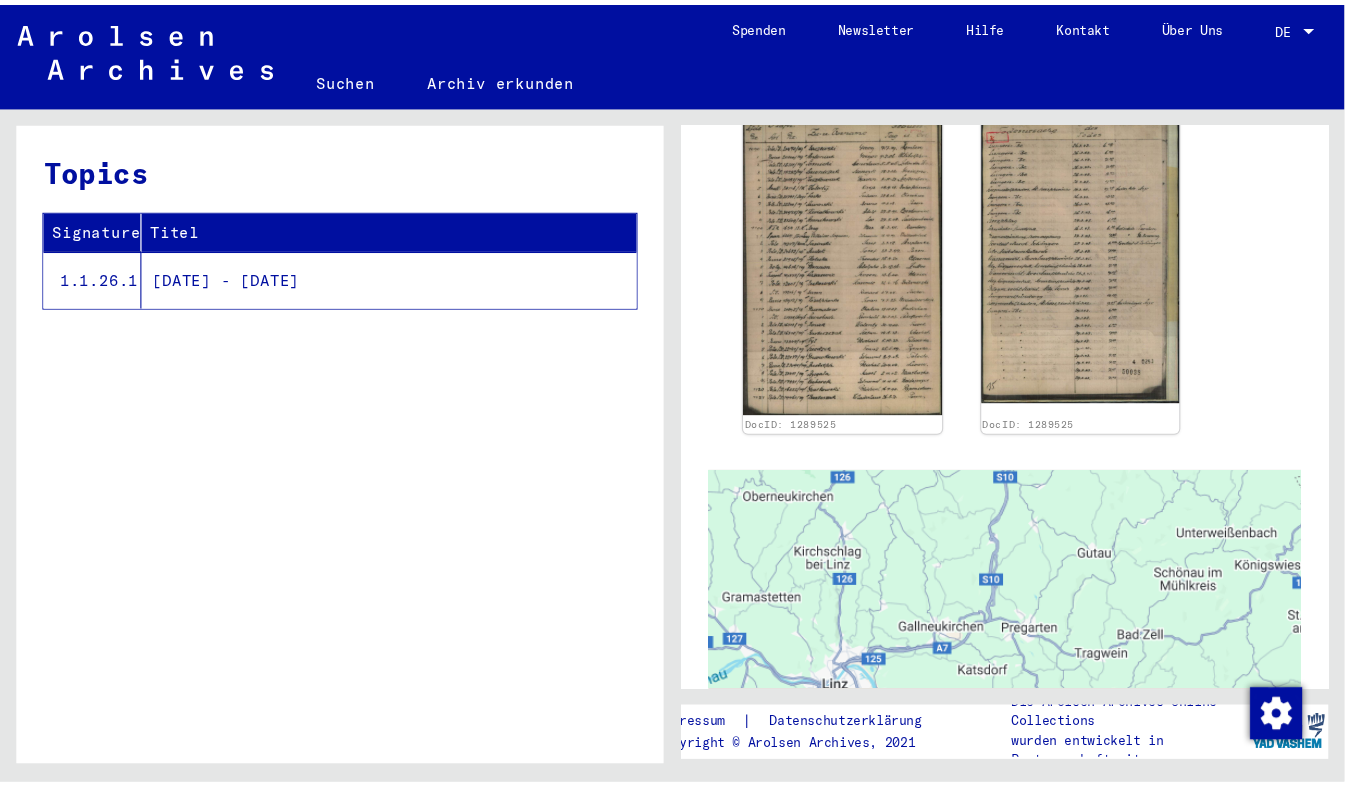 scroll, scrollTop: 363, scrollLeft: 0, axis: vertical 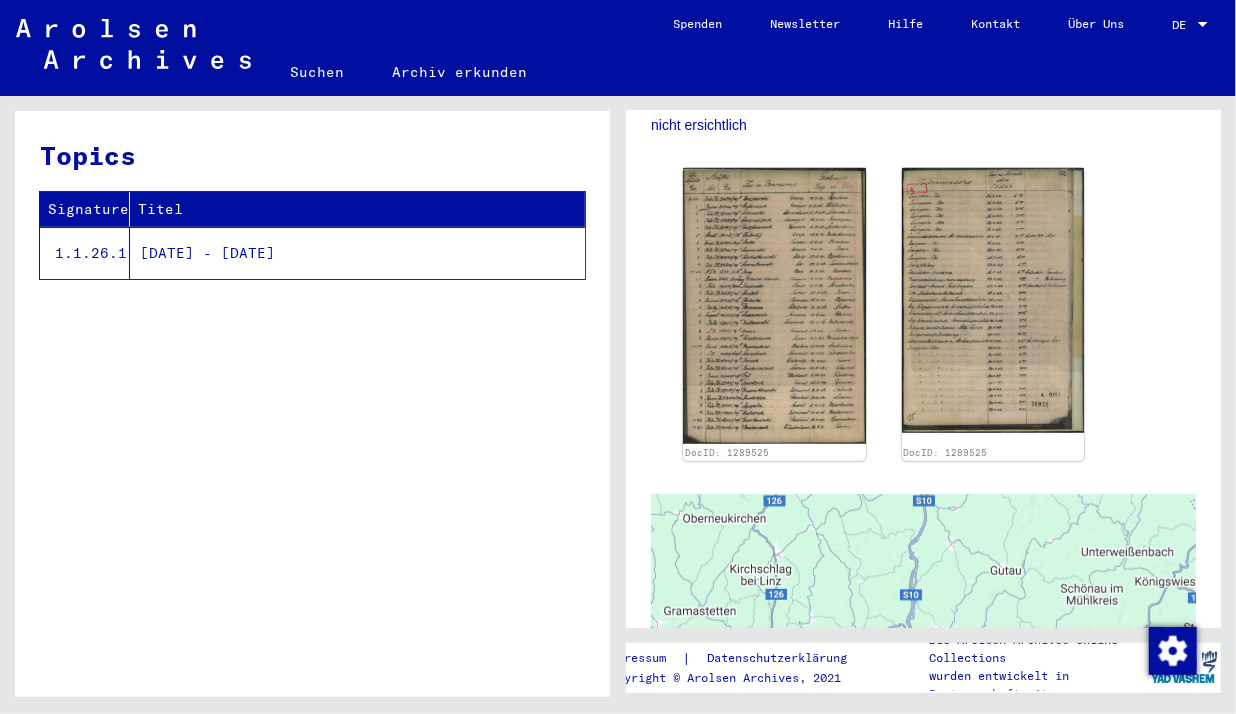 click on "[DATE] - [DATE]" 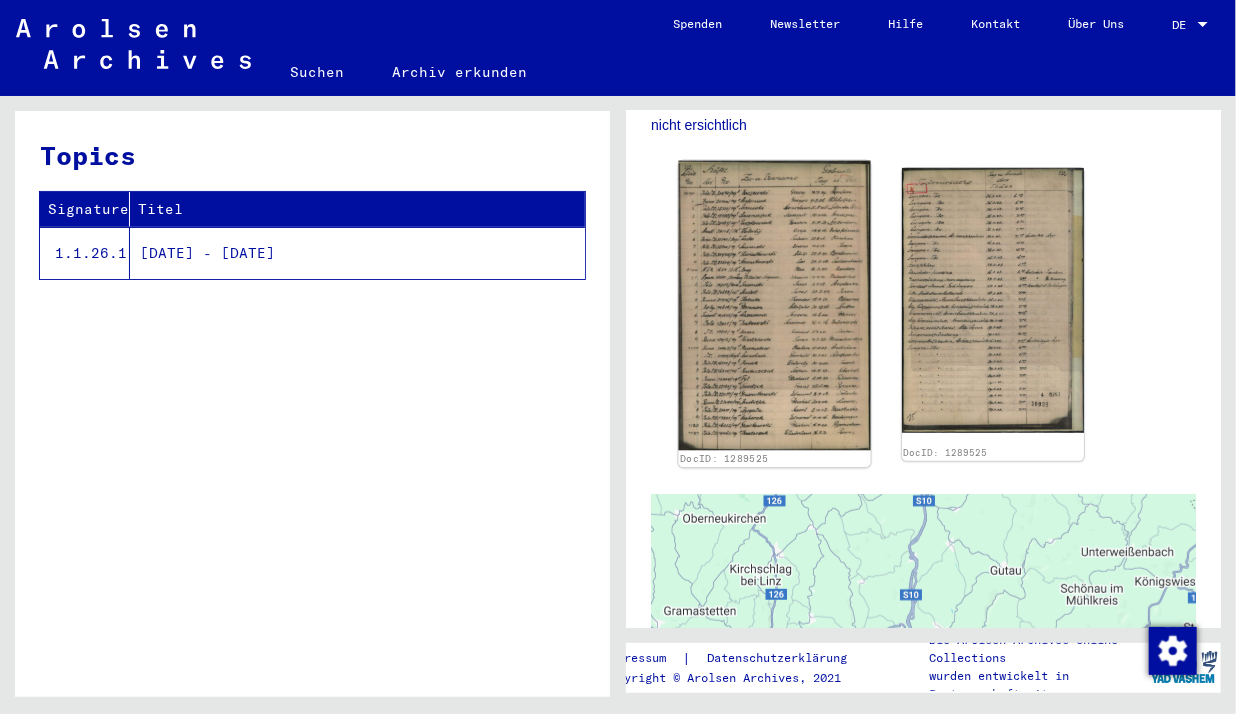 click 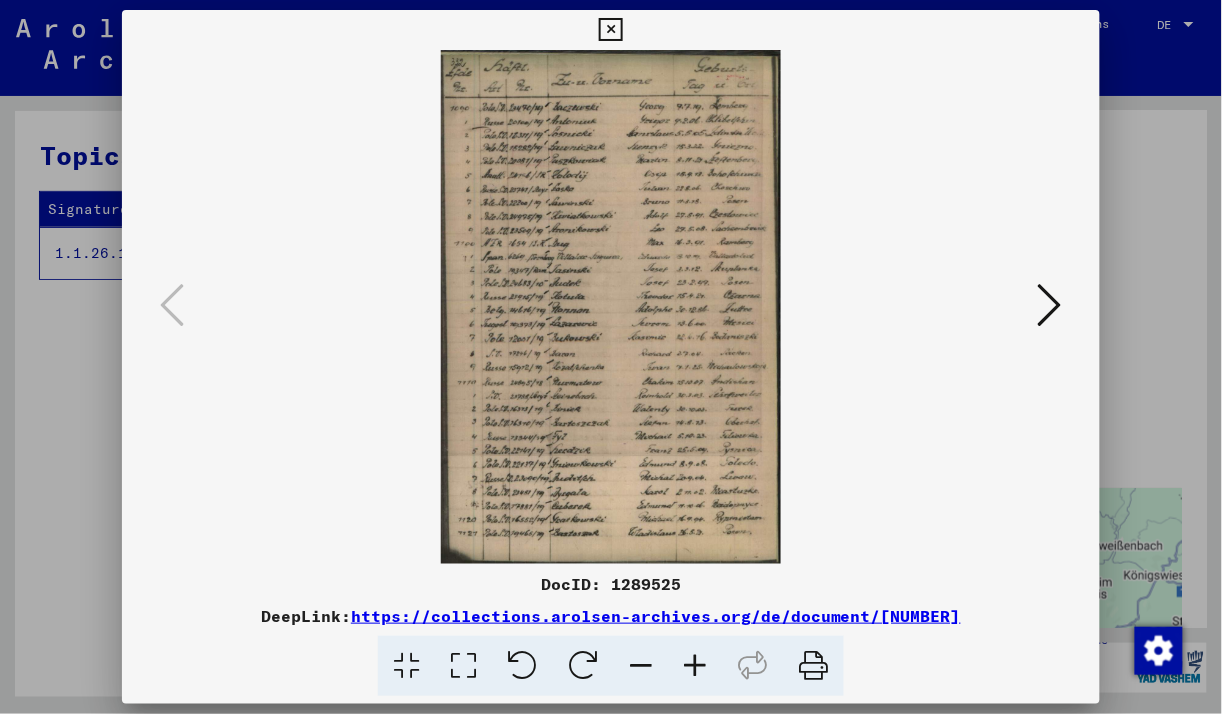 type 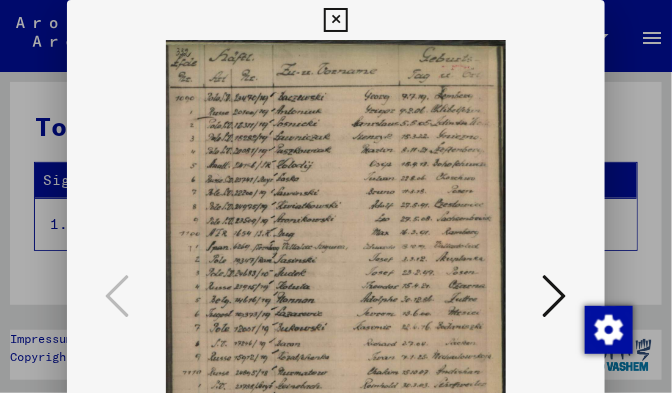 drag, startPoint x: 287, startPoint y: 212, endPoint x: 296, endPoint y: 168, distance: 44.911022 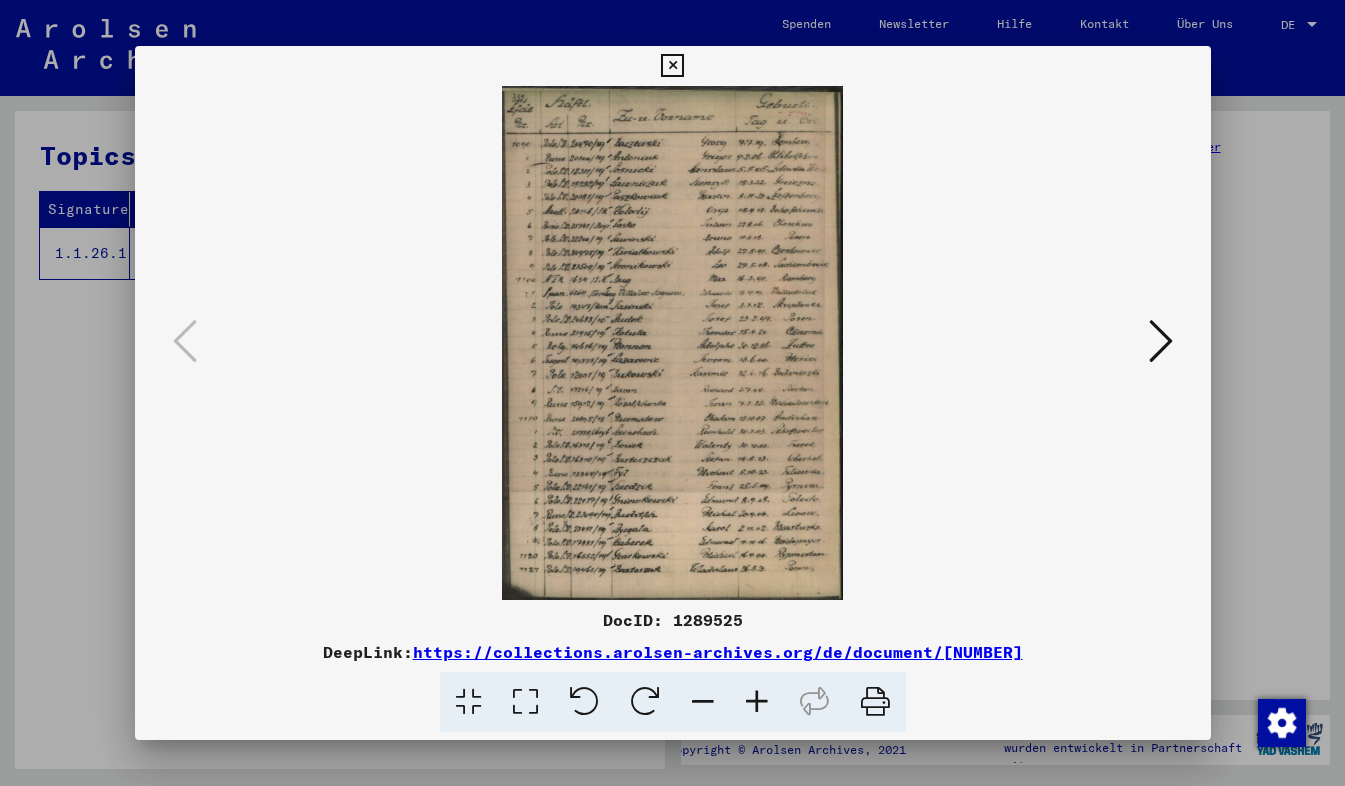 scroll, scrollTop: 0, scrollLeft: 0, axis: both 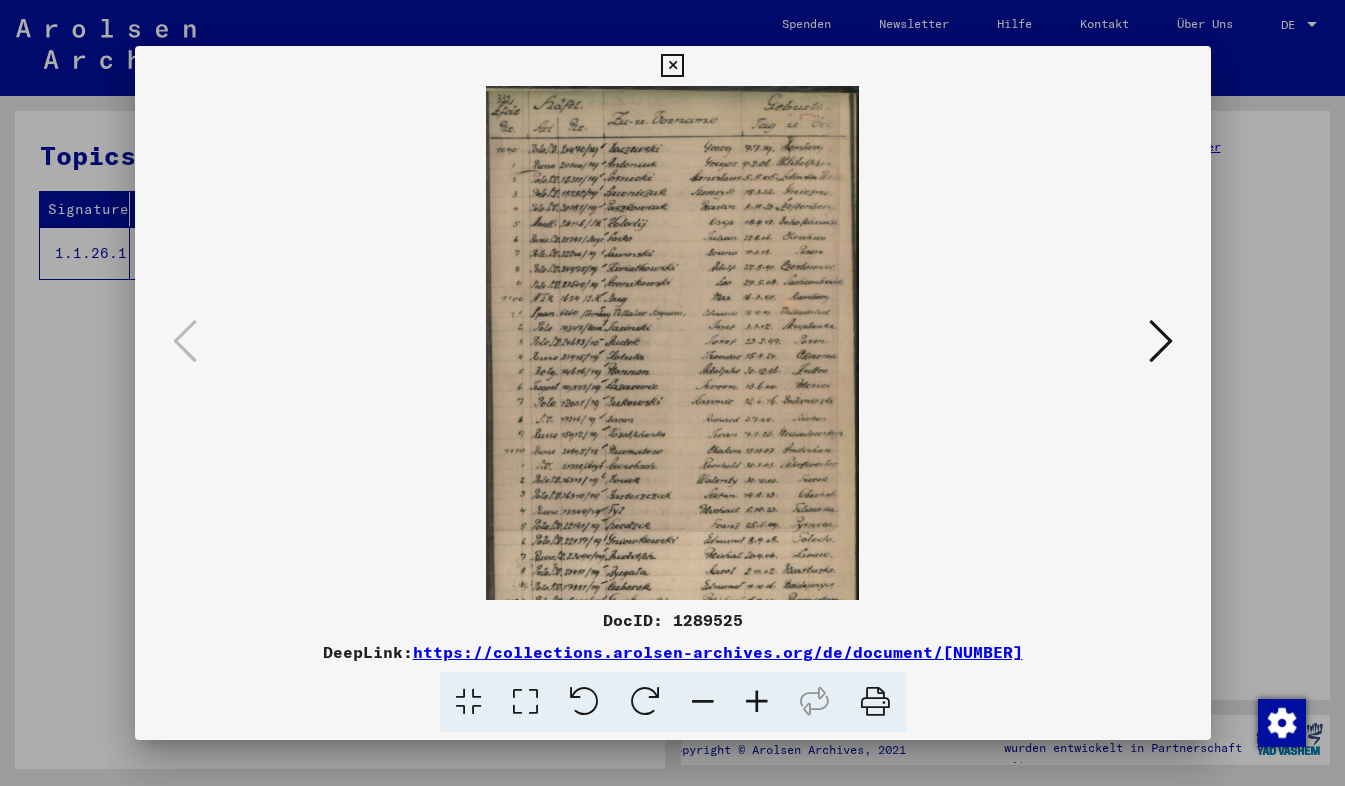 click at bounding box center (757, 702) 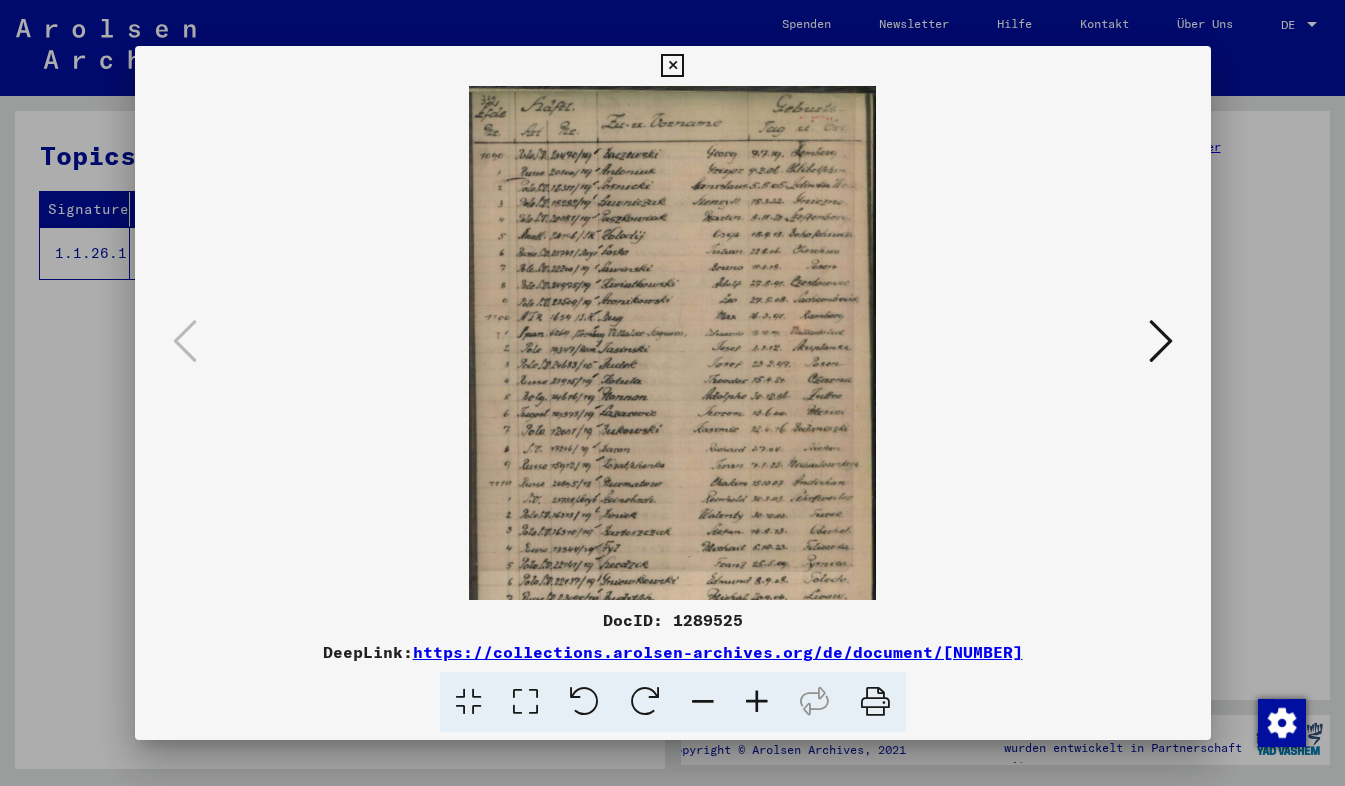 click at bounding box center [757, 702] 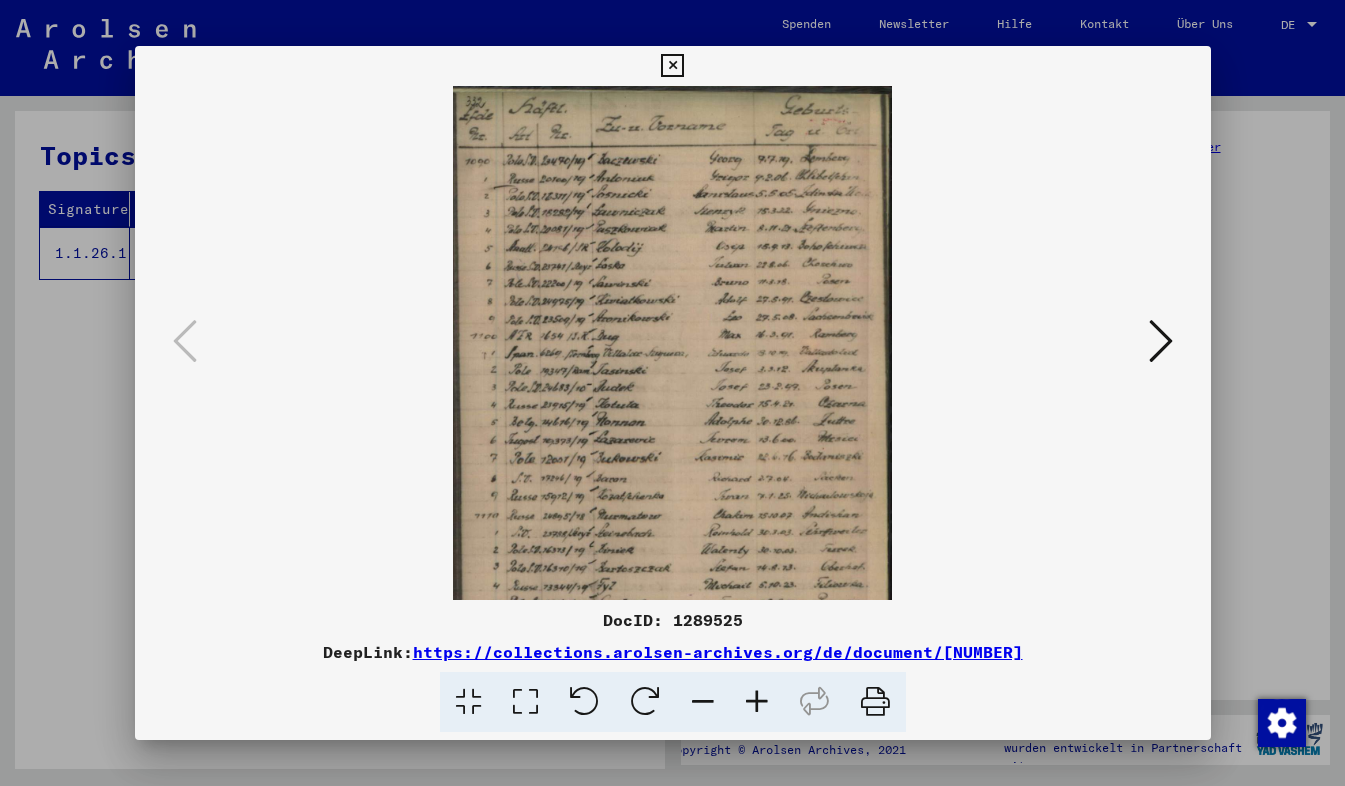 click at bounding box center [757, 702] 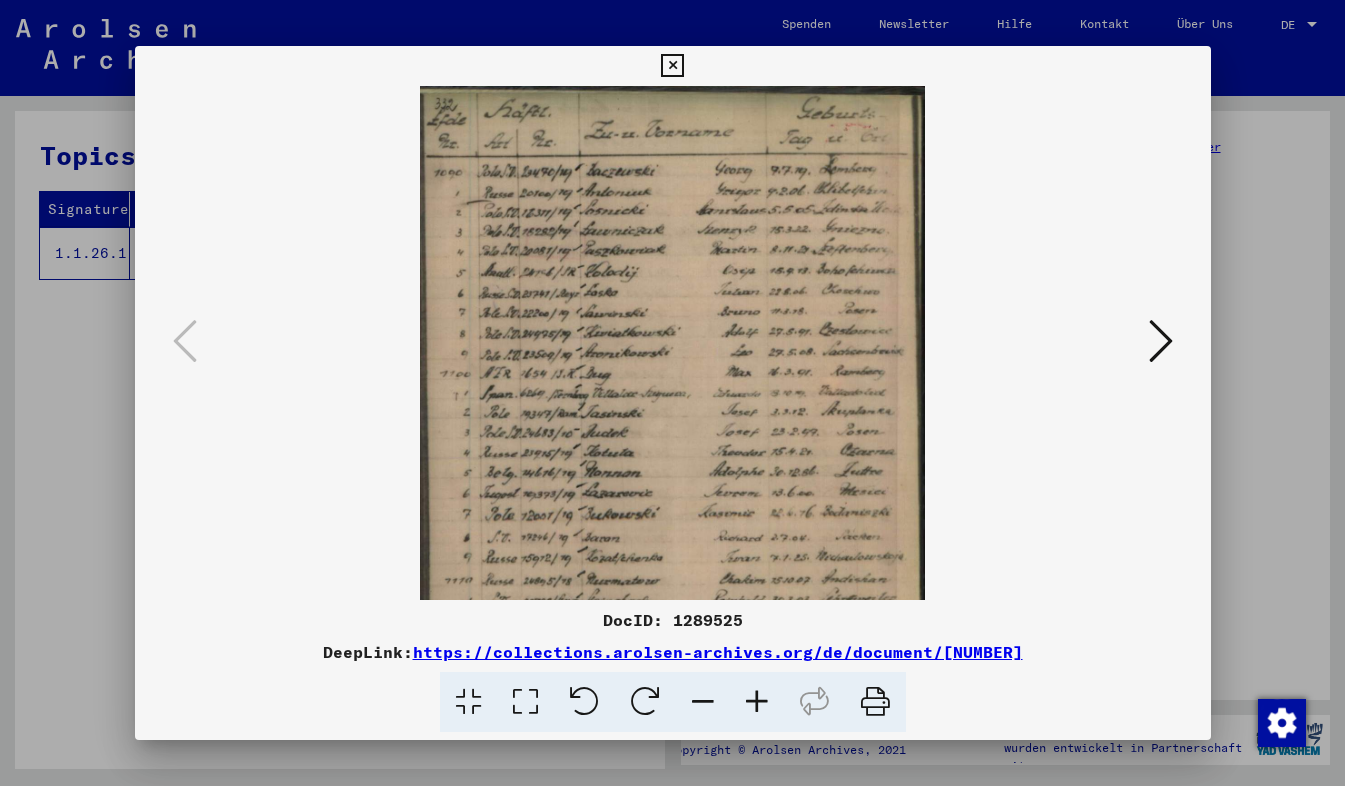 click at bounding box center [757, 702] 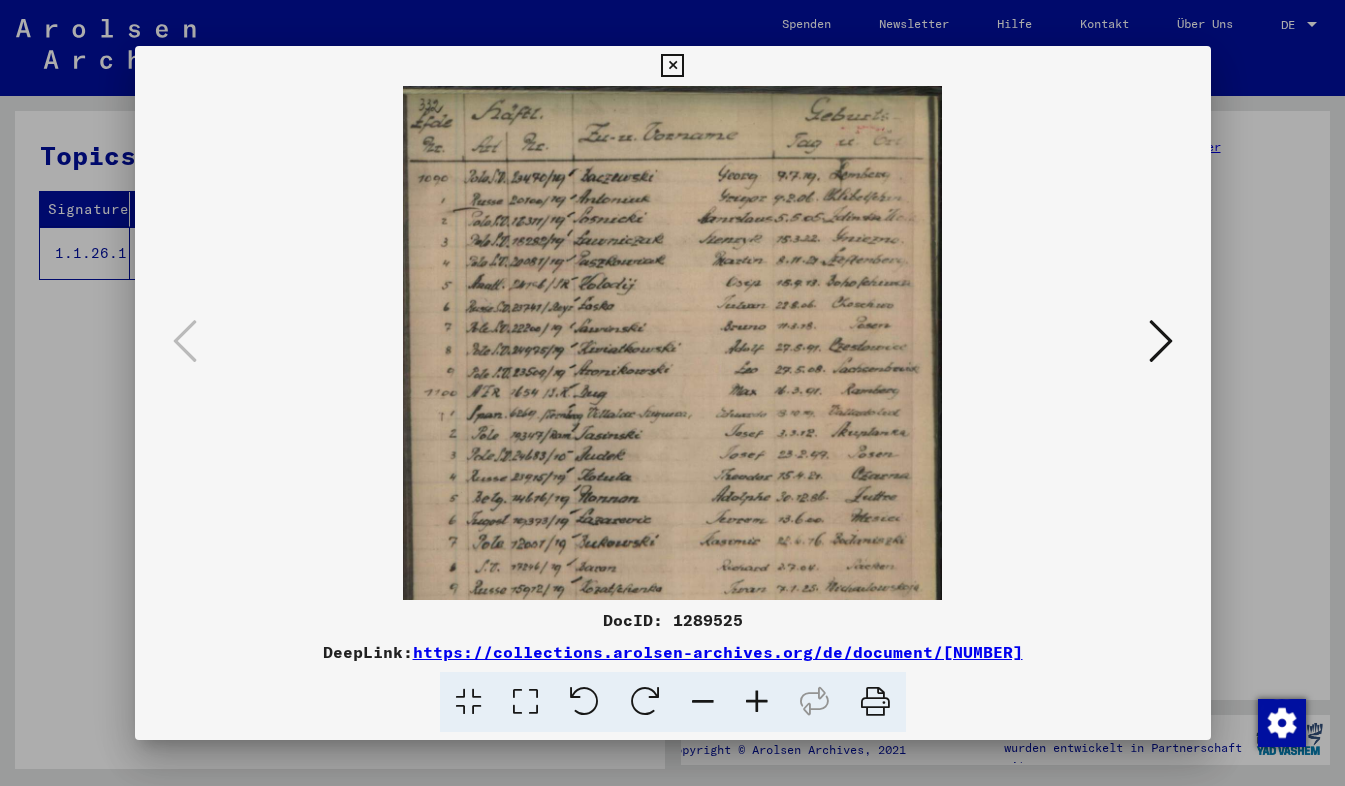 click at bounding box center [757, 702] 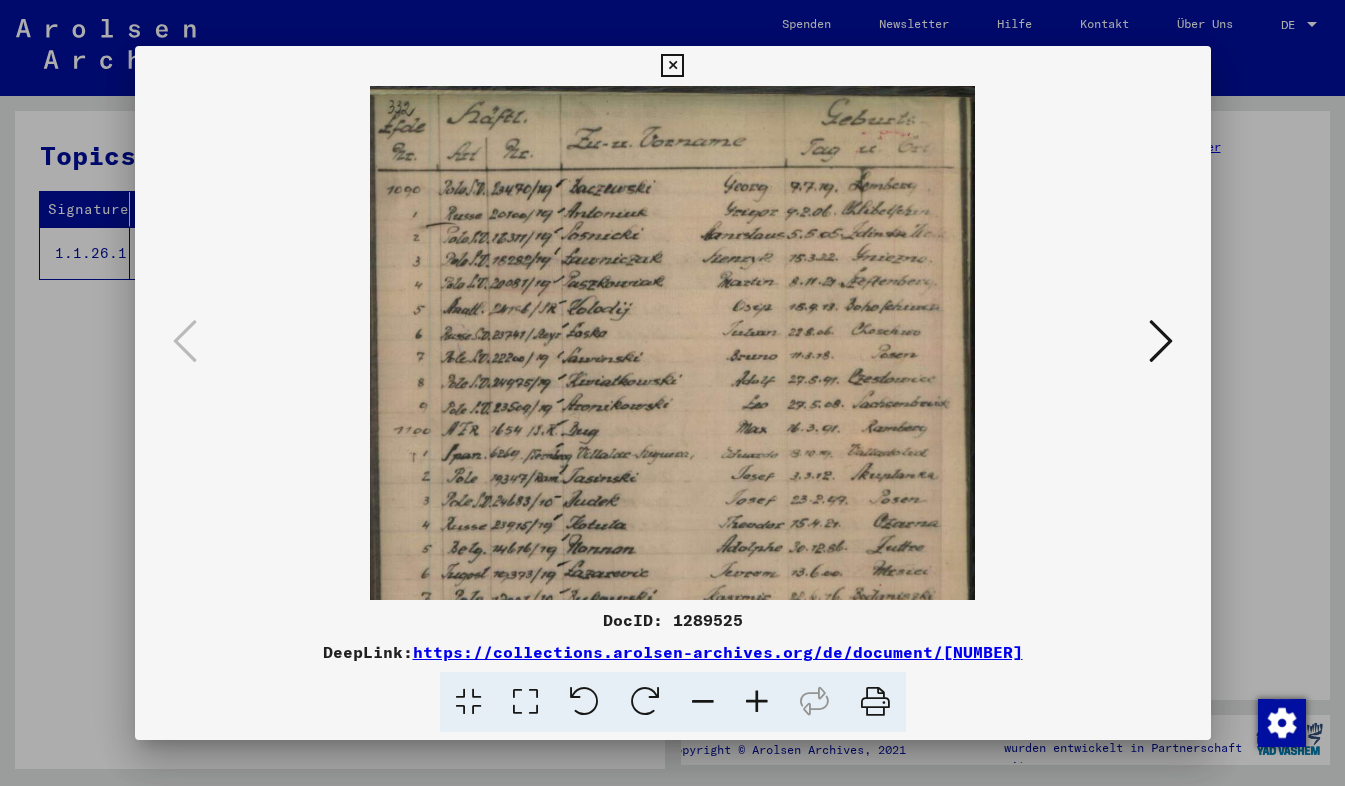 click at bounding box center (757, 702) 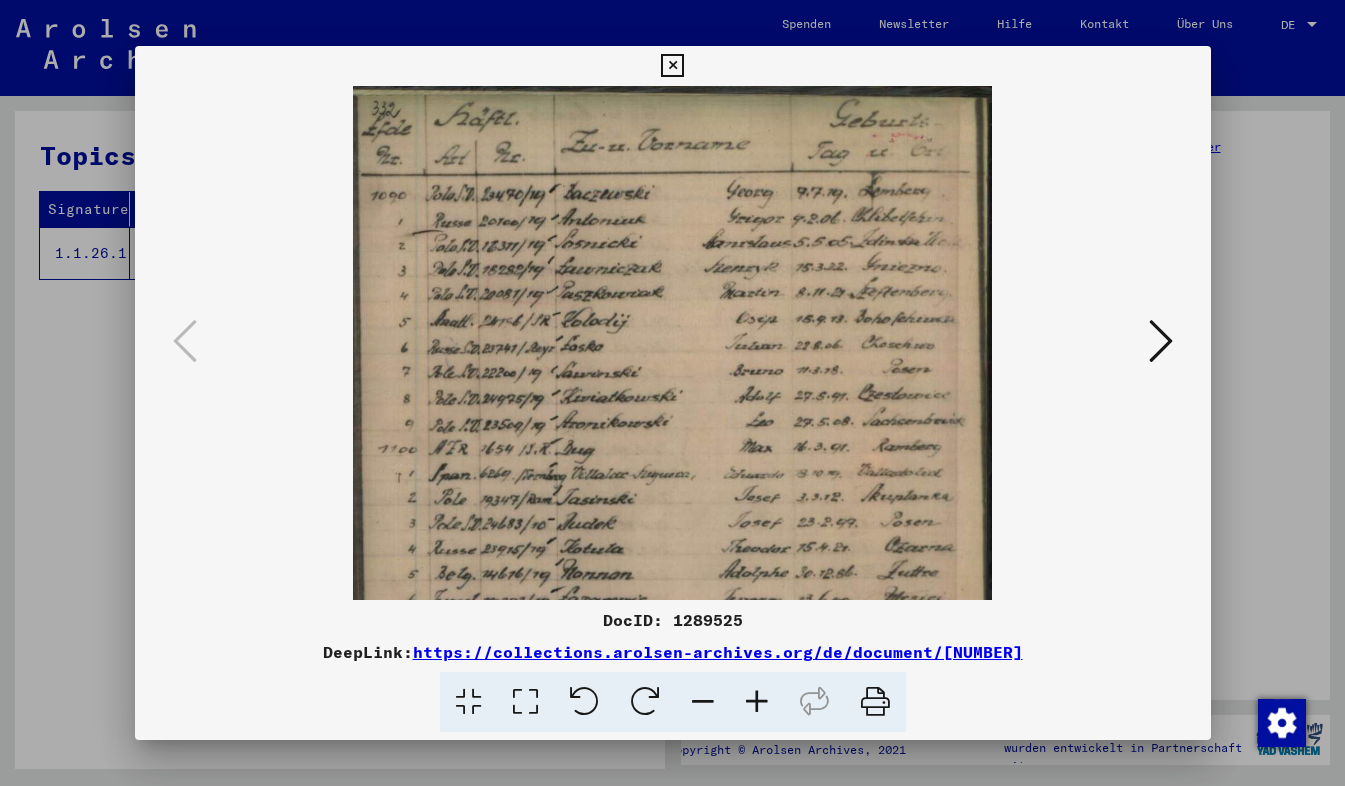 click at bounding box center (757, 702) 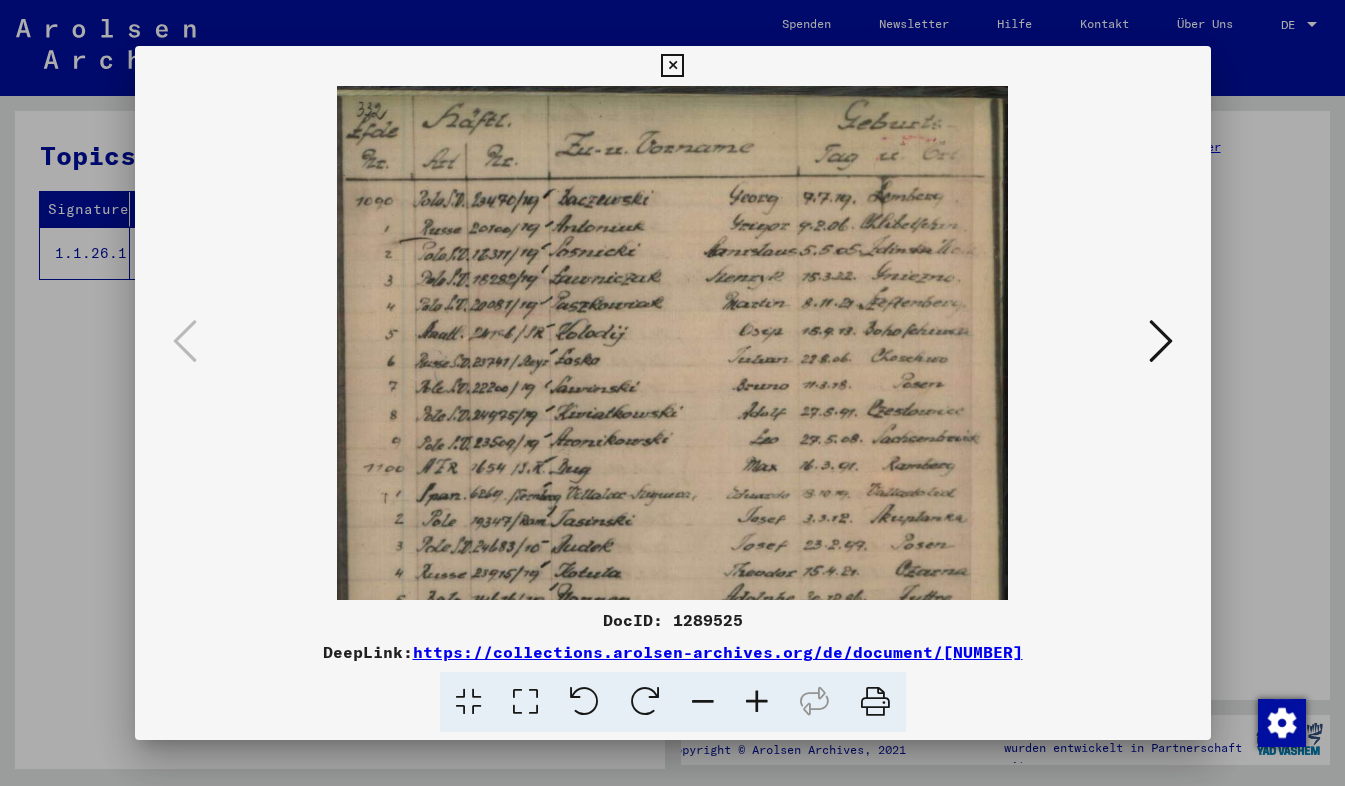 click at bounding box center [757, 702] 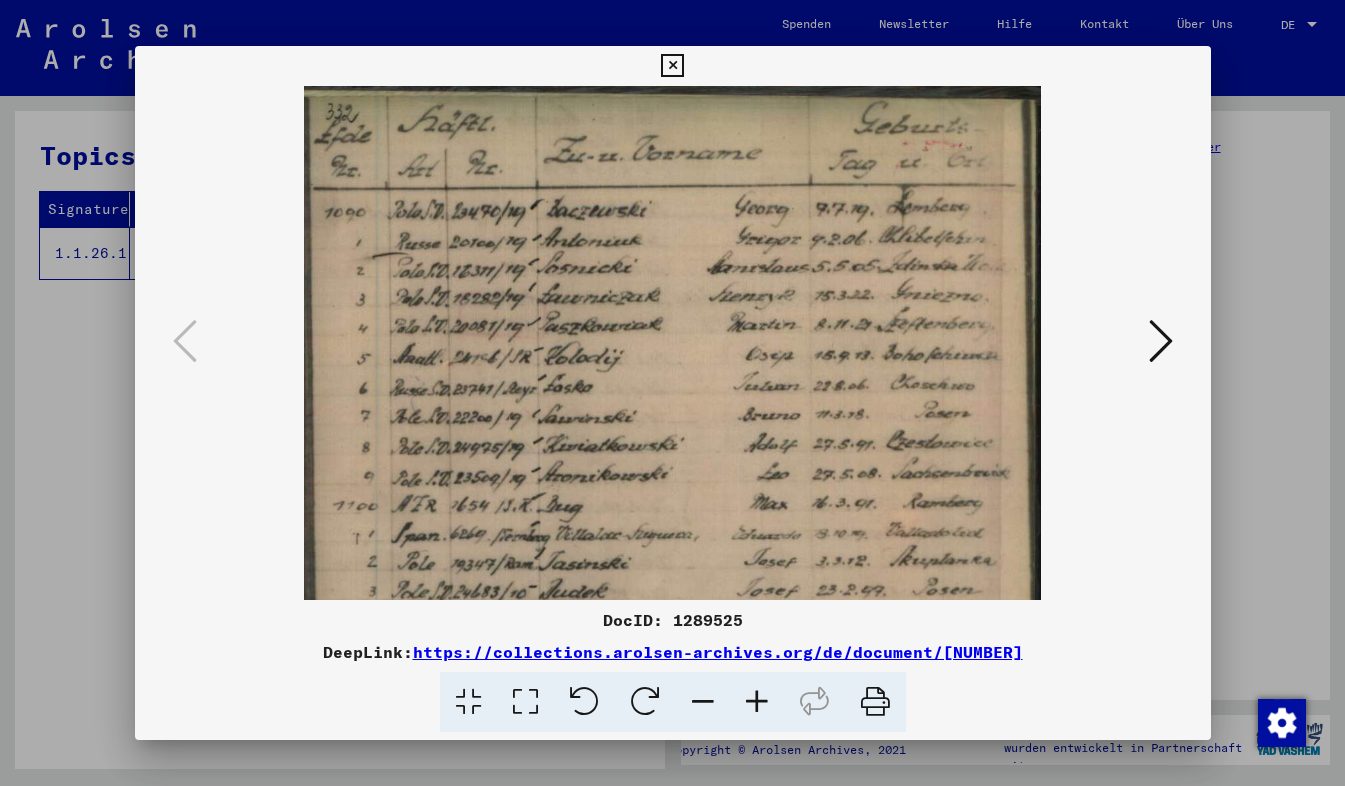 click at bounding box center [757, 702] 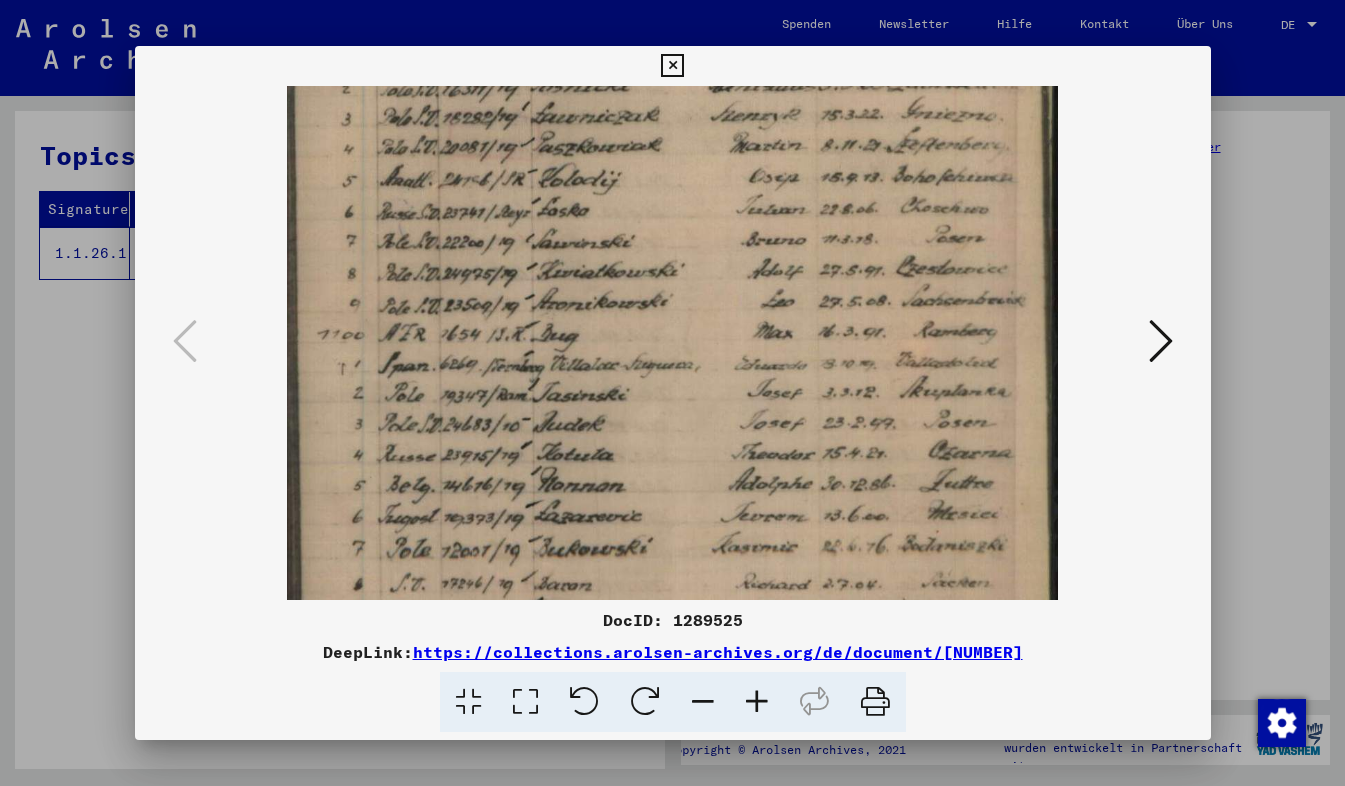 drag, startPoint x: 636, startPoint y: 423, endPoint x: 651, endPoint y: 229, distance: 194.57903 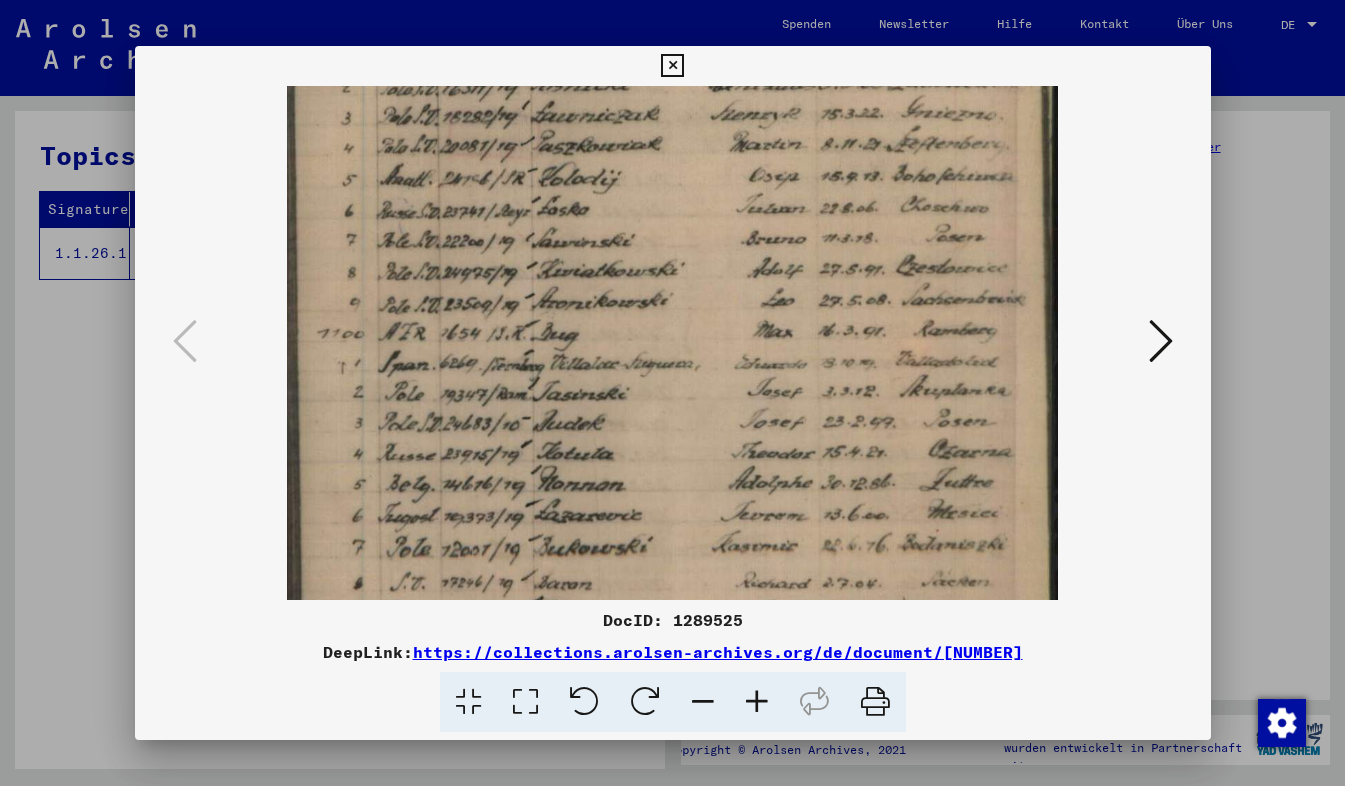 click at bounding box center [672, 477] 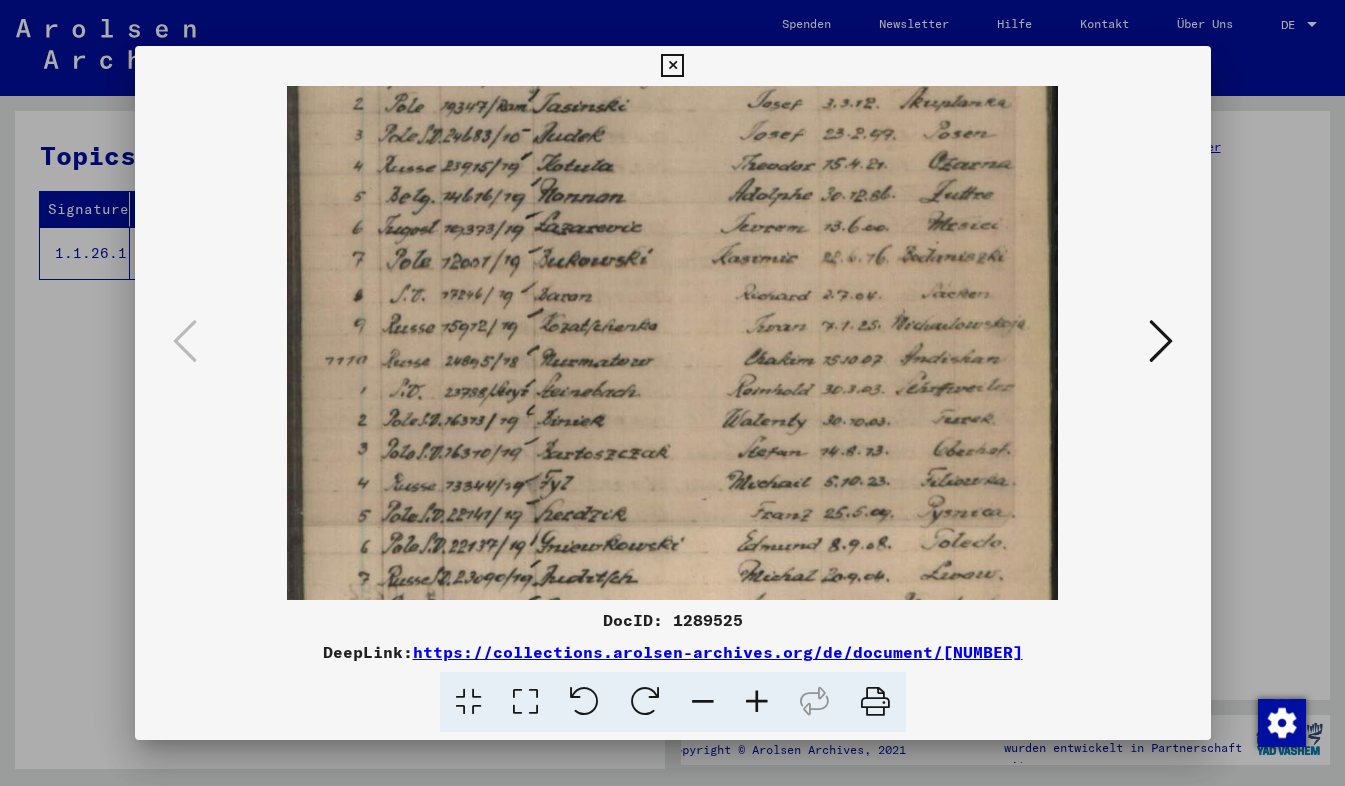 drag, startPoint x: 690, startPoint y: 560, endPoint x: 704, endPoint y: 264, distance: 296.3309 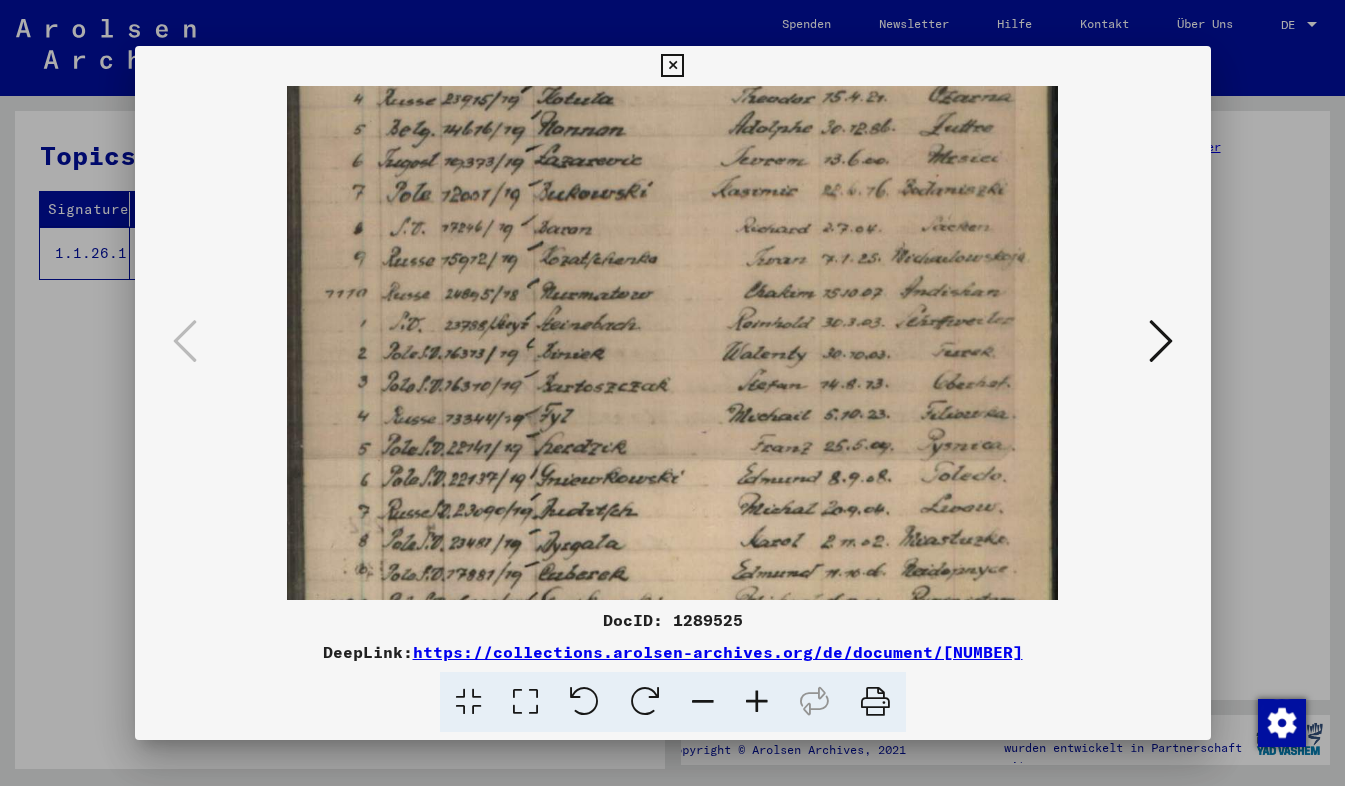 scroll, scrollTop: 650, scrollLeft: 0, axis: vertical 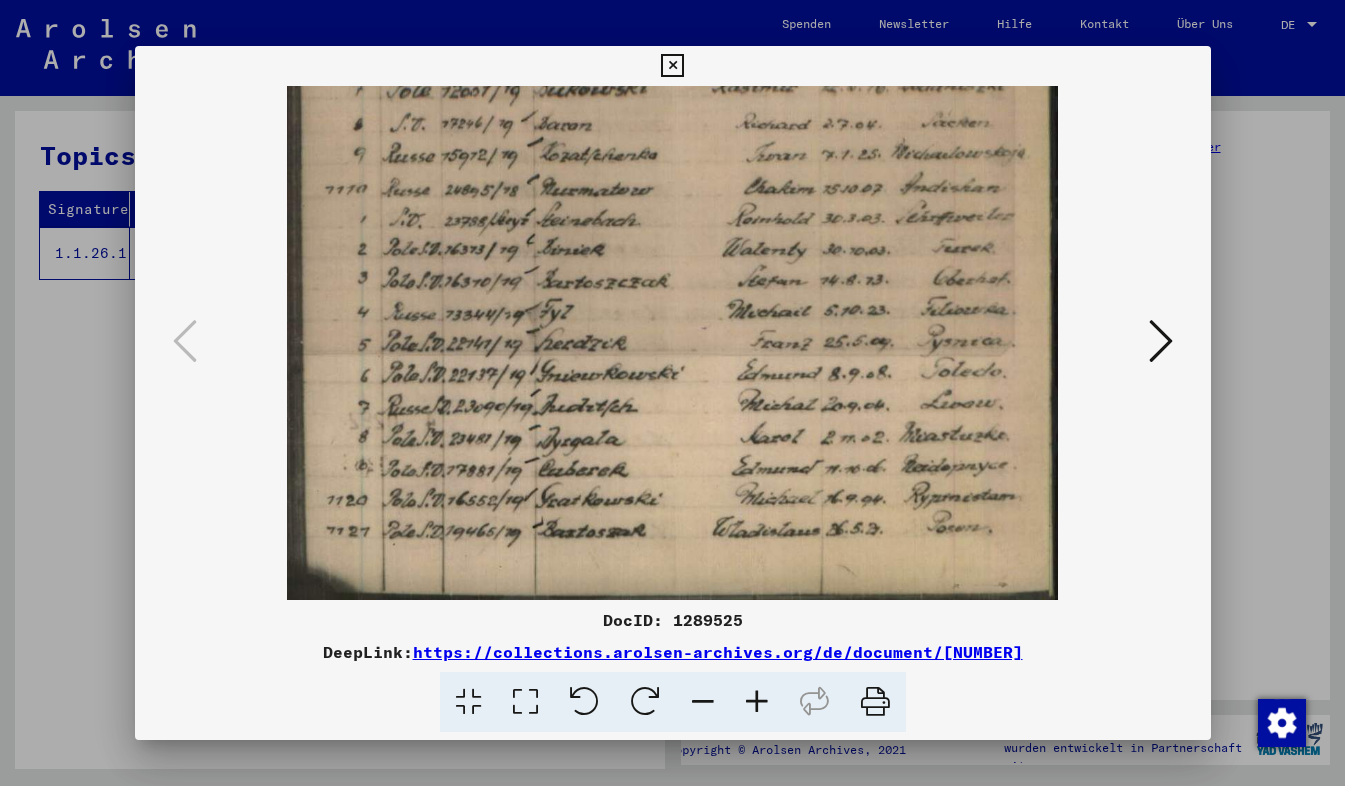 drag, startPoint x: 706, startPoint y: 501, endPoint x: 729, endPoint y: 273, distance: 229.15715 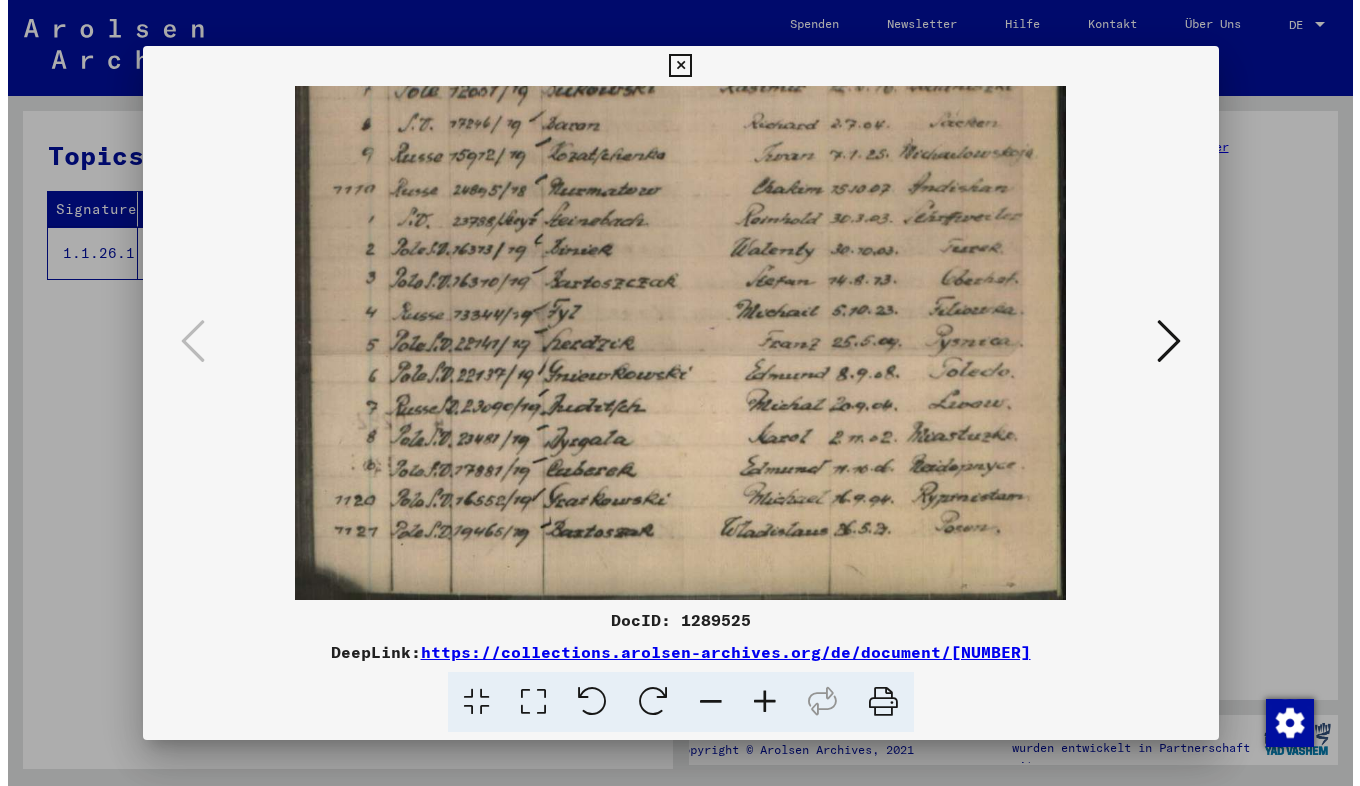 scroll, scrollTop: 0, scrollLeft: 0, axis: both 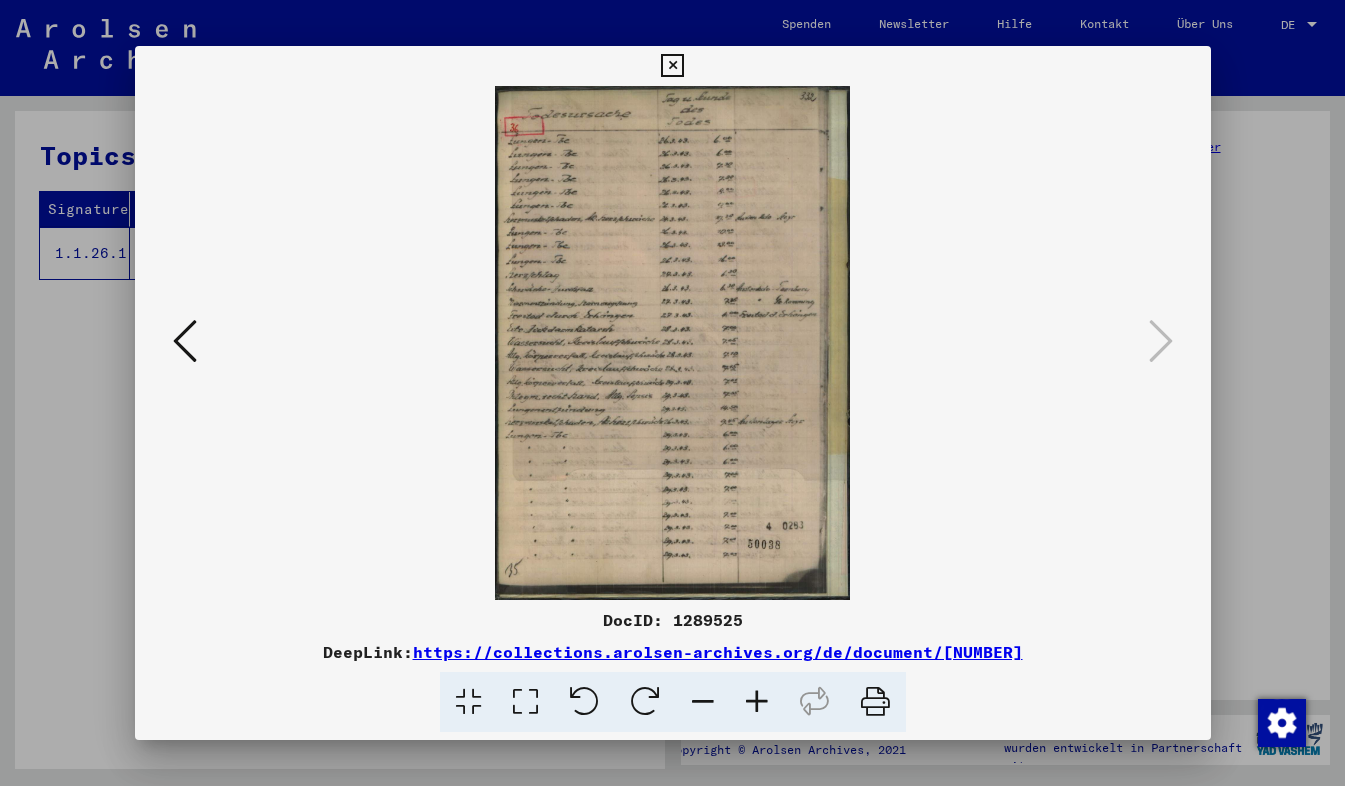 click at bounding box center (672, 66) 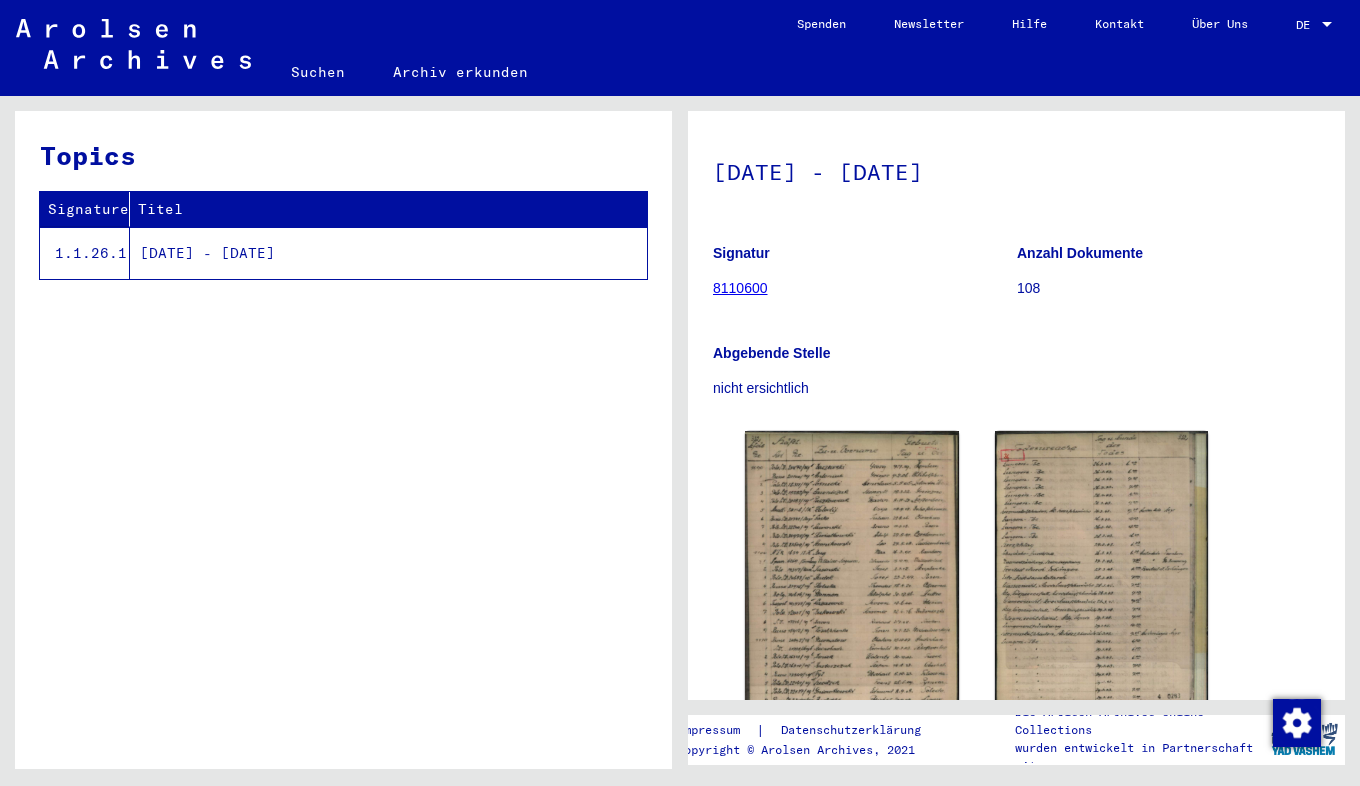scroll, scrollTop: 200, scrollLeft: 0, axis: vertical 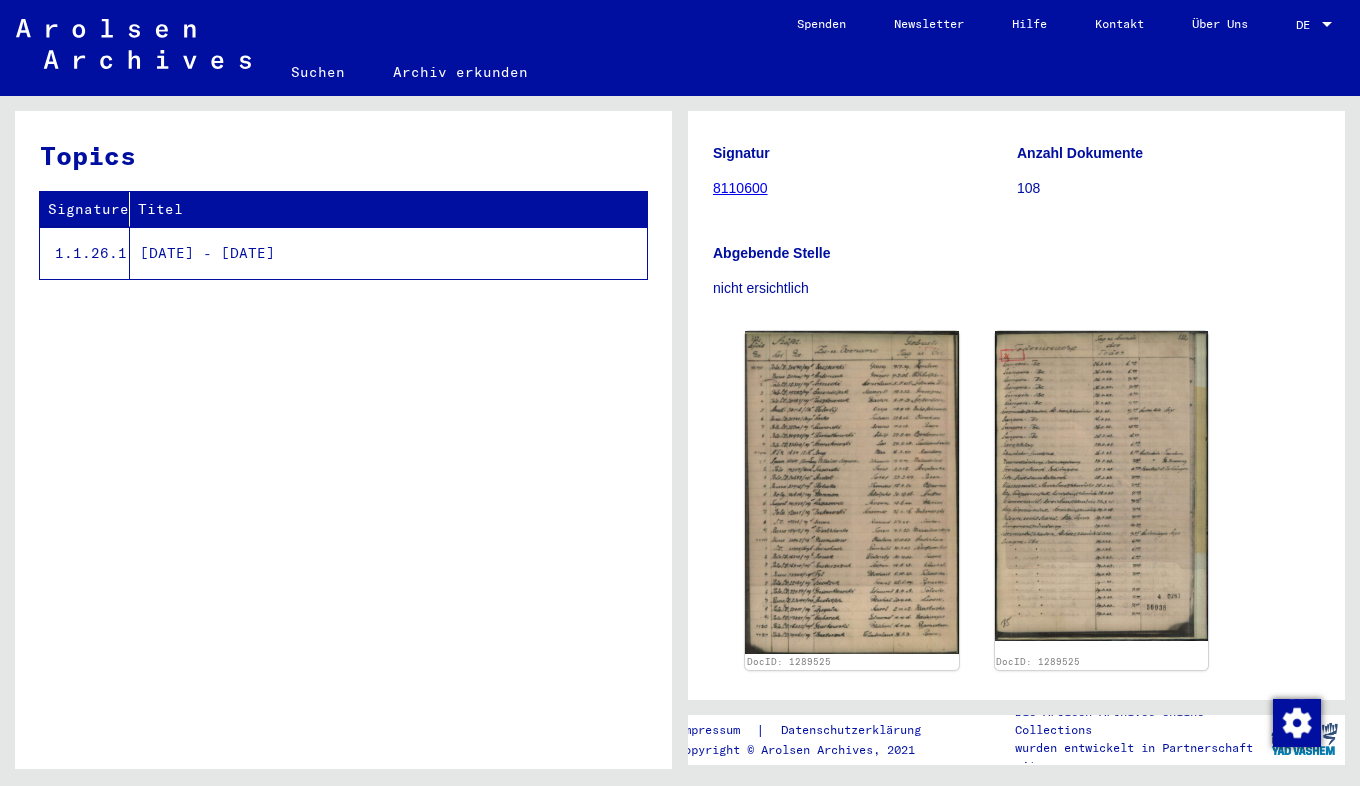 click on "8110600" 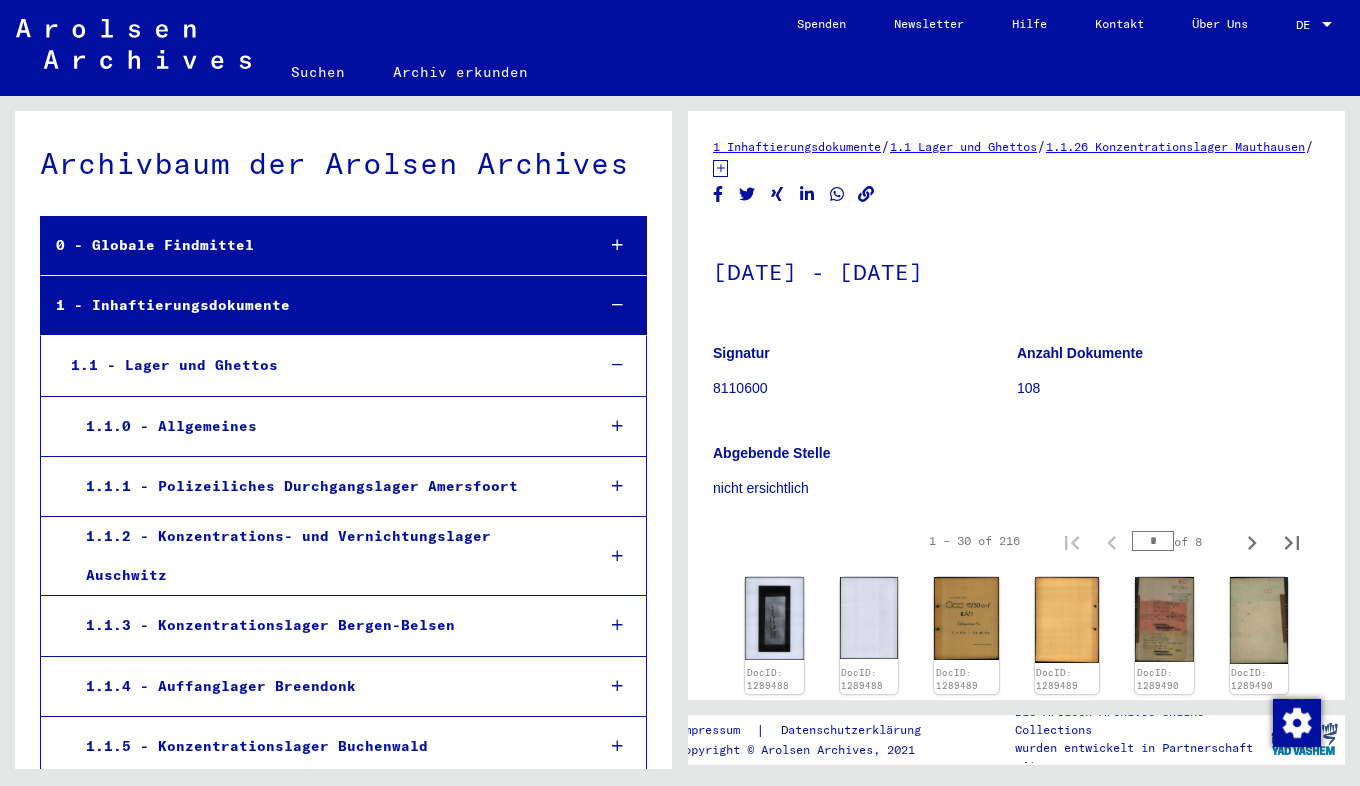 scroll, scrollTop: 4408, scrollLeft: 0, axis: vertical 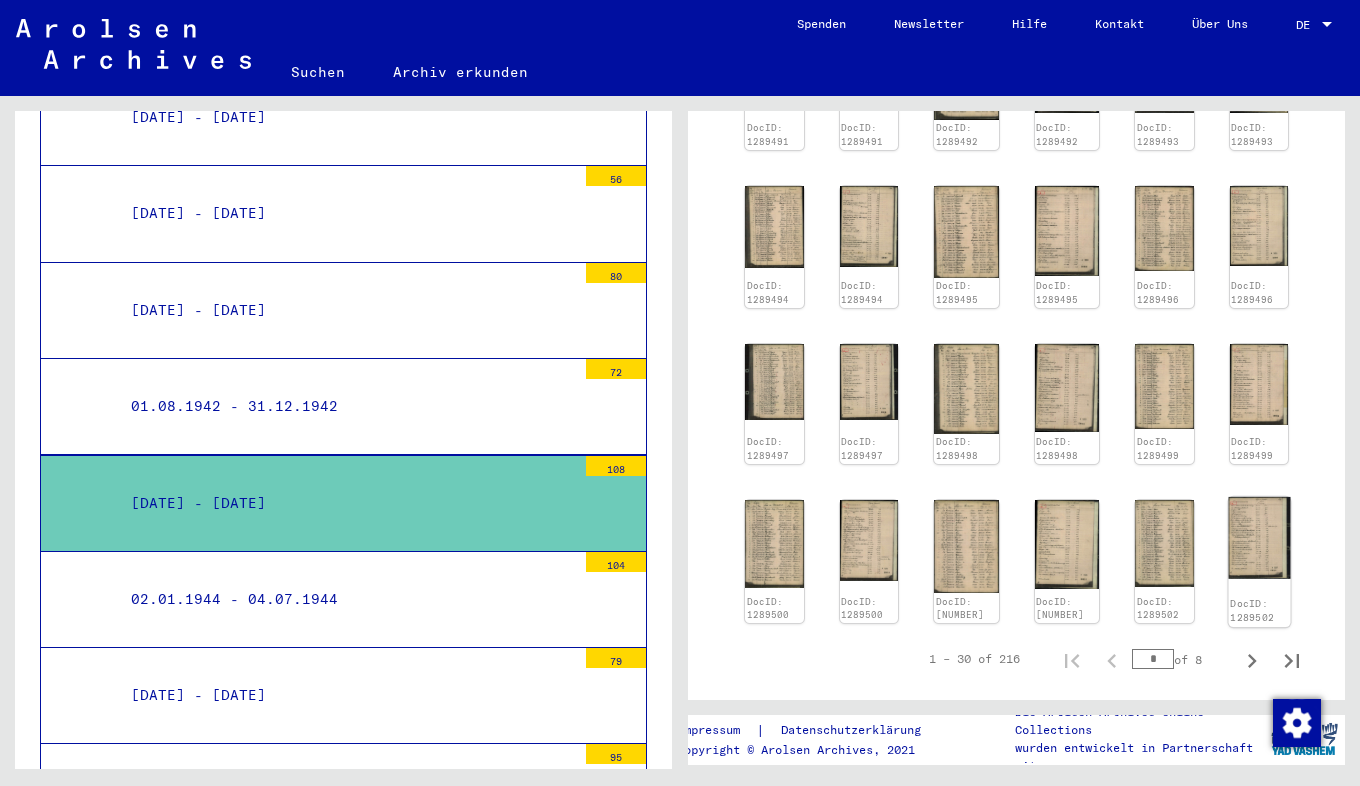 click 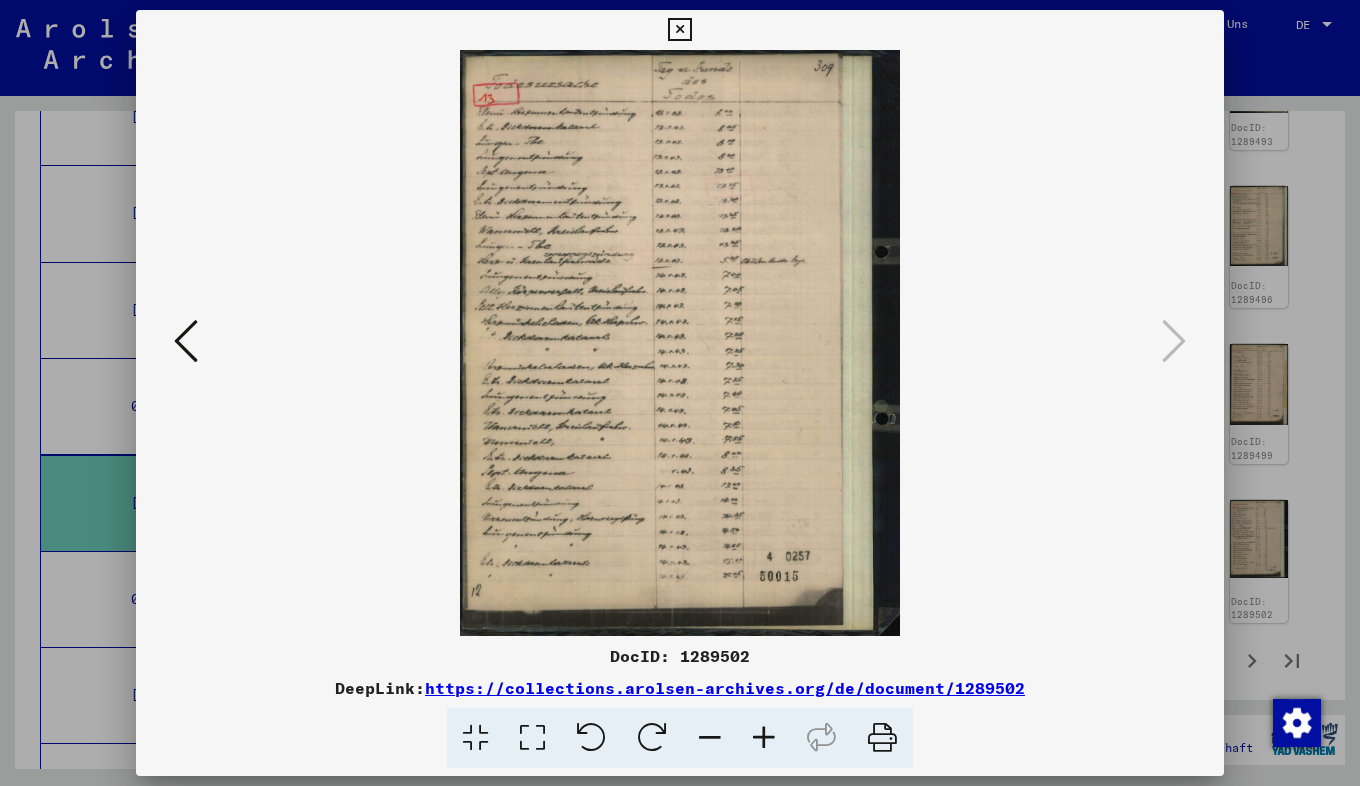 click at bounding box center [764, 738] 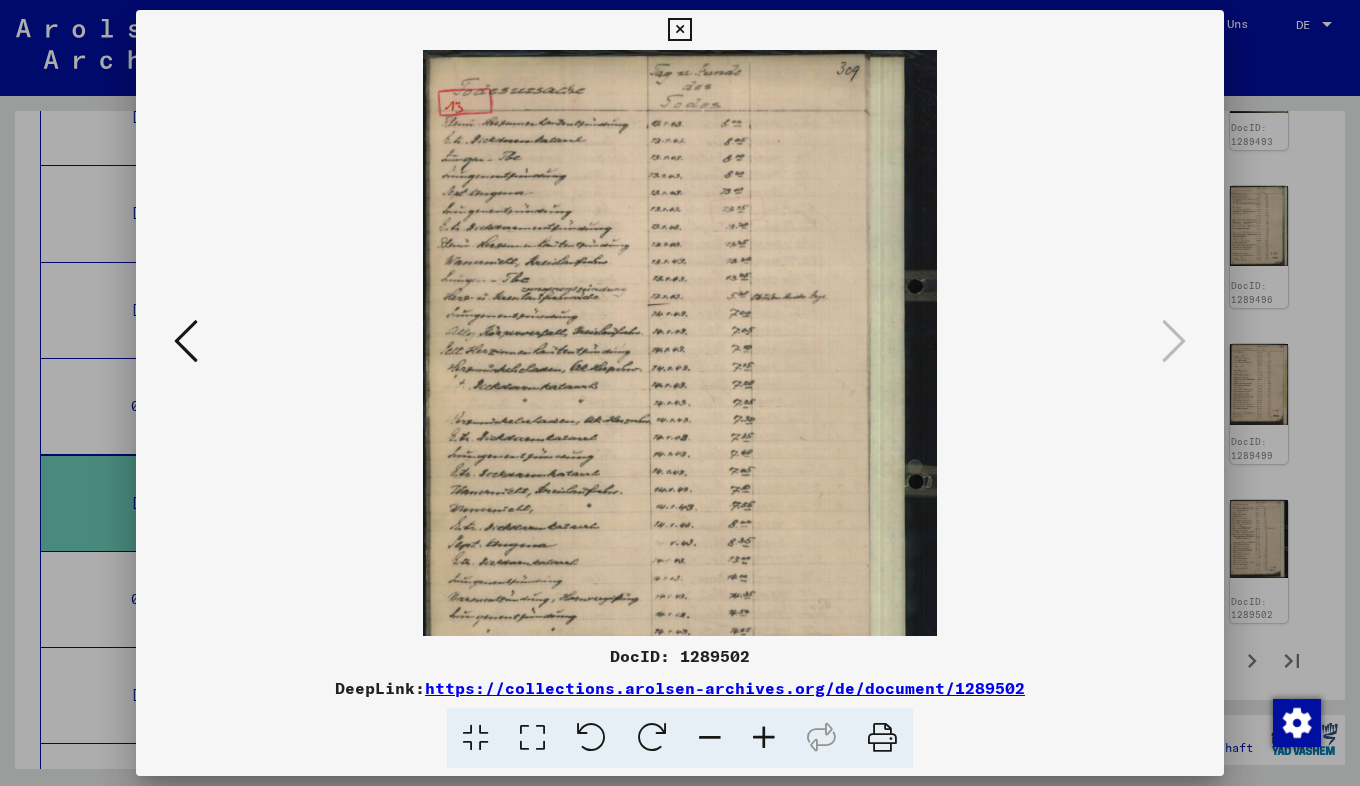 click at bounding box center [764, 738] 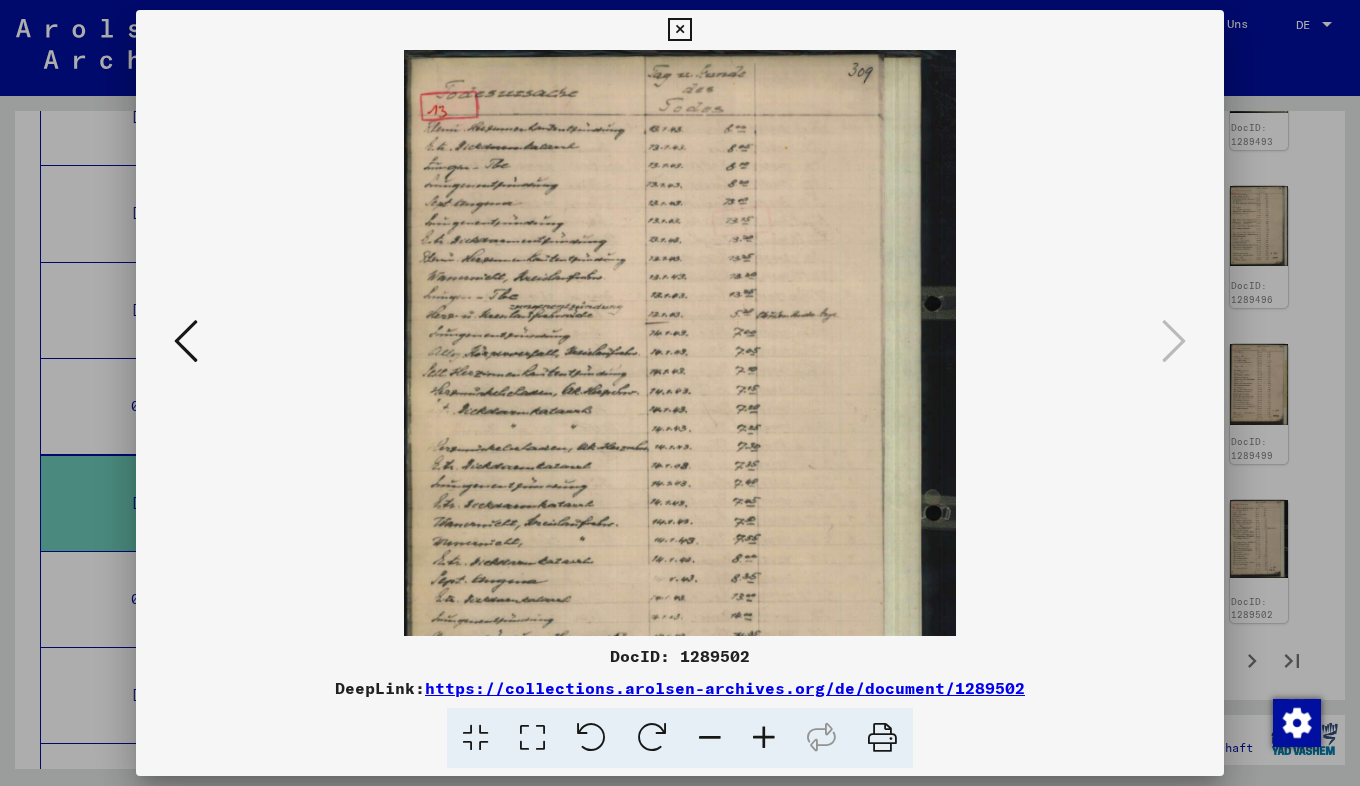 click at bounding box center (764, 738) 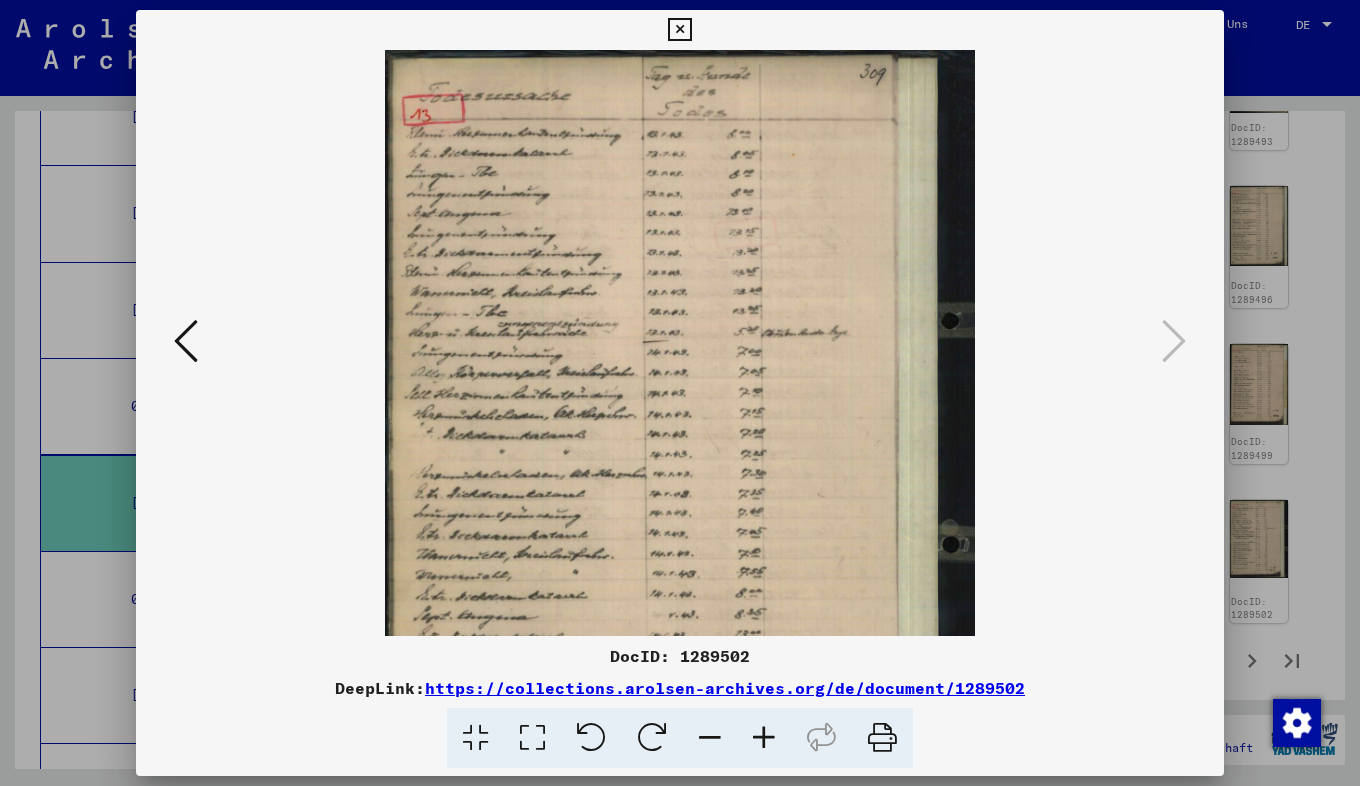 click at bounding box center (764, 738) 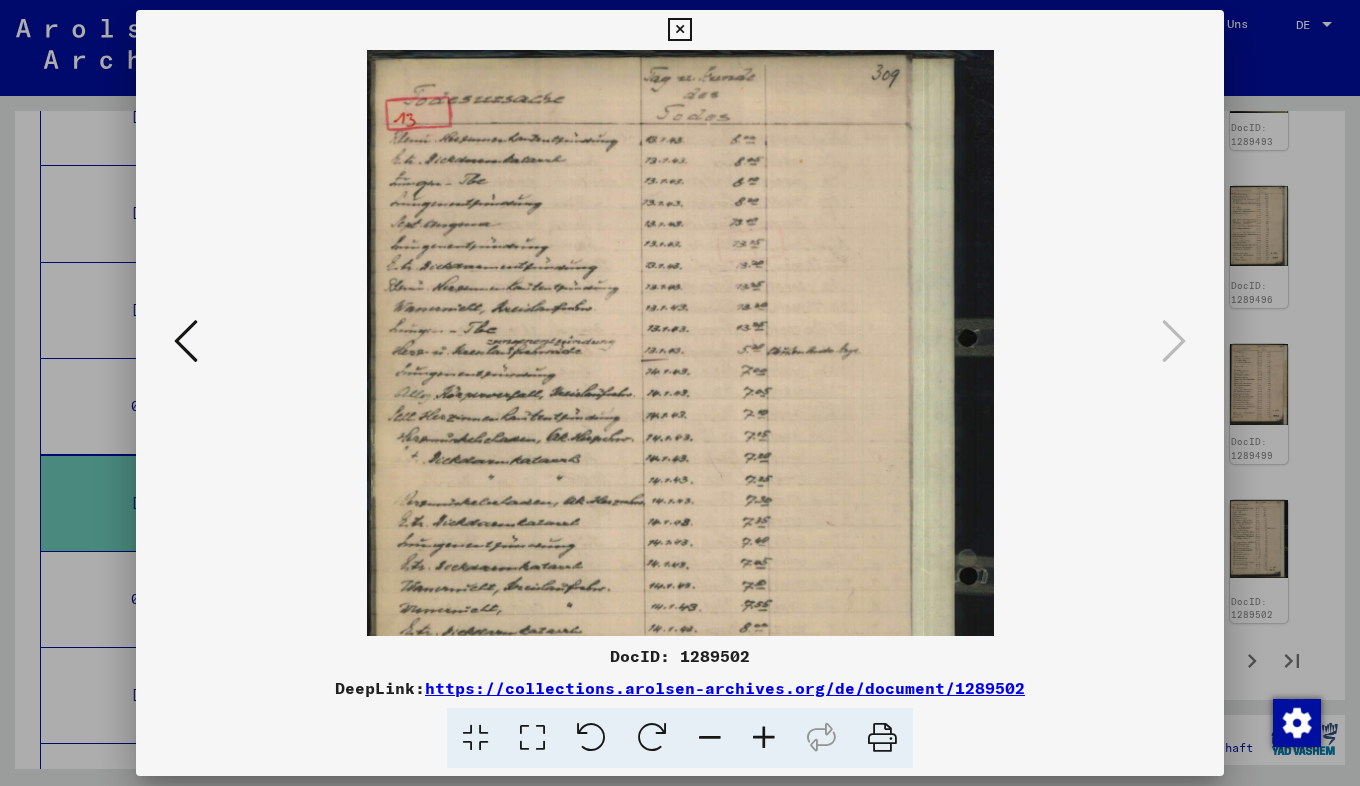 click at bounding box center (764, 738) 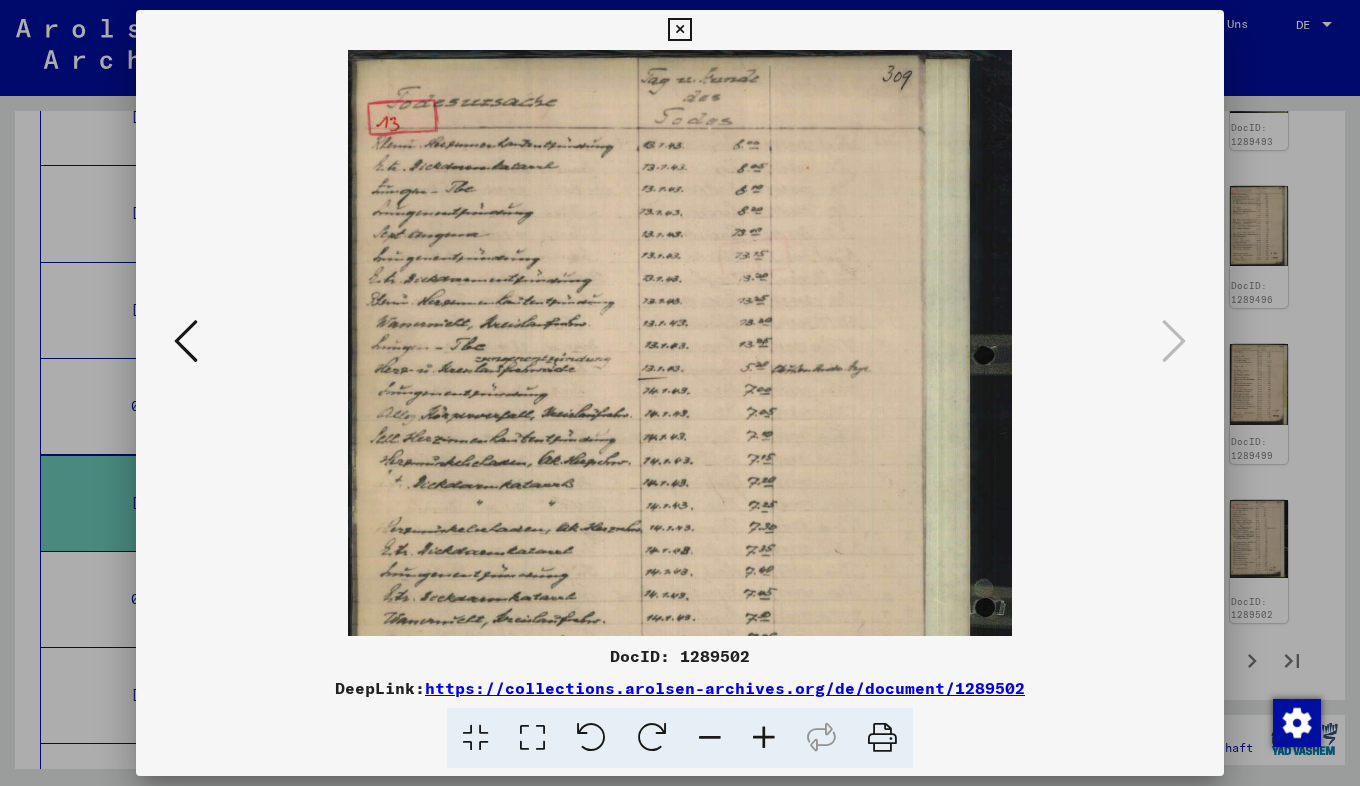 click at bounding box center (764, 738) 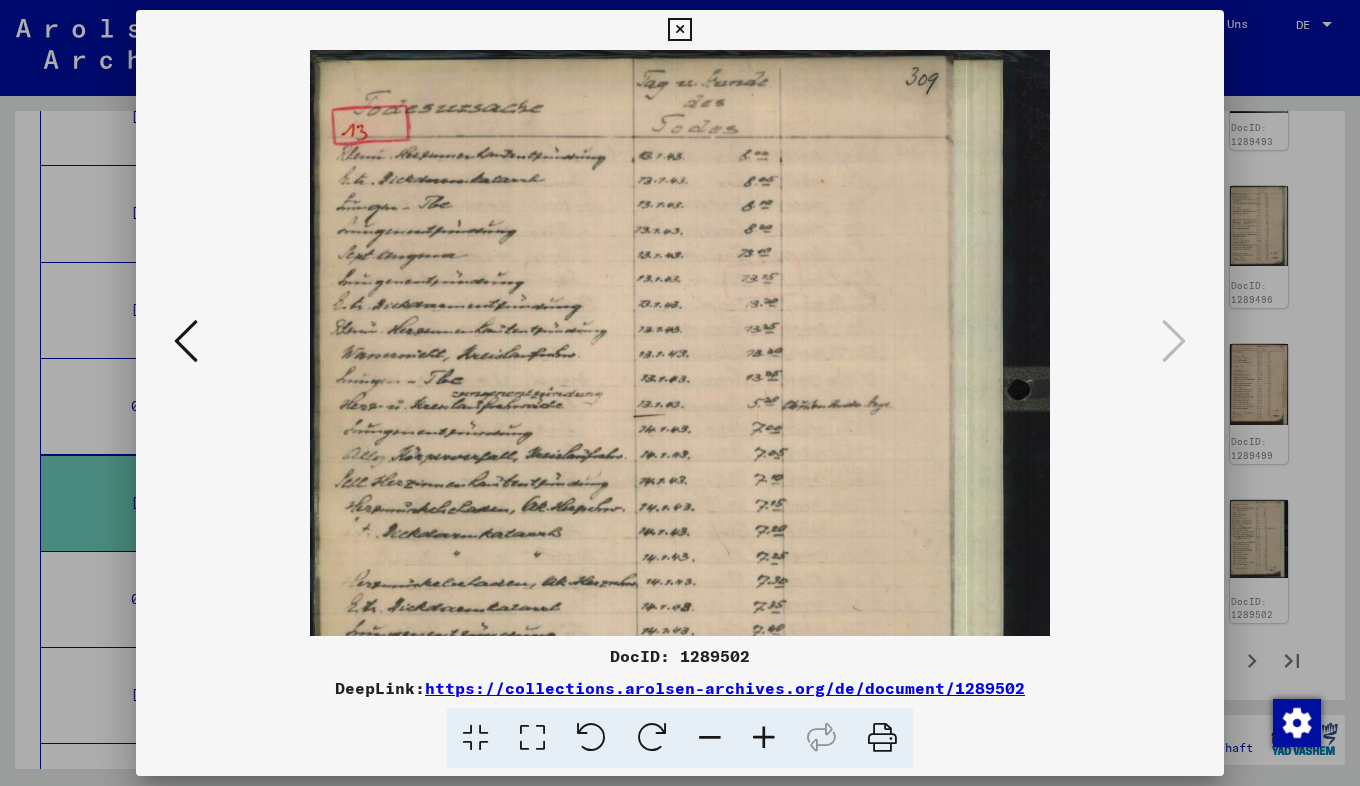 click at bounding box center [764, 738] 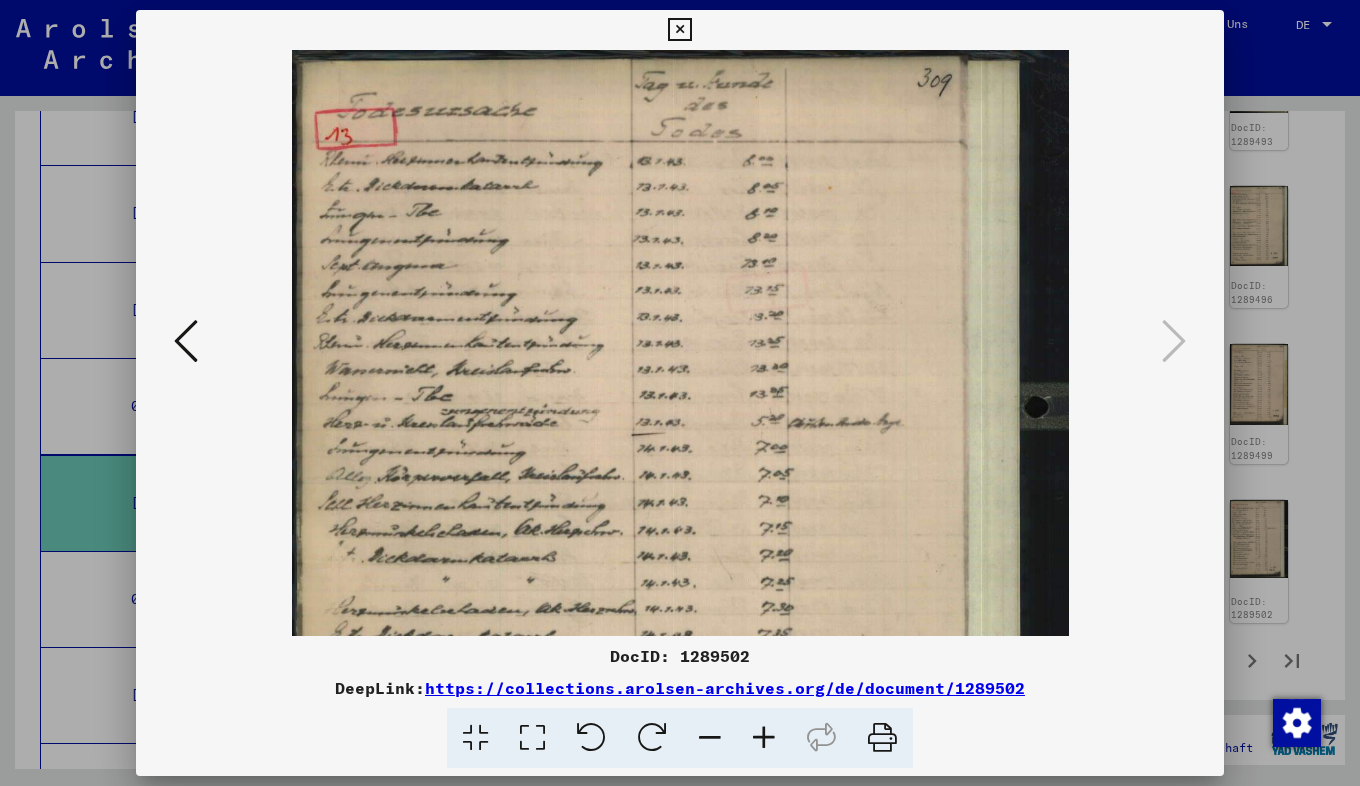 click at bounding box center [764, 738] 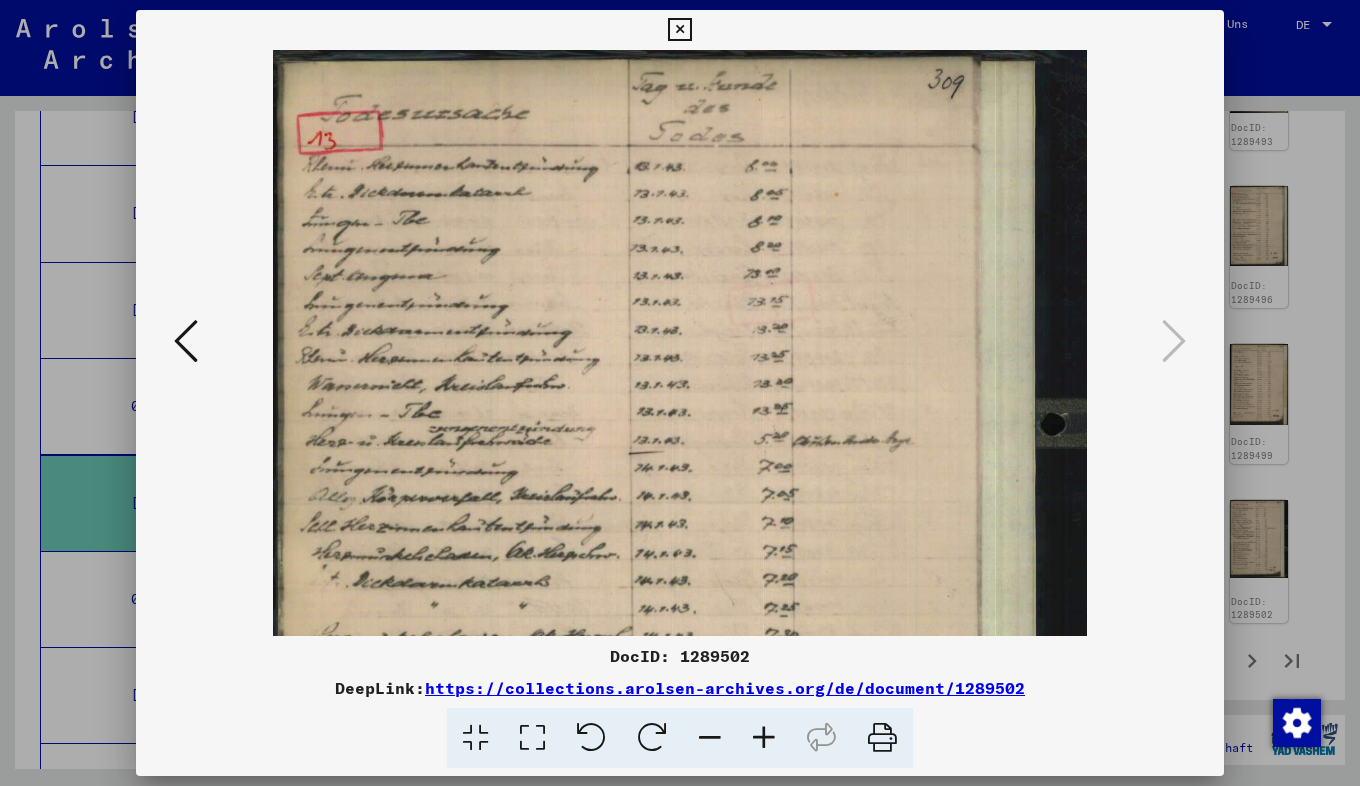 click at bounding box center (764, 738) 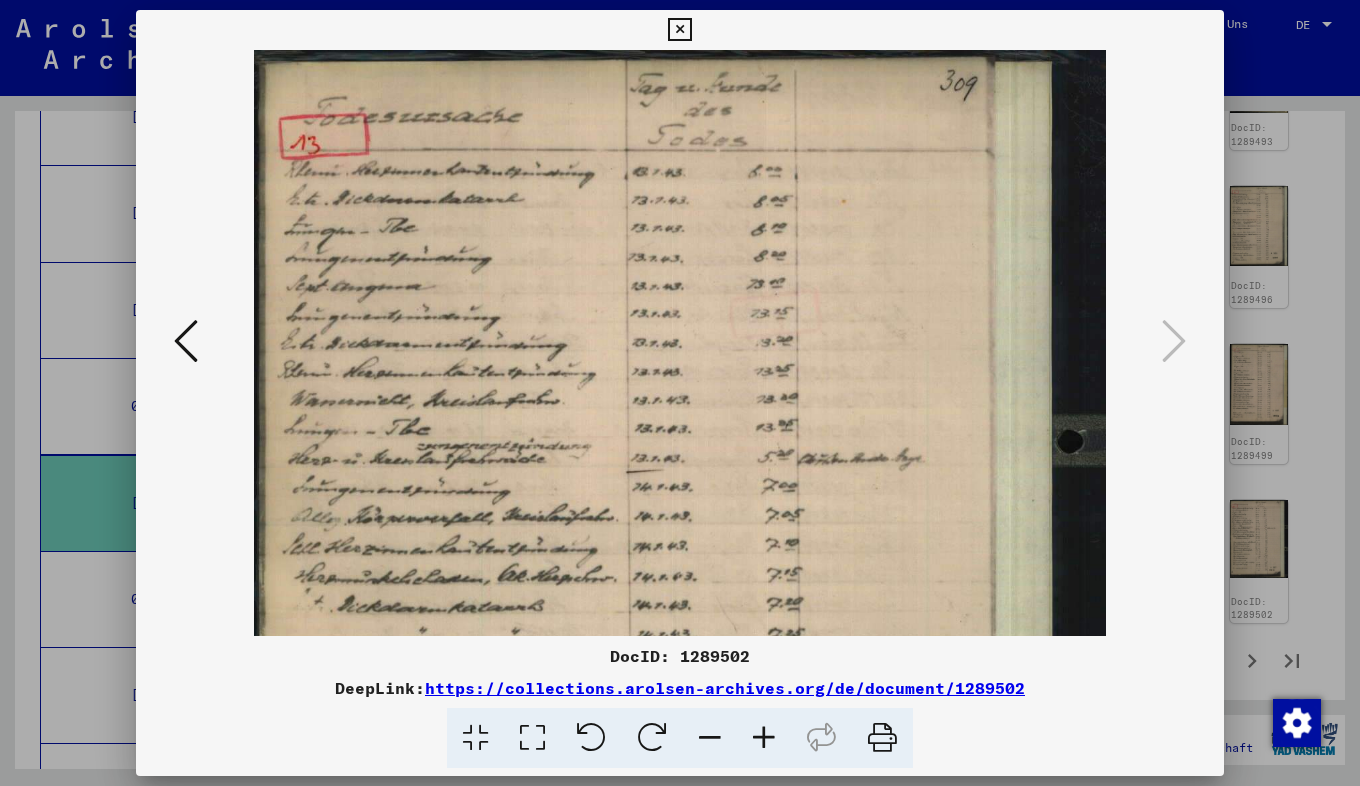 click at bounding box center (764, 738) 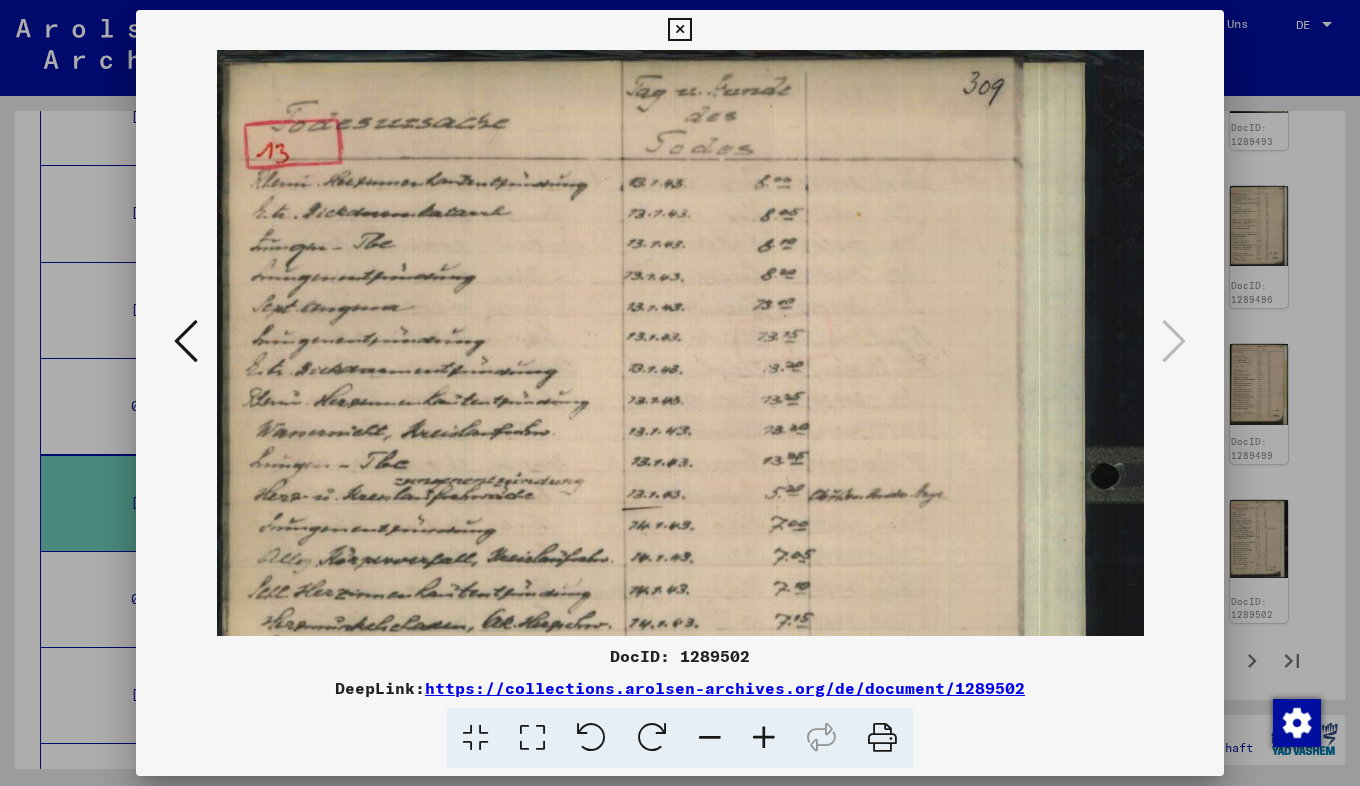 click at bounding box center [679, 30] 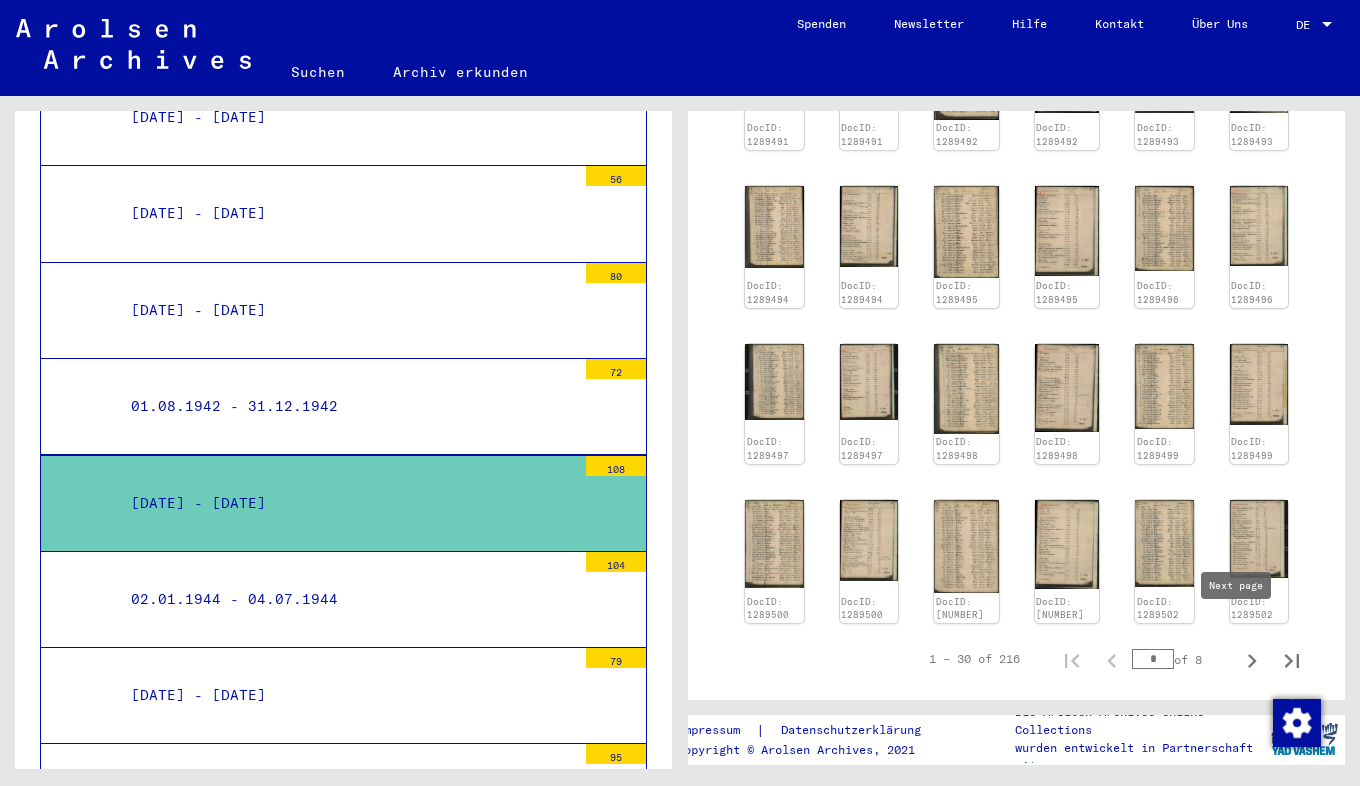click 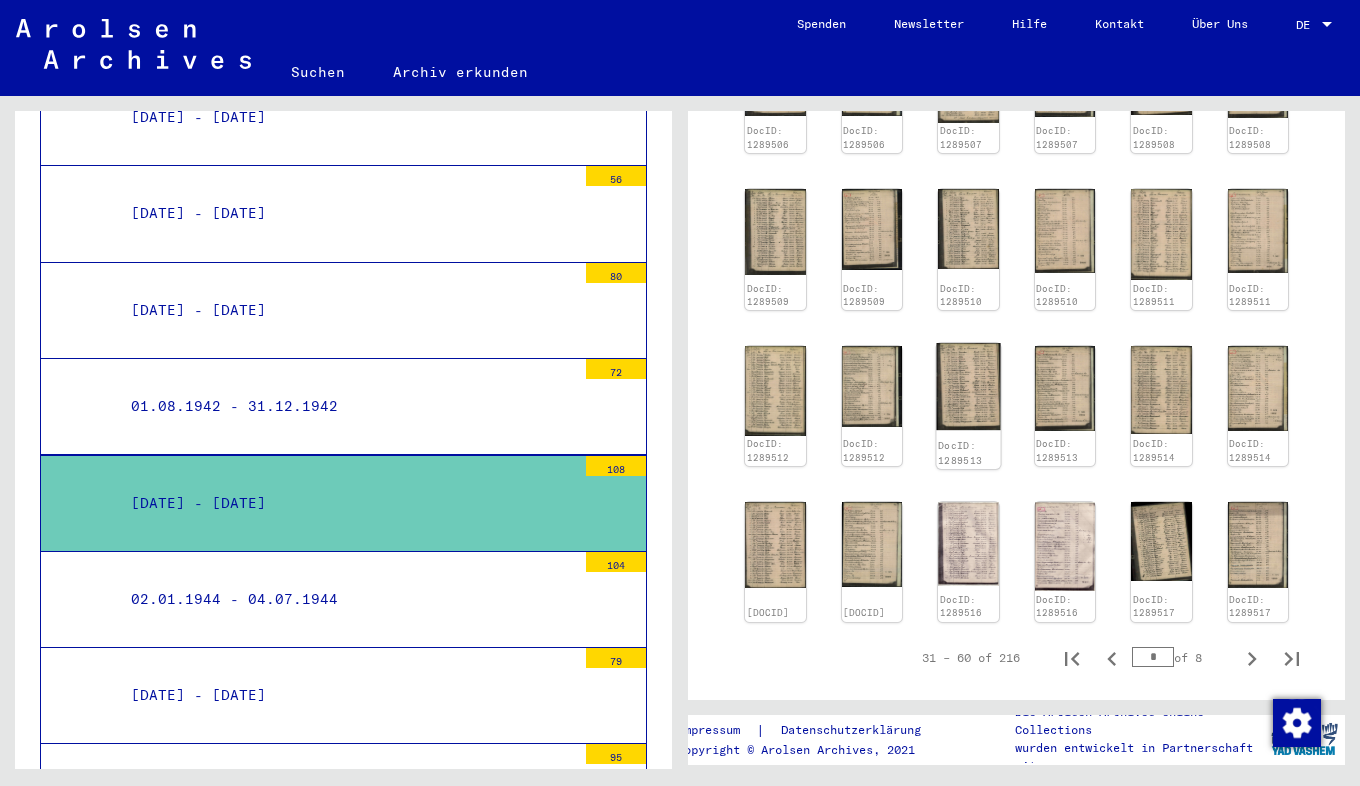 click 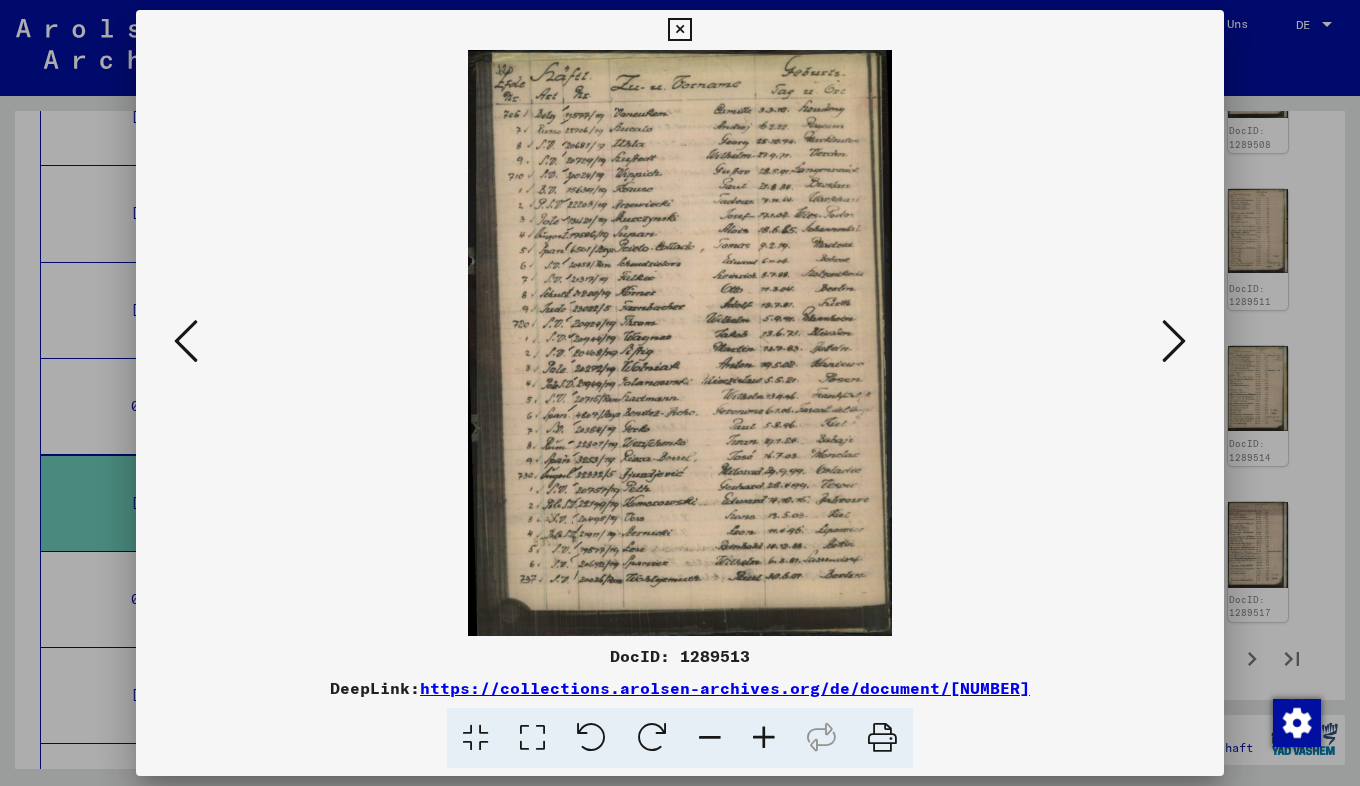 click at bounding box center (764, 738) 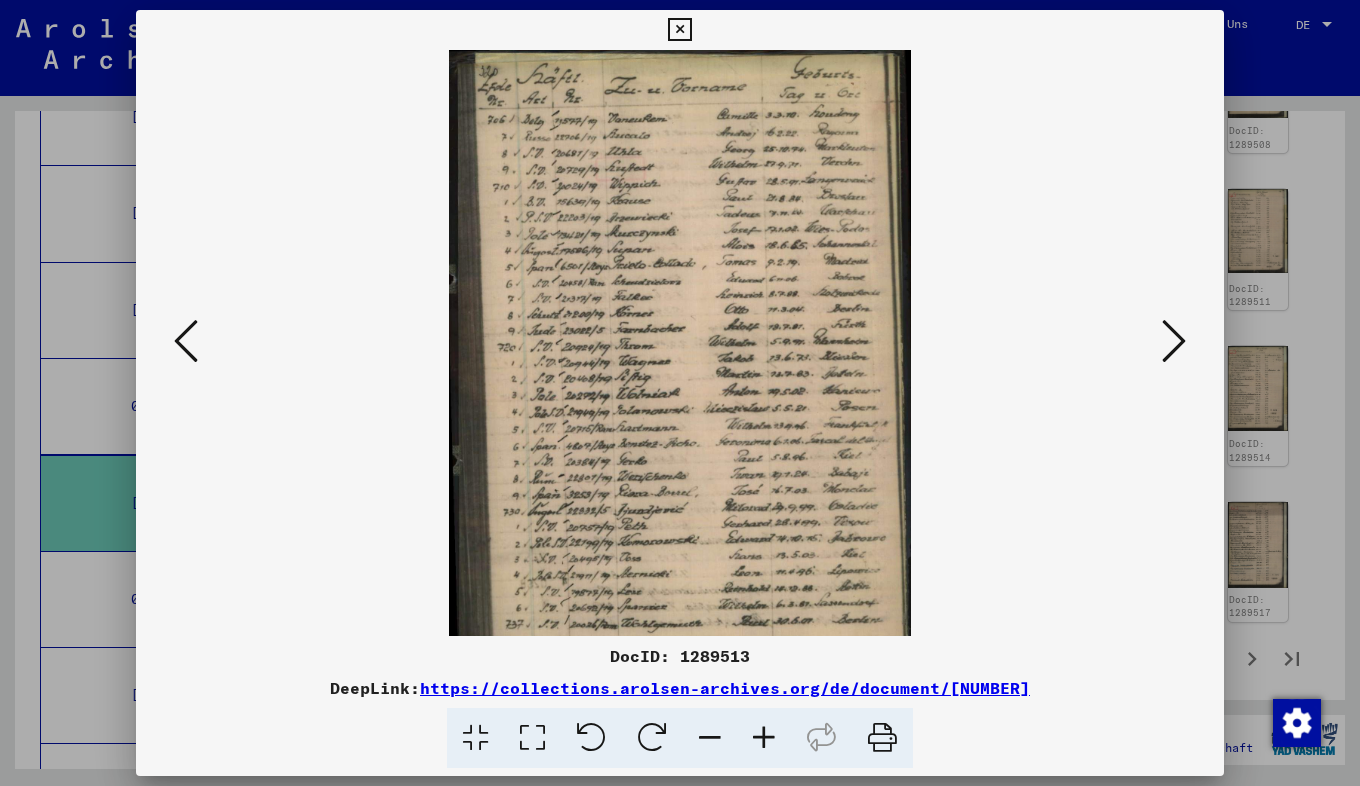 click at bounding box center [764, 738] 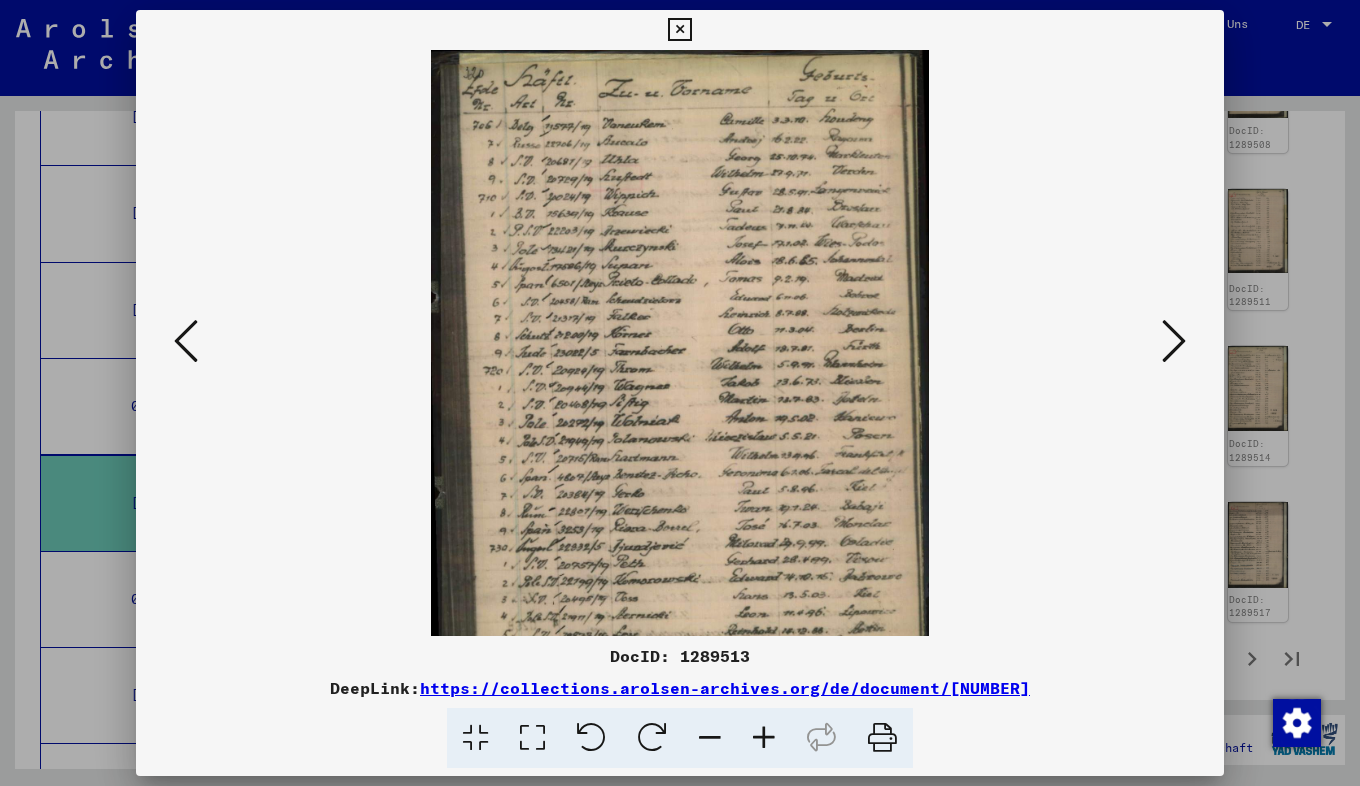 click at bounding box center (764, 738) 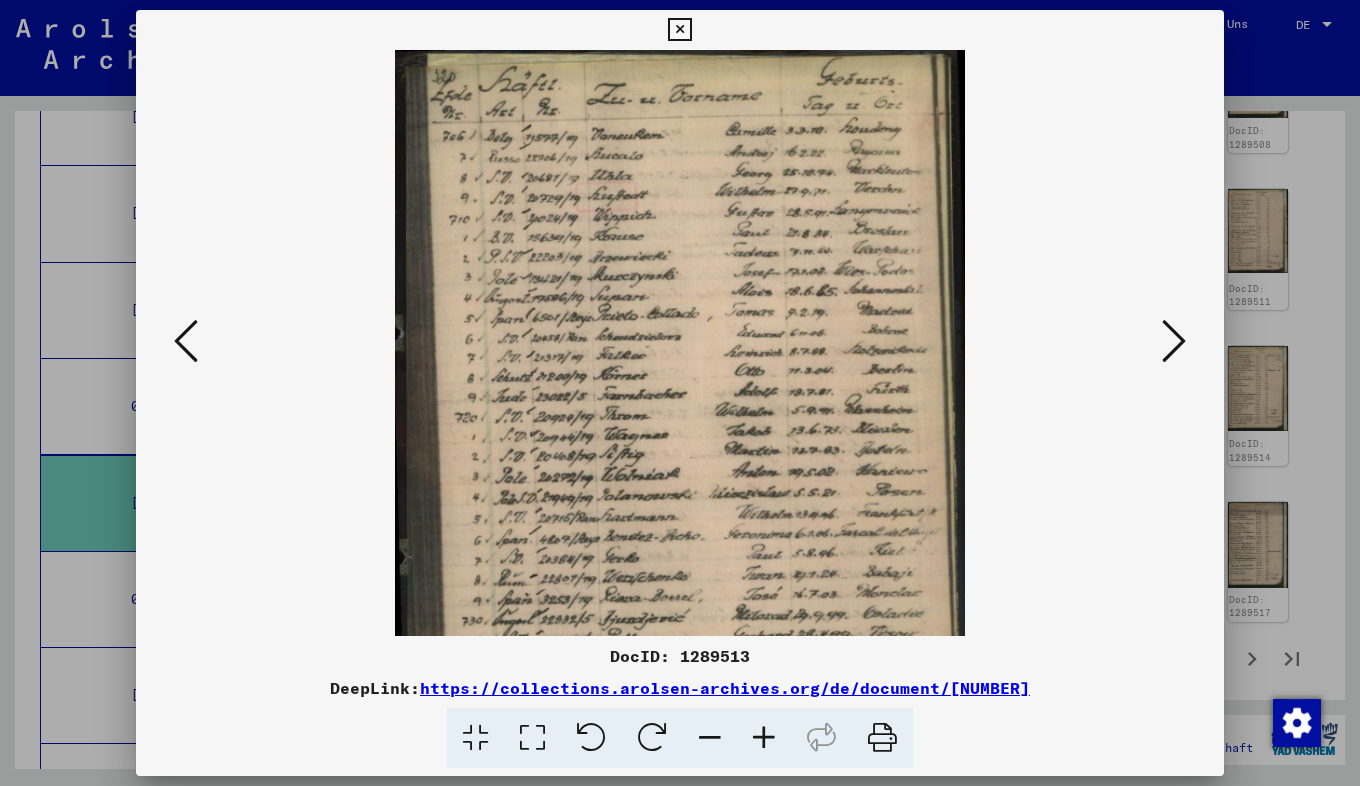 click at bounding box center (764, 738) 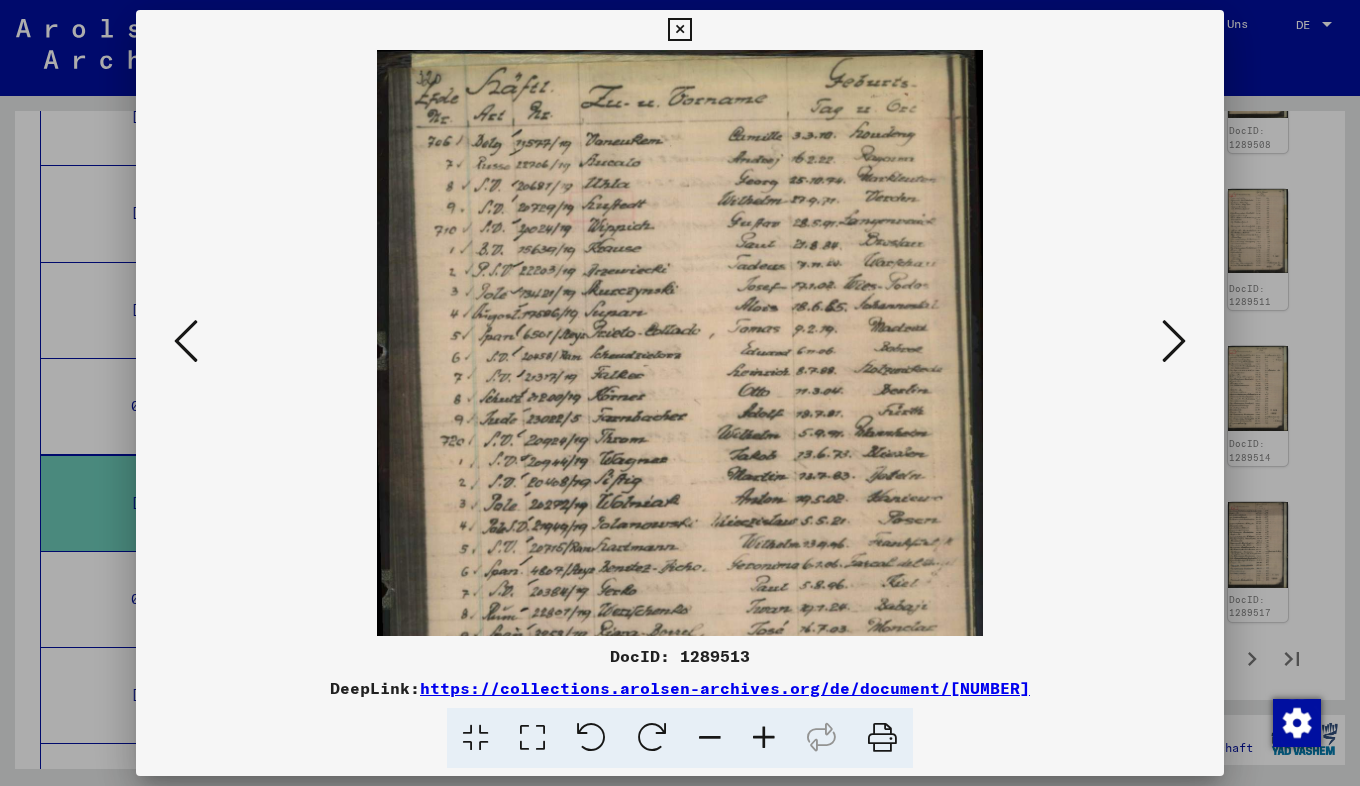 click at bounding box center [764, 738] 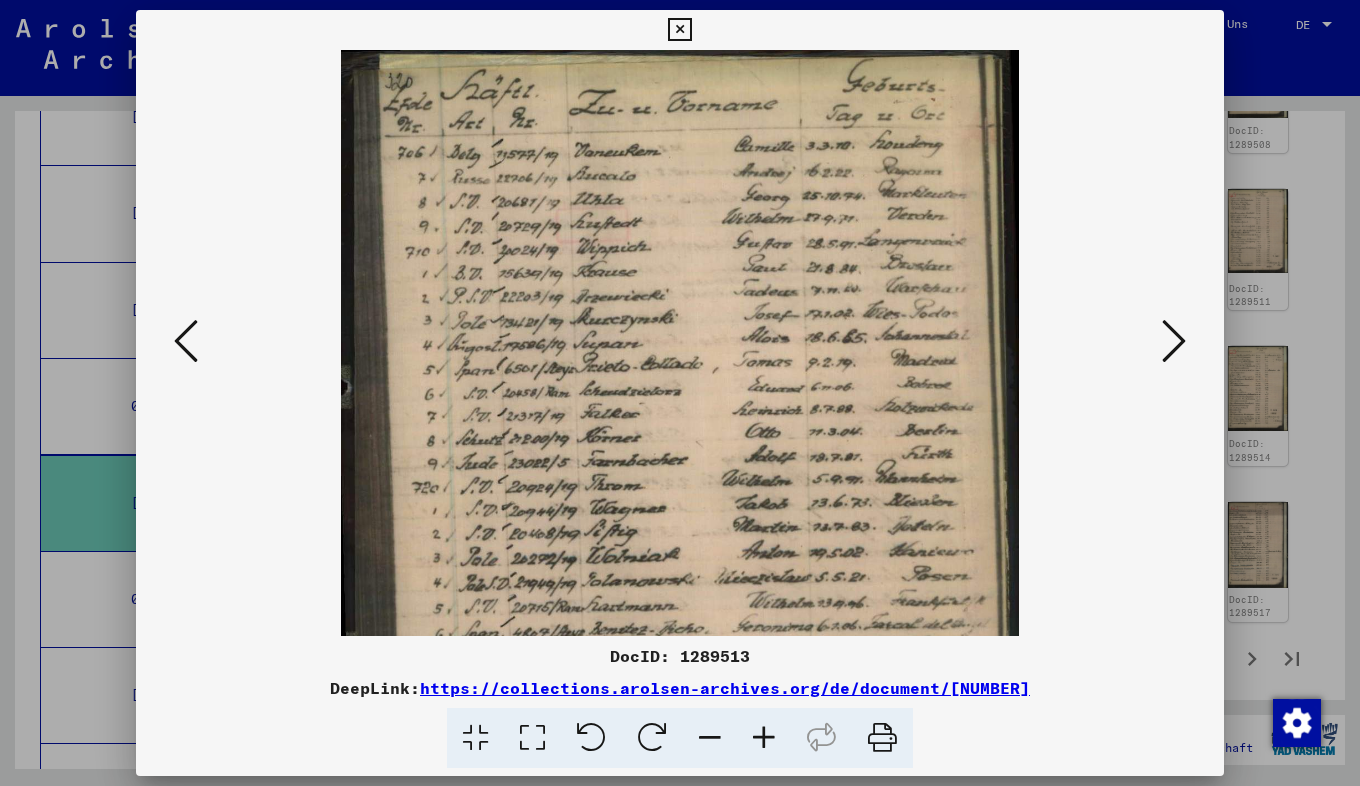 click at bounding box center (764, 738) 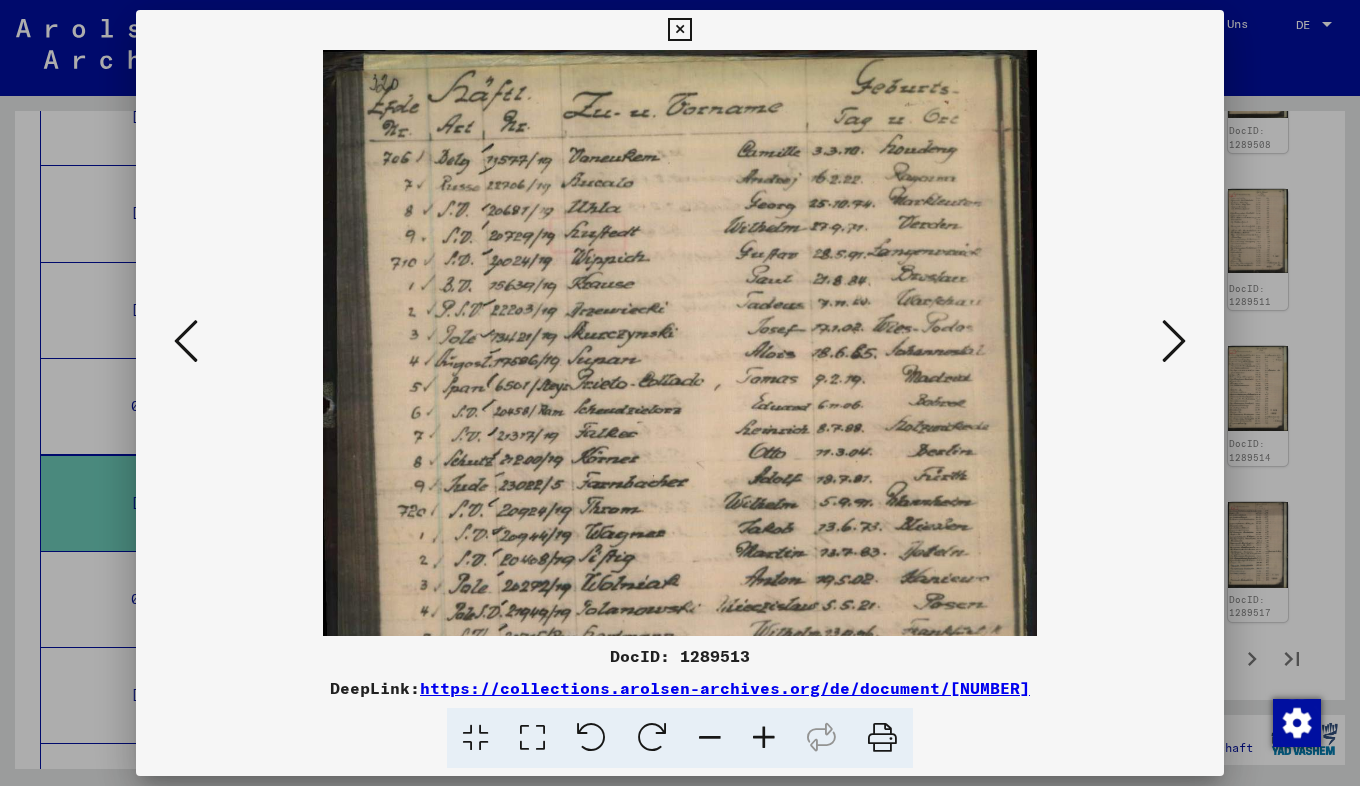 click at bounding box center (764, 738) 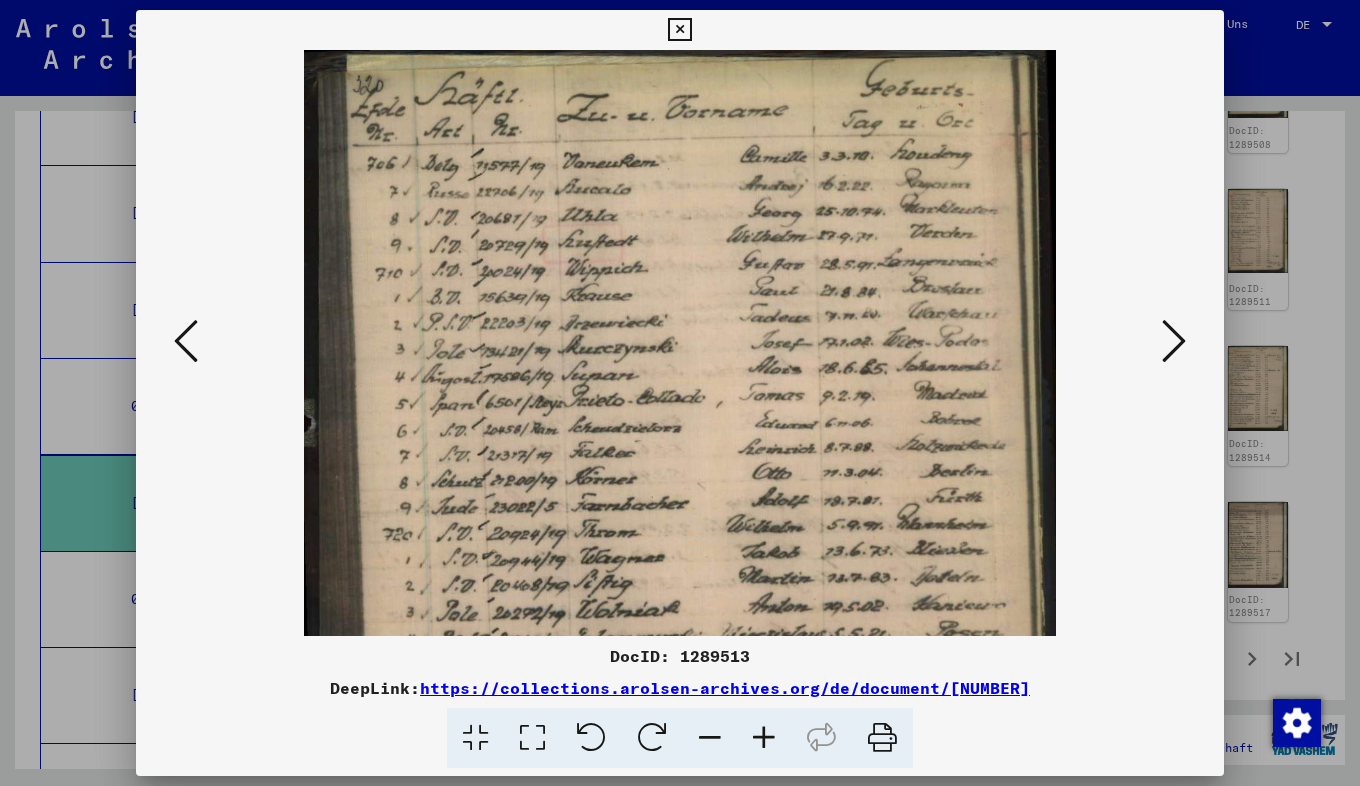 click at bounding box center (764, 738) 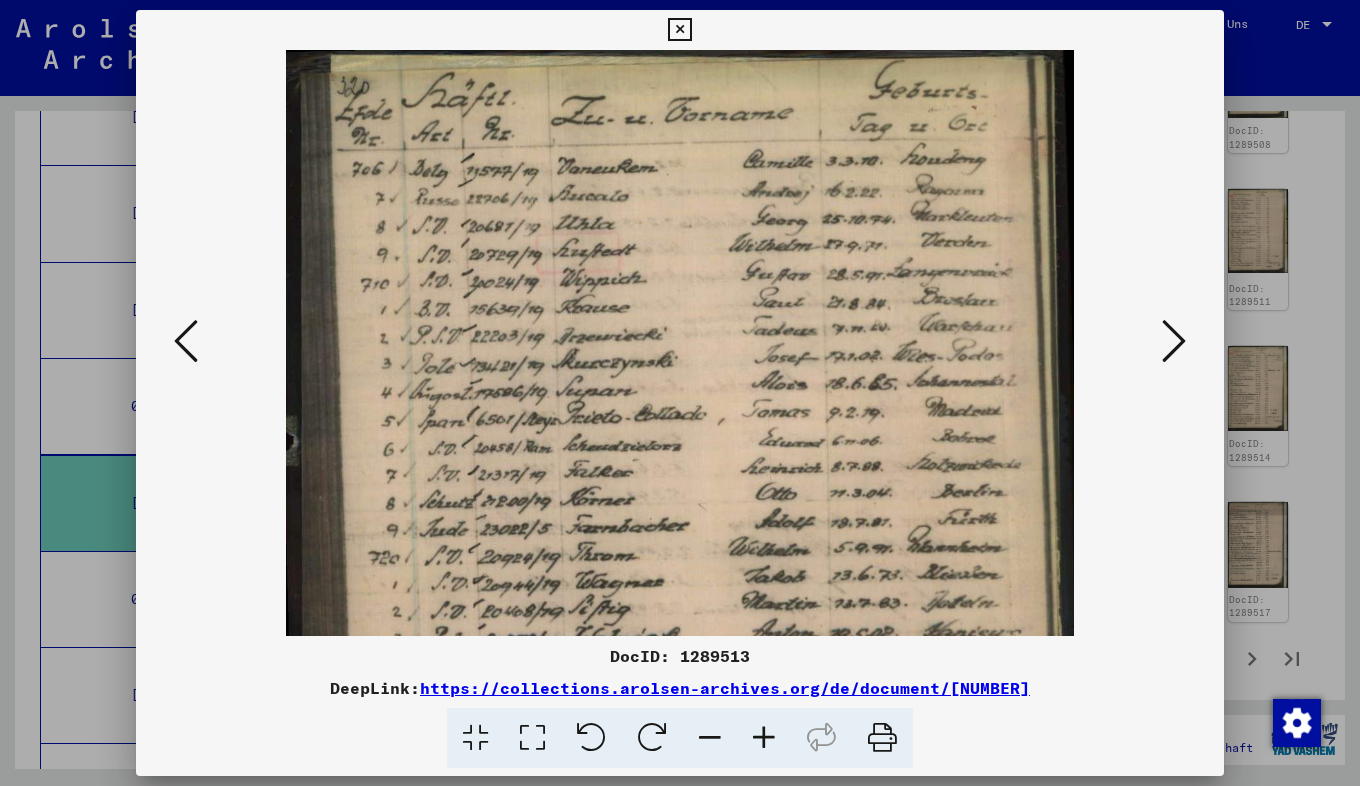 click at bounding box center (764, 738) 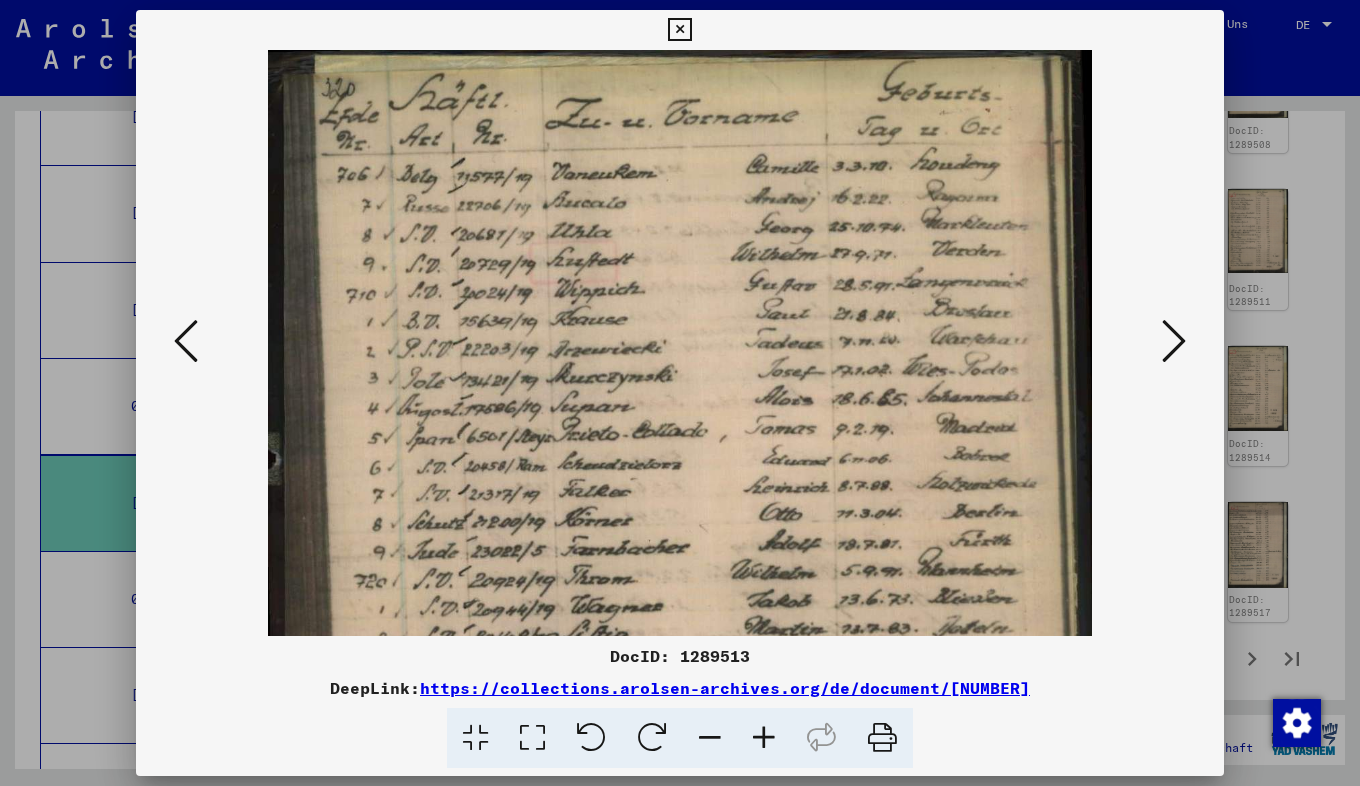 click at bounding box center [764, 738] 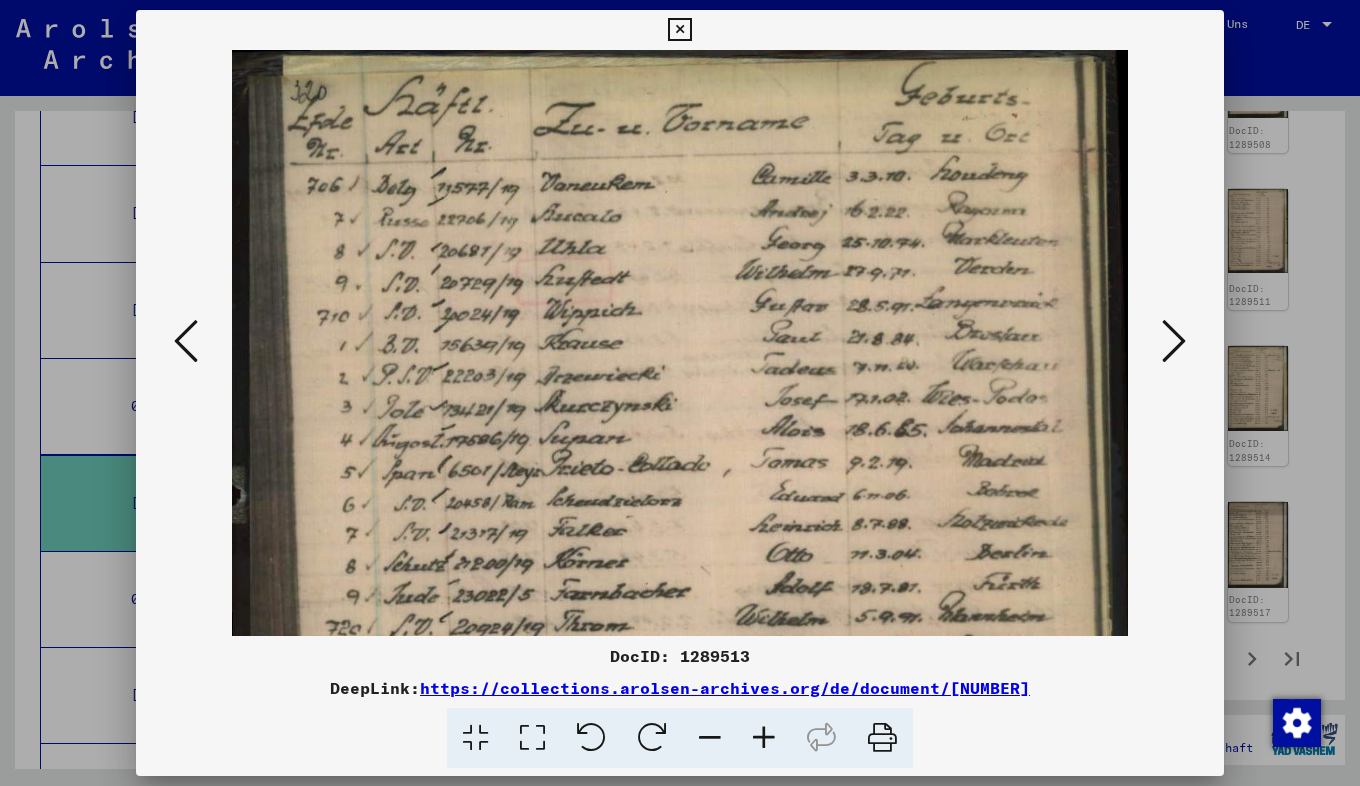 click at bounding box center (1174, 341) 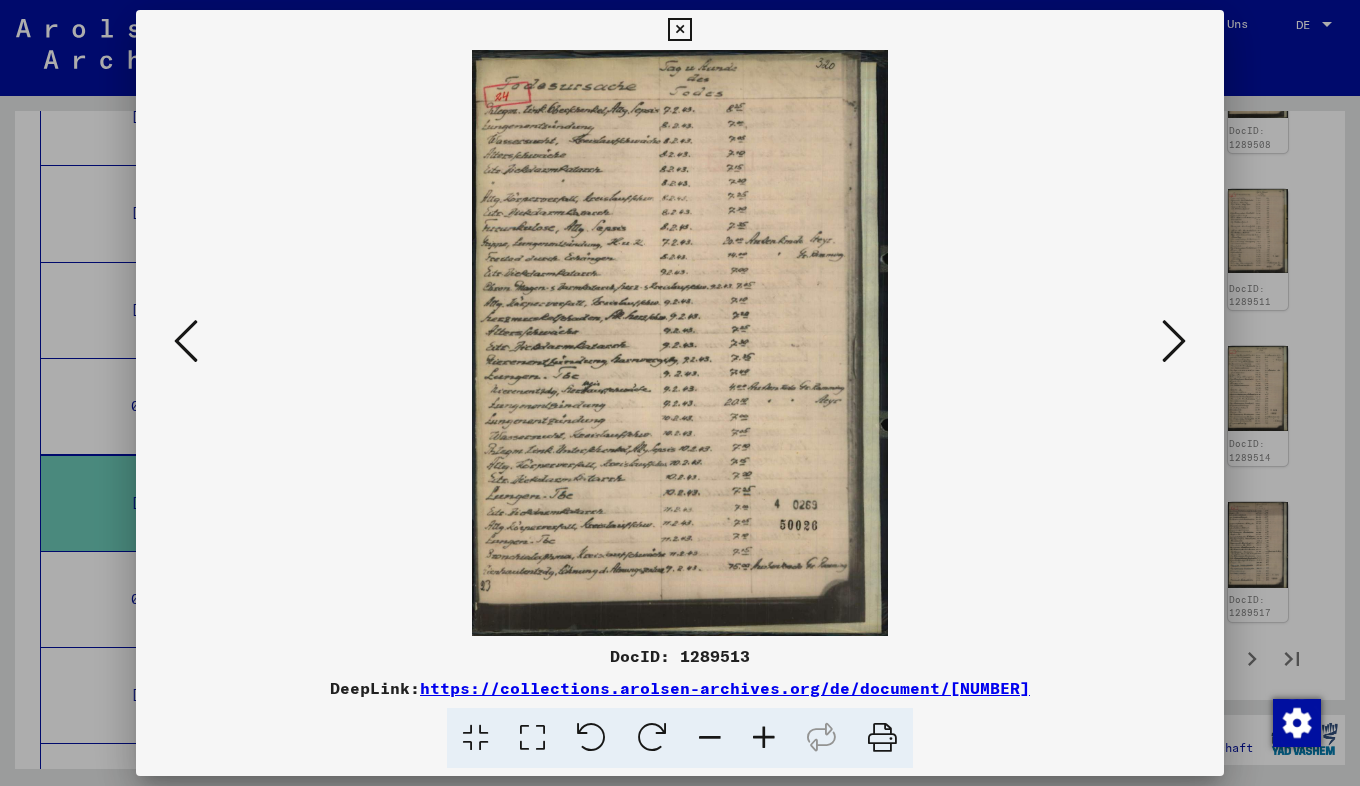 click at bounding box center (764, 738) 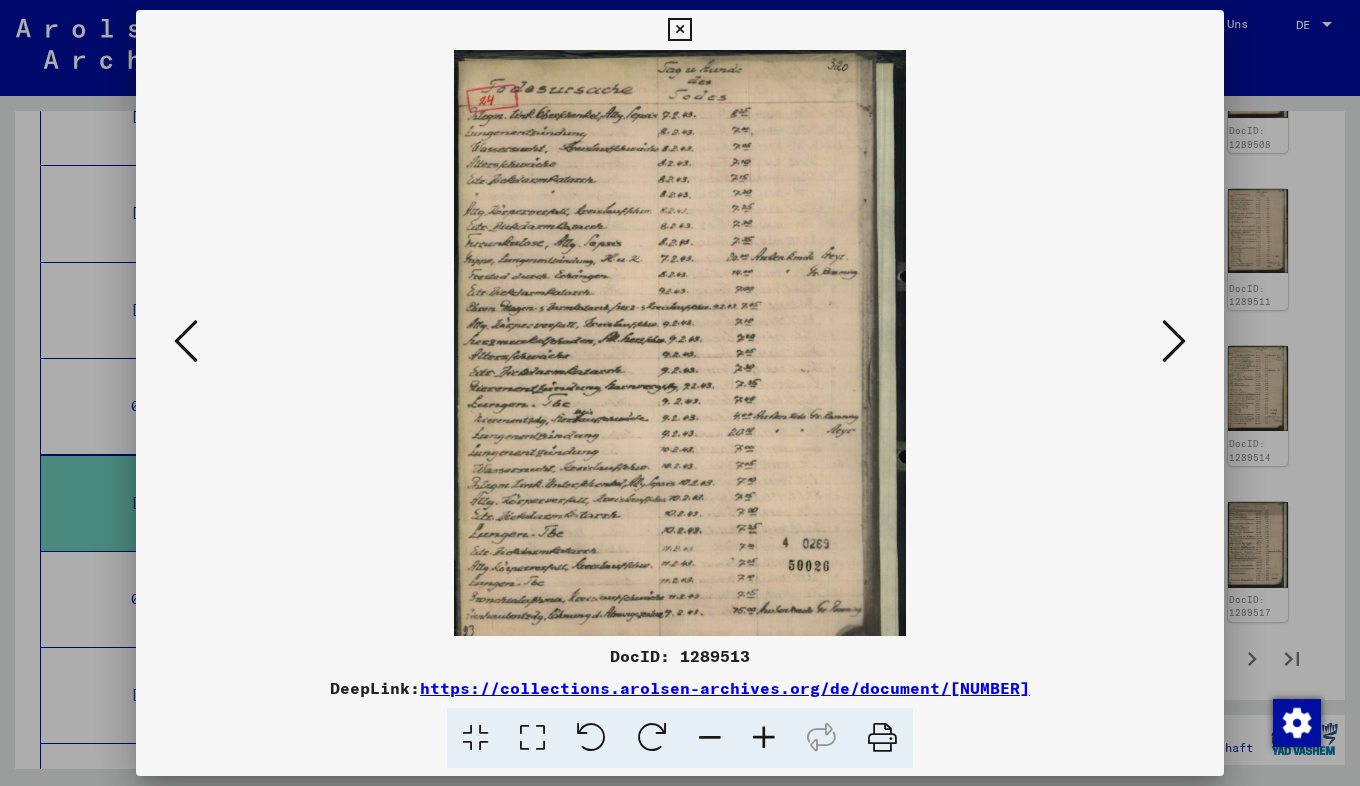 click at bounding box center [764, 738] 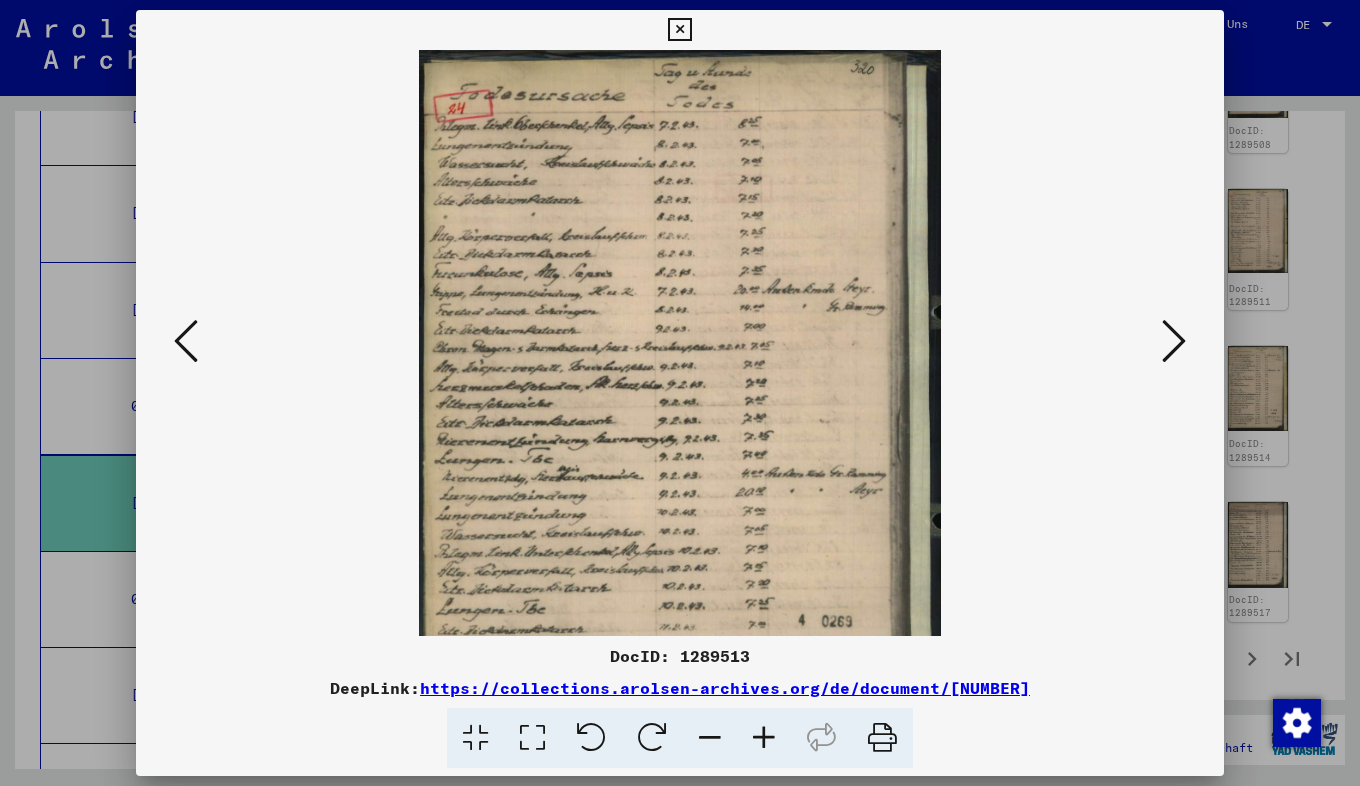click at bounding box center [764, 738] 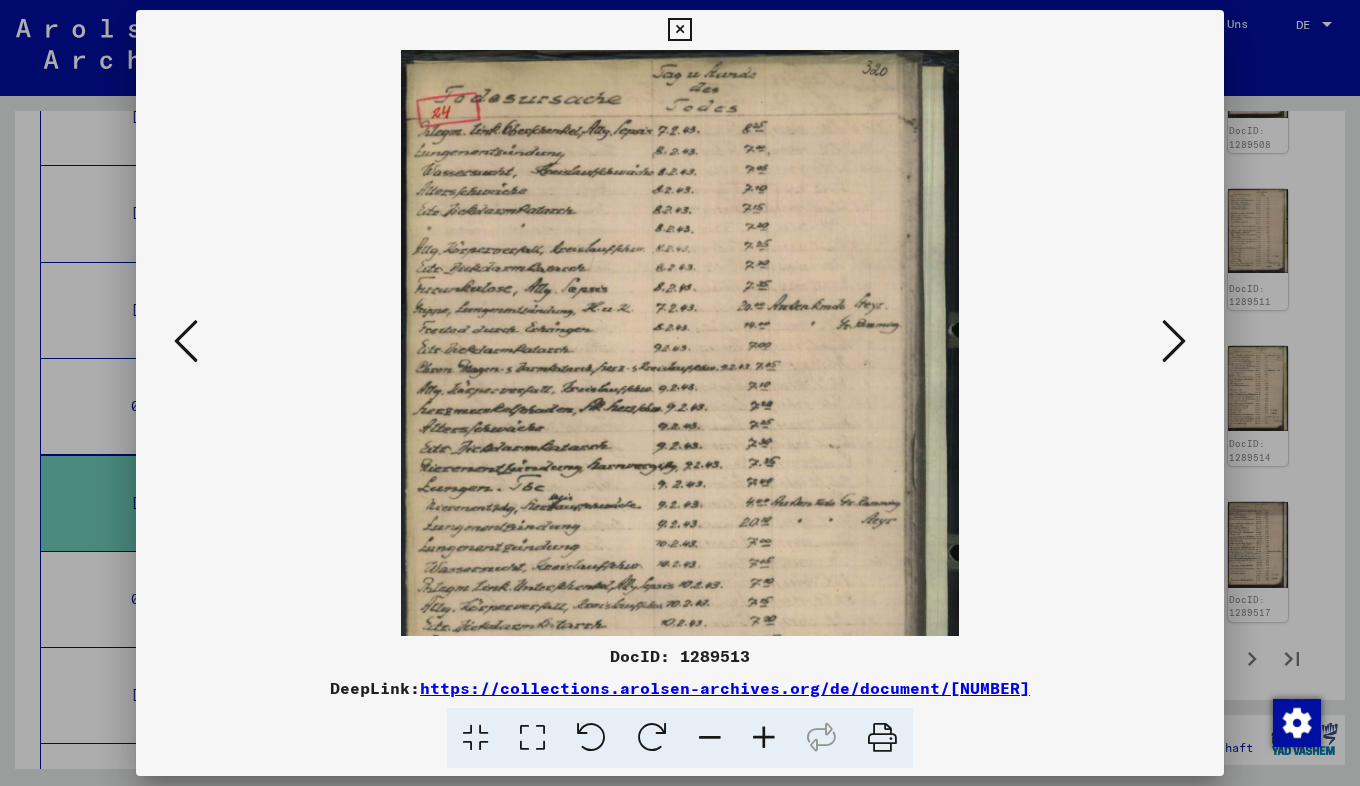 click at bounding box center [764, 738] 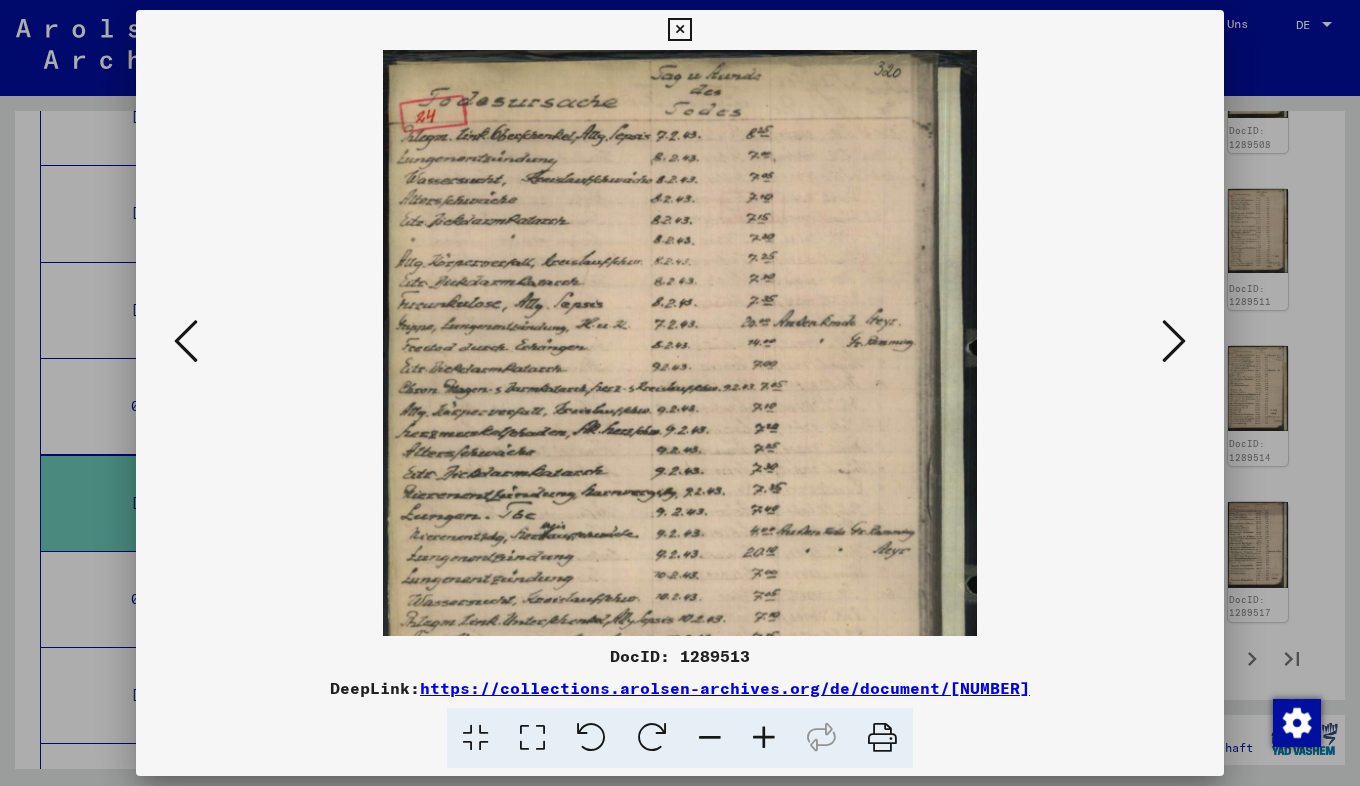 click at bounding box center [764, 738] 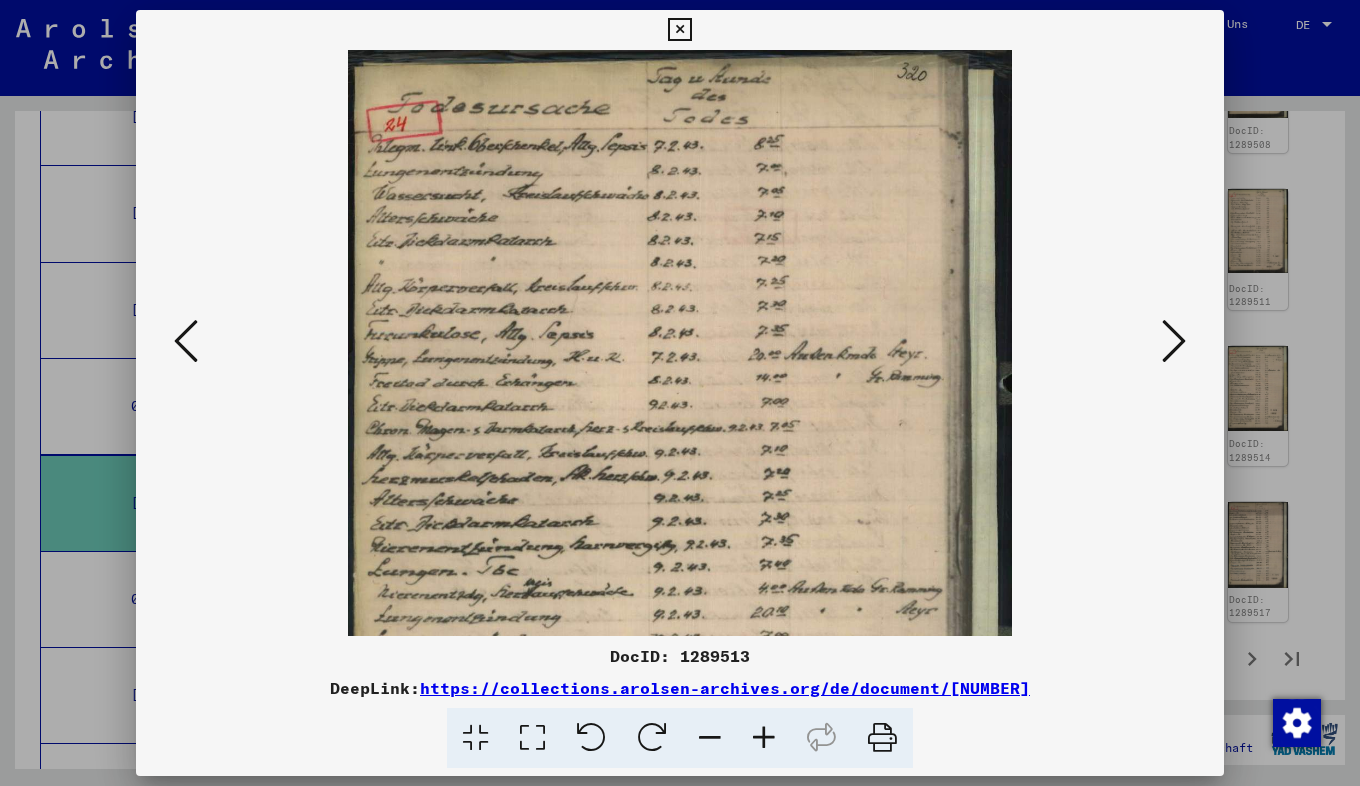 click at bounding box center [764, 738] 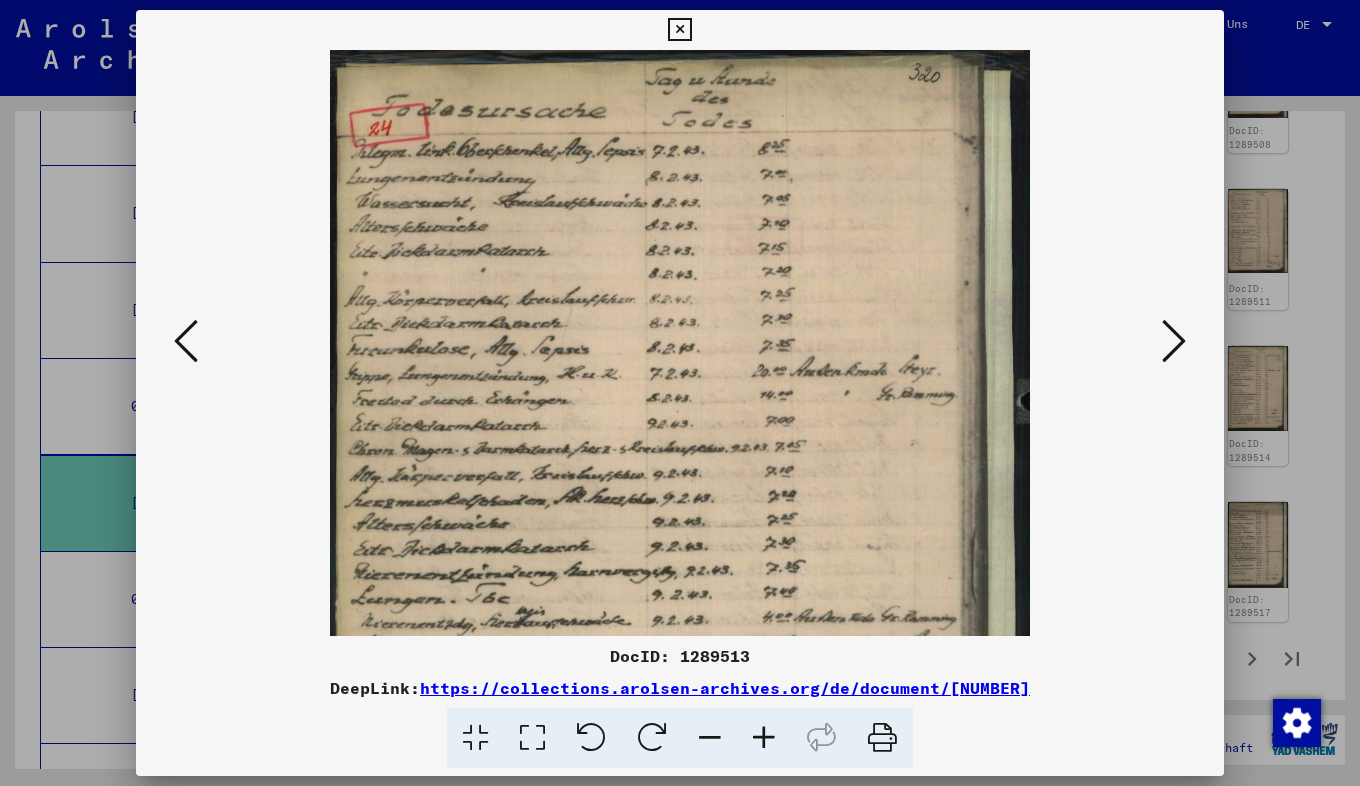 click at bounding box center (764, 738) 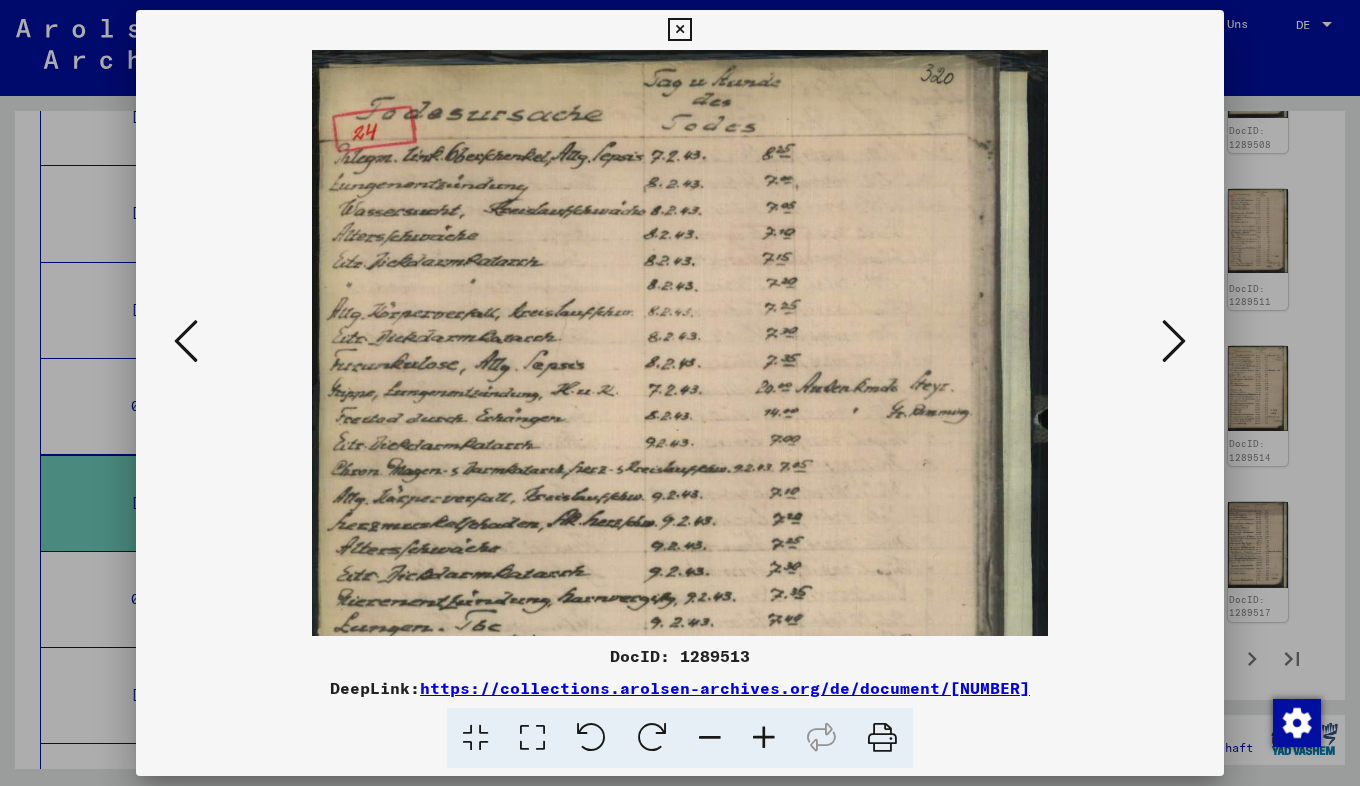 click at bounding box center (764, 738) 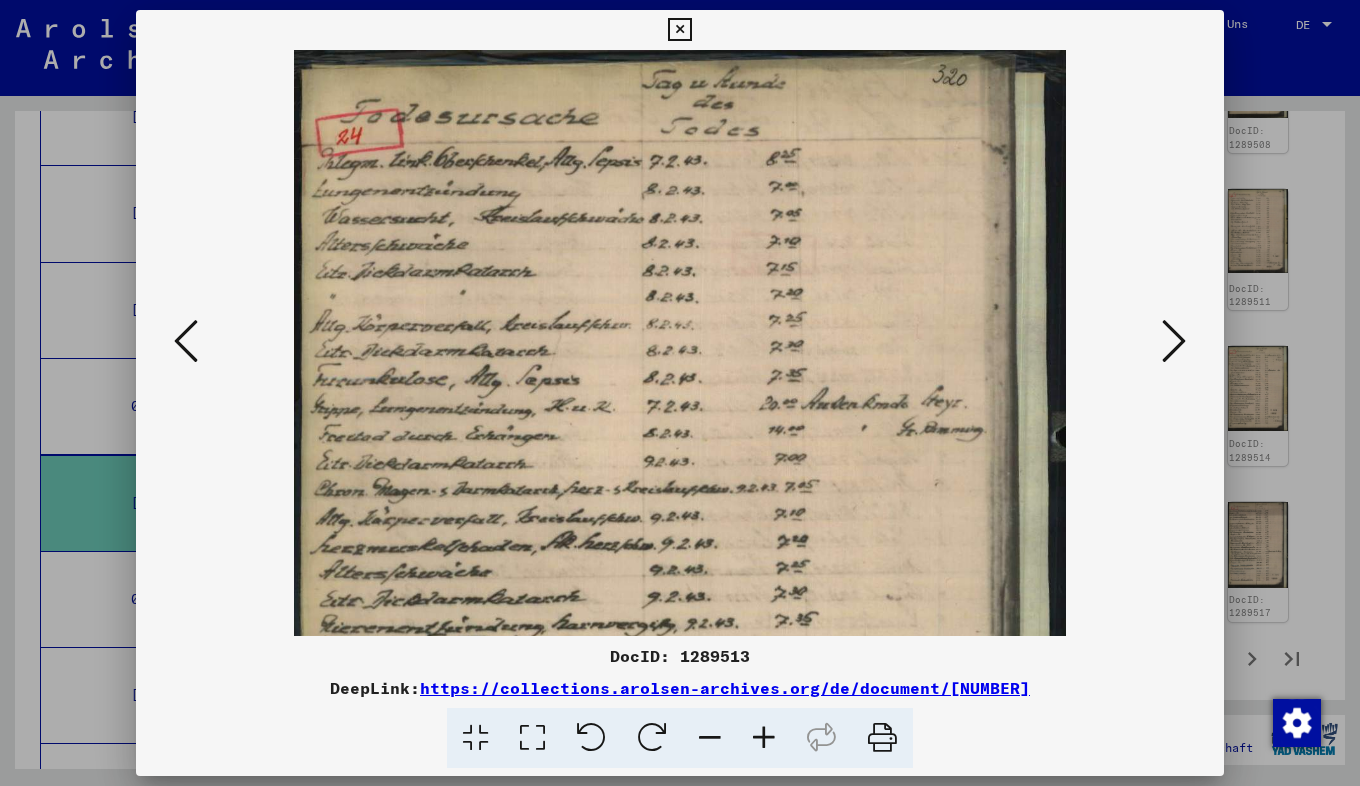 click at bounding box center [764, 738] 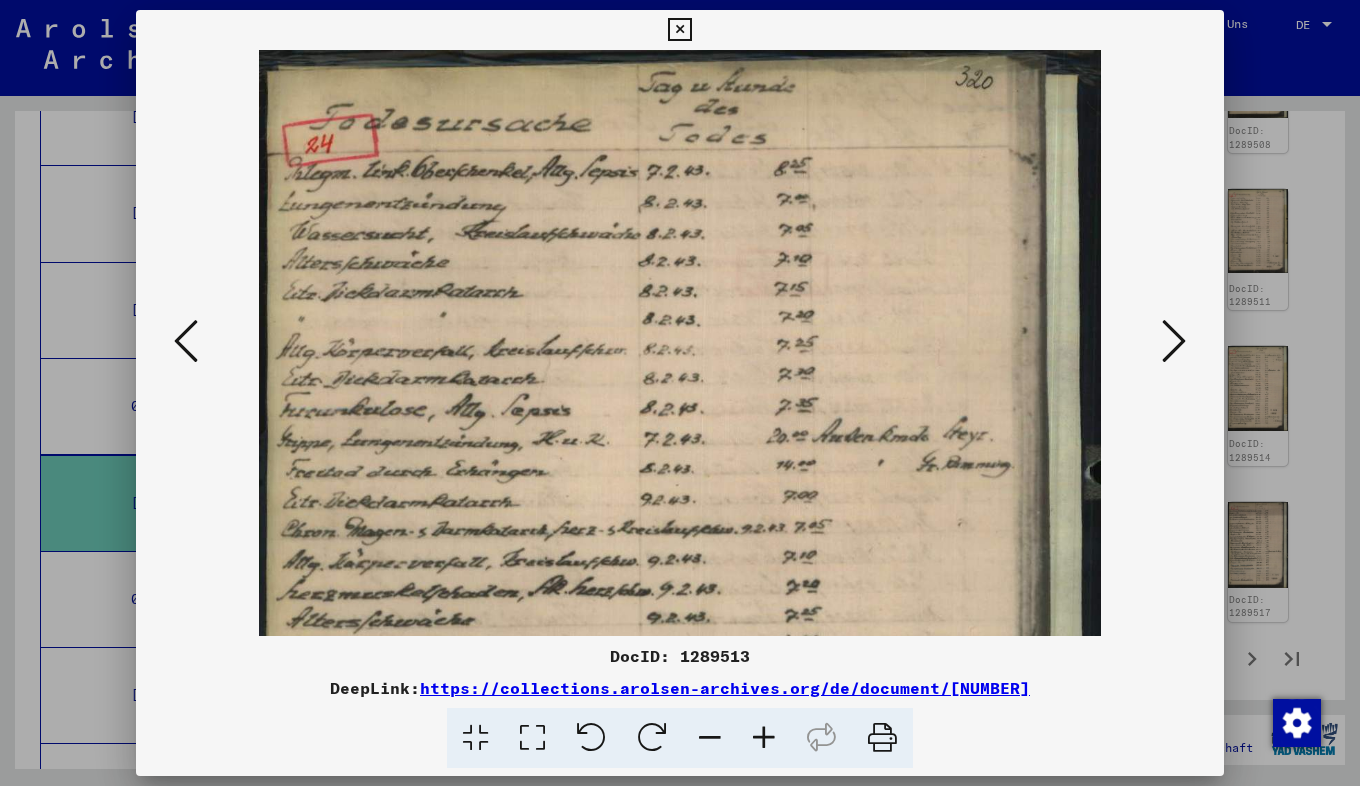 click at bounding box center [764, 738] 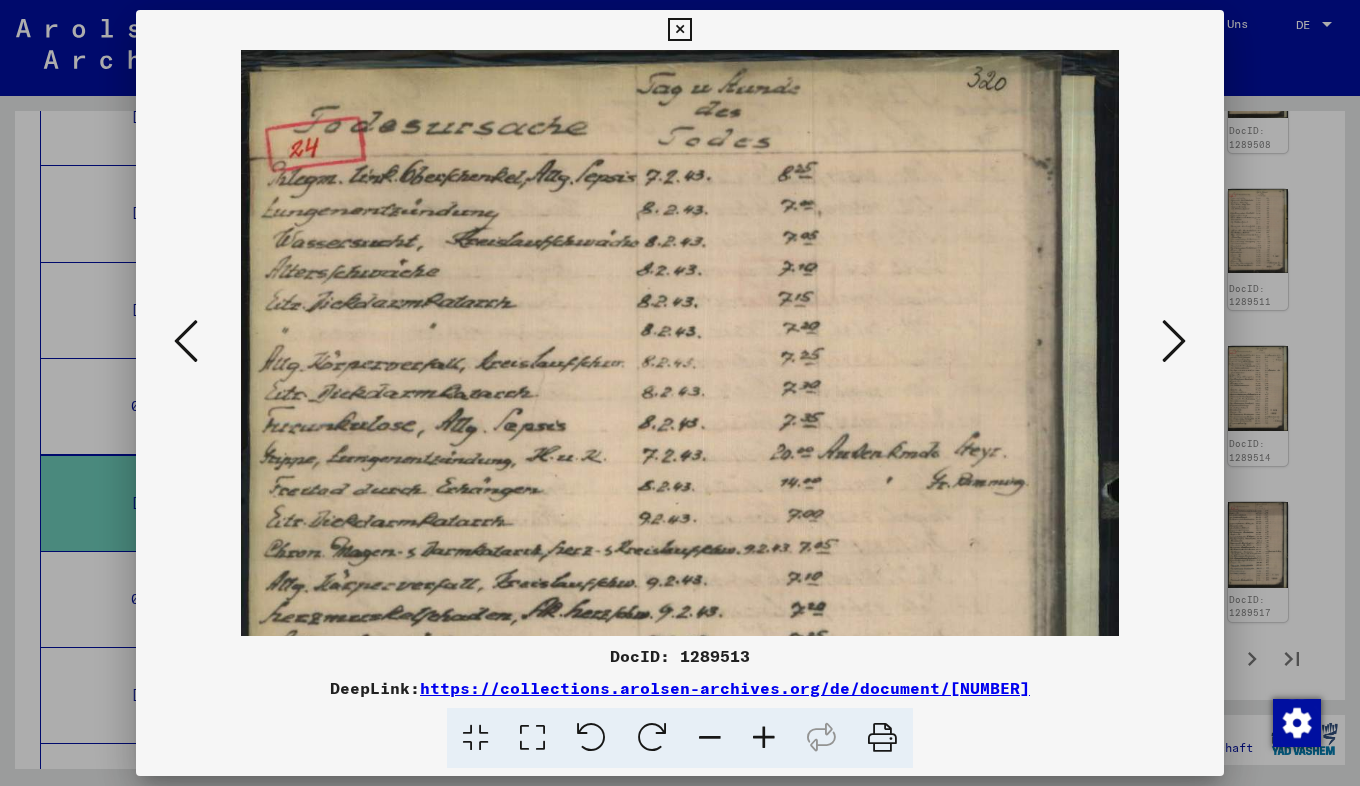click at bounding box center (764, 738) 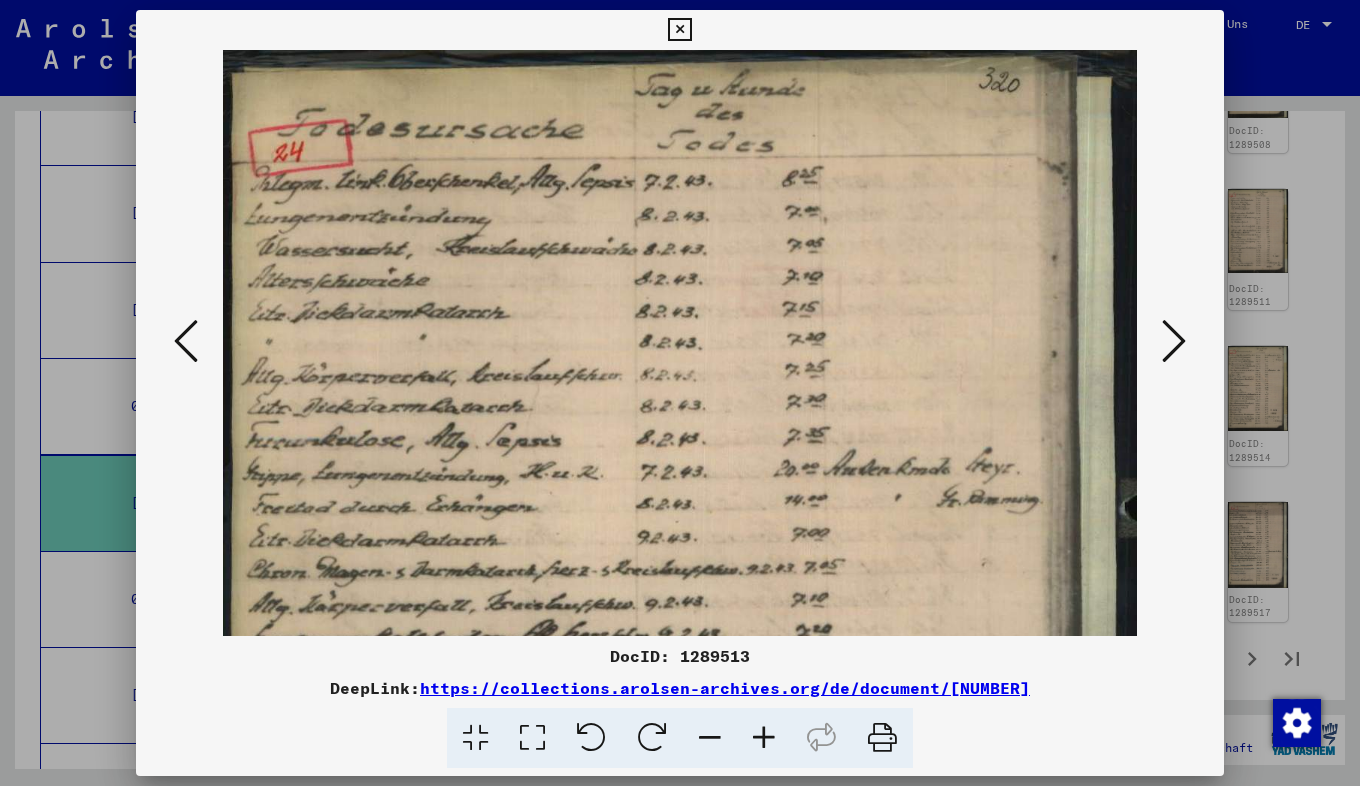 click at bounding box center [764, 738] 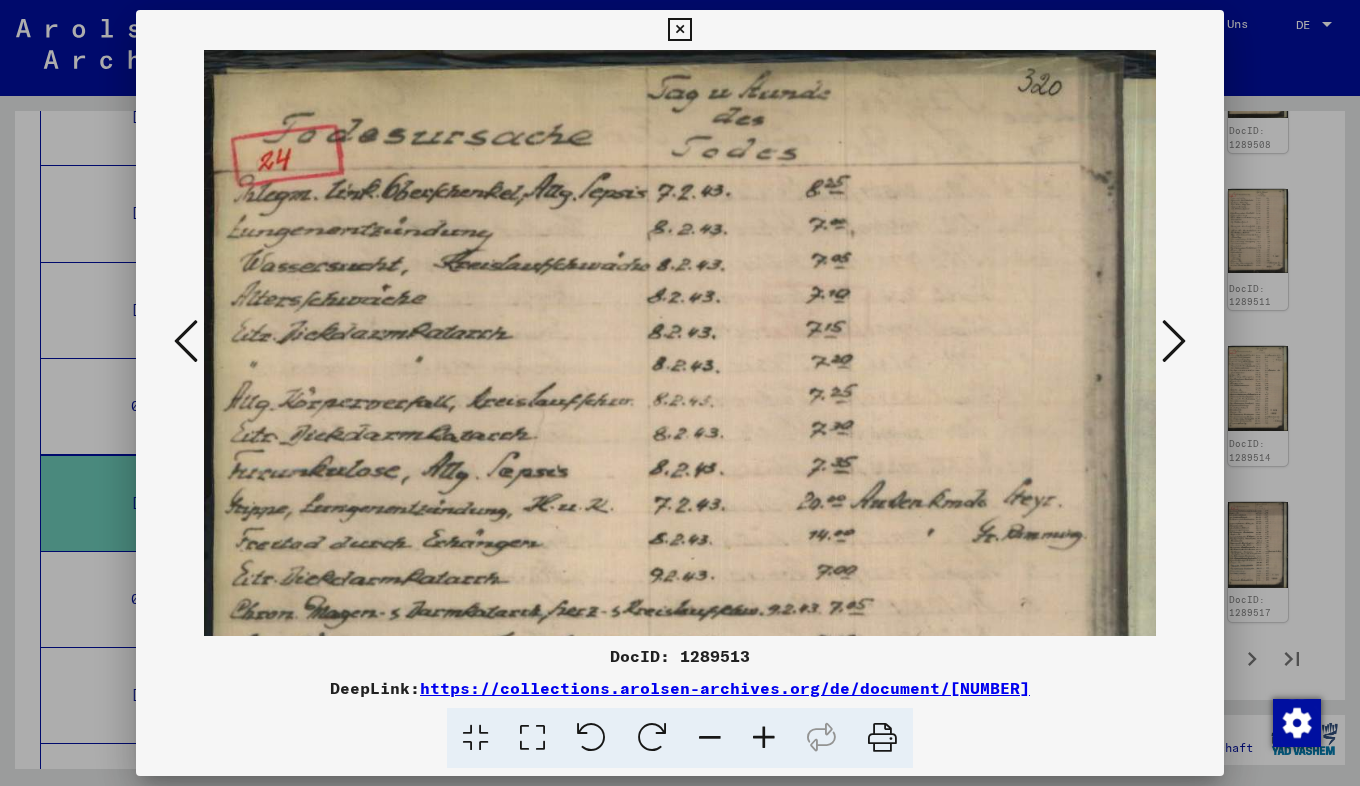 click at bounding box center (764, 738) 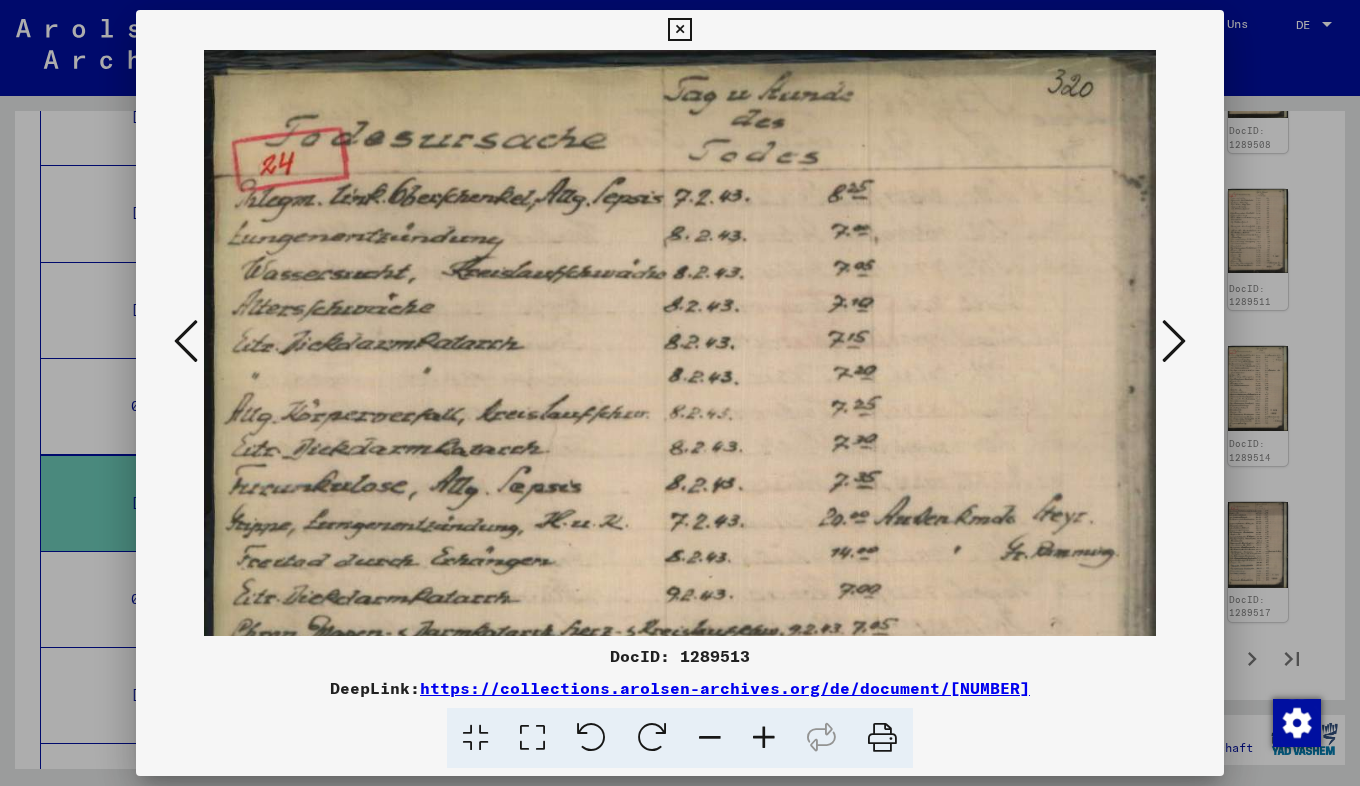 click at bounding box center (764, 738) 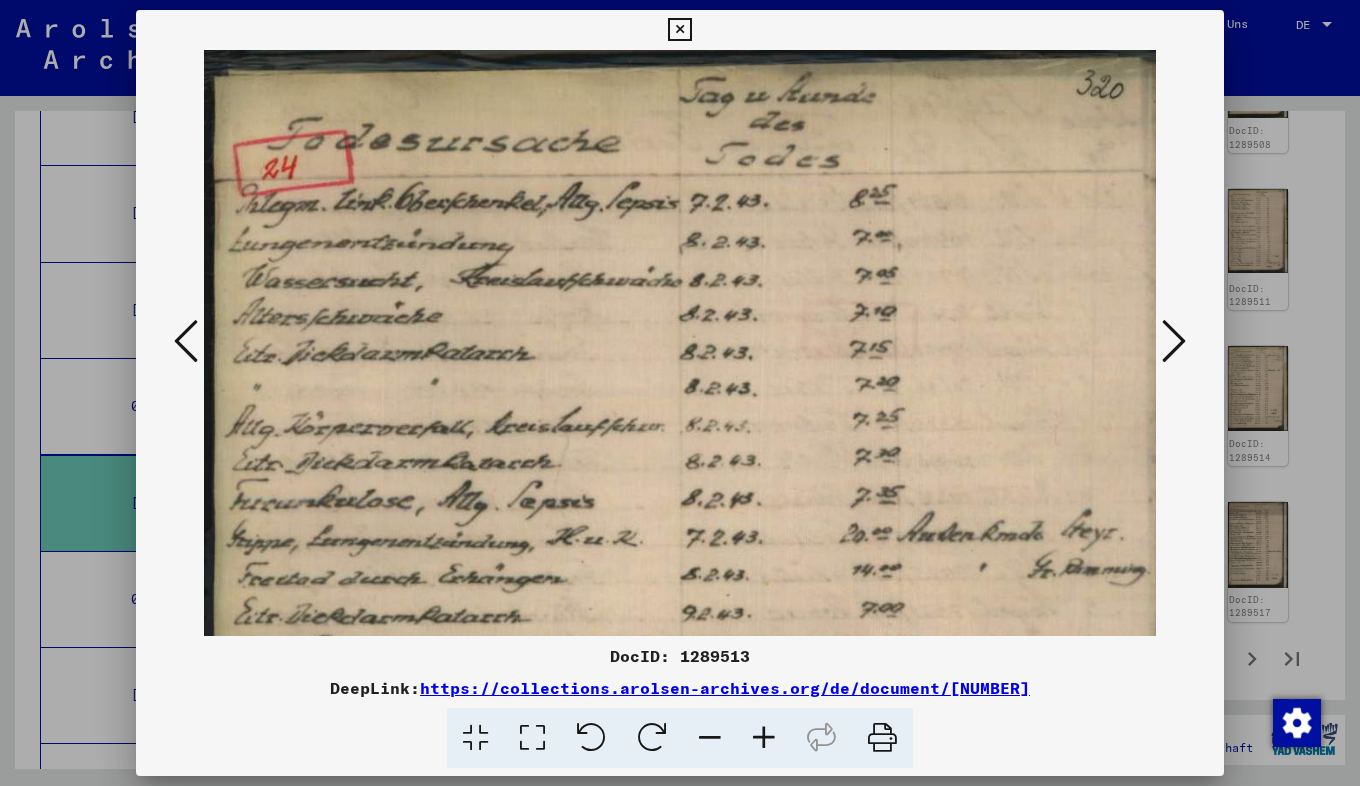 click at bounding box center (764, 738) 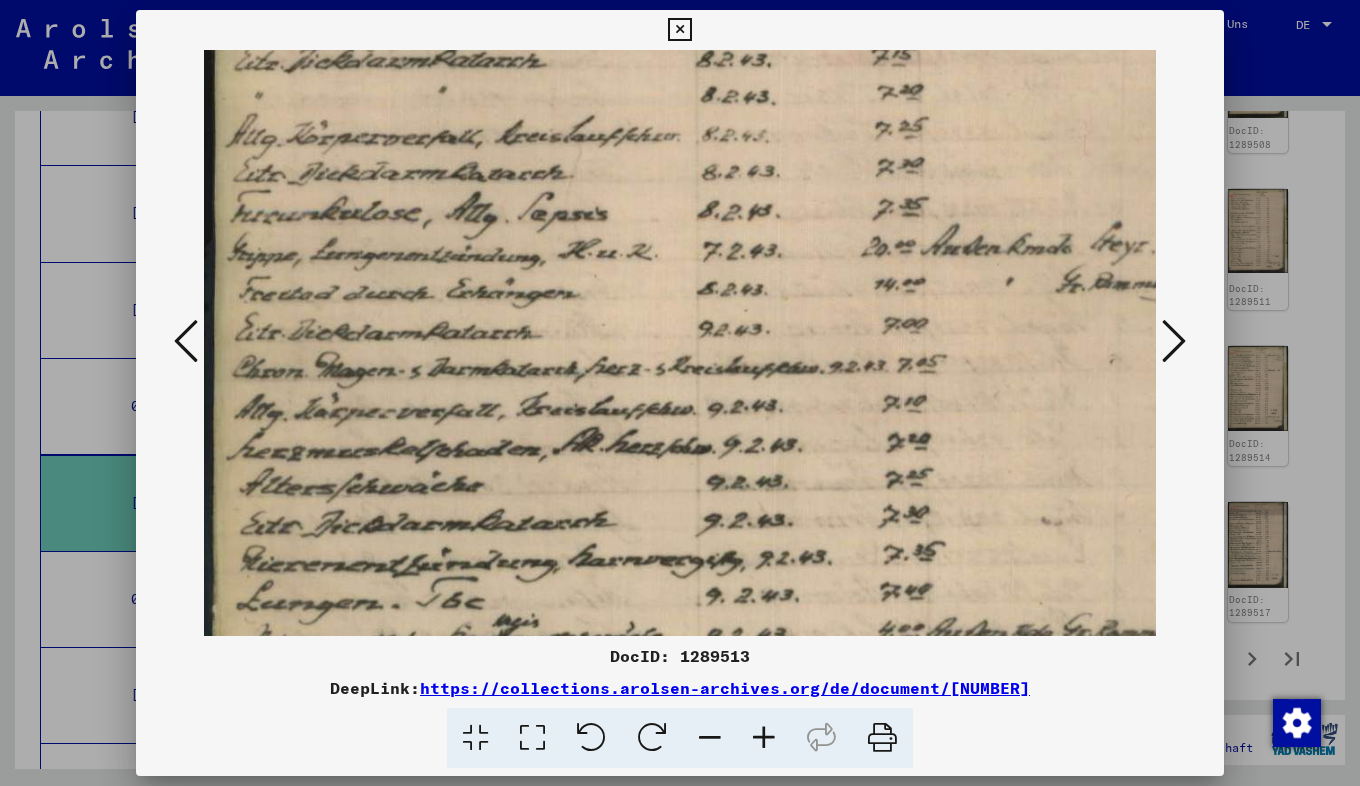 scroll, scrollTop: 378, scrollLeft: 8, axis: both 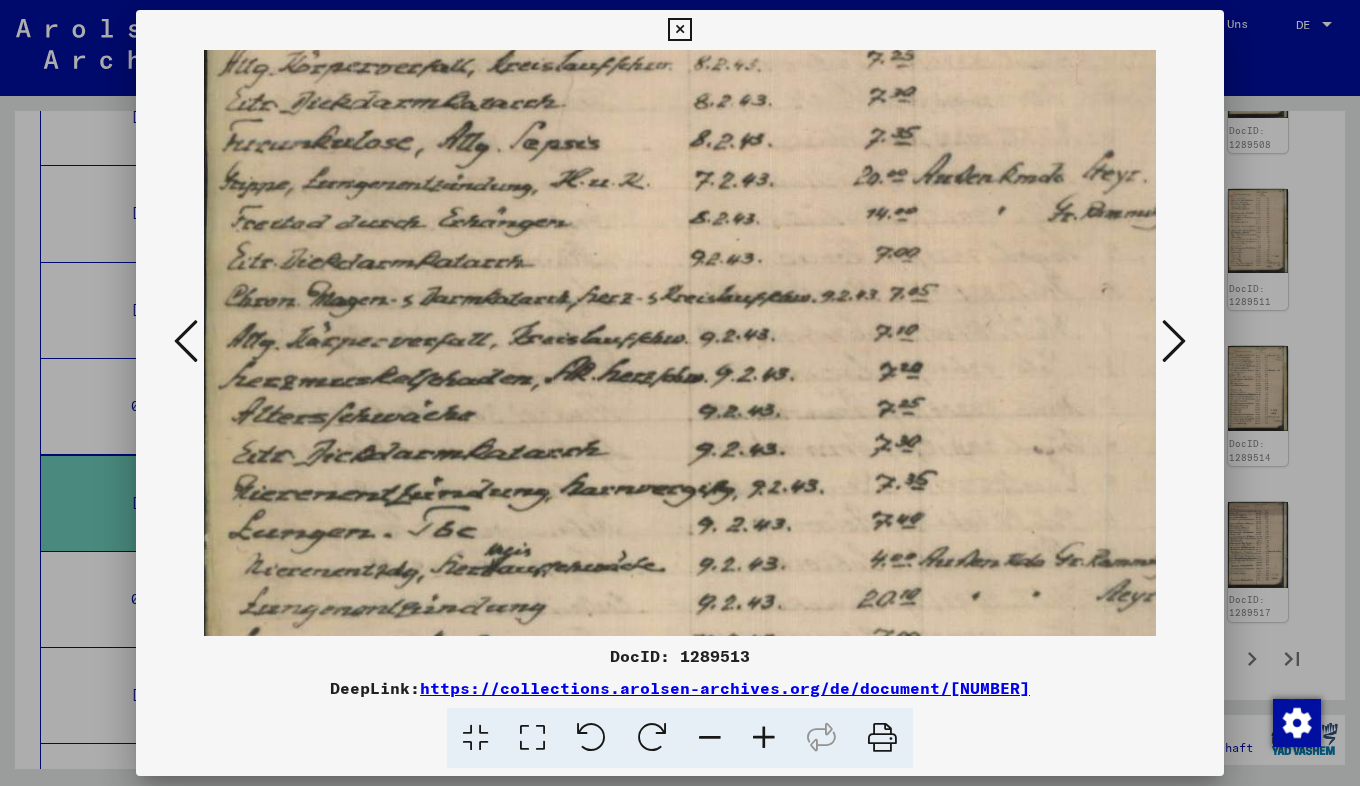 drag, startPoint x: 846, startPoint y: 489, endPoint x: 853, endPoint y: 110, distance: 379.06464 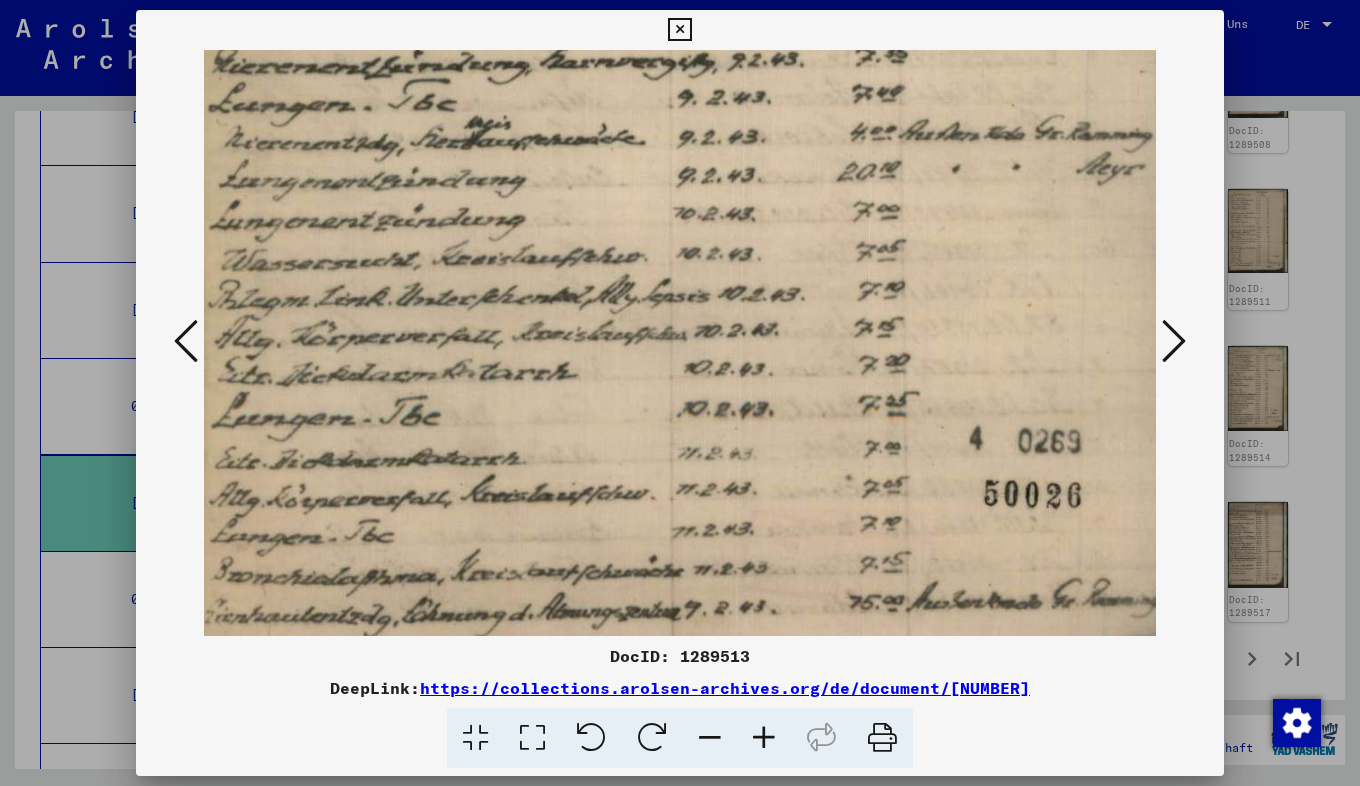 drag, startPoint x: 817, startPoint y: 510, endPoint x: 797, endPoint y: 80, distance: 430.46487 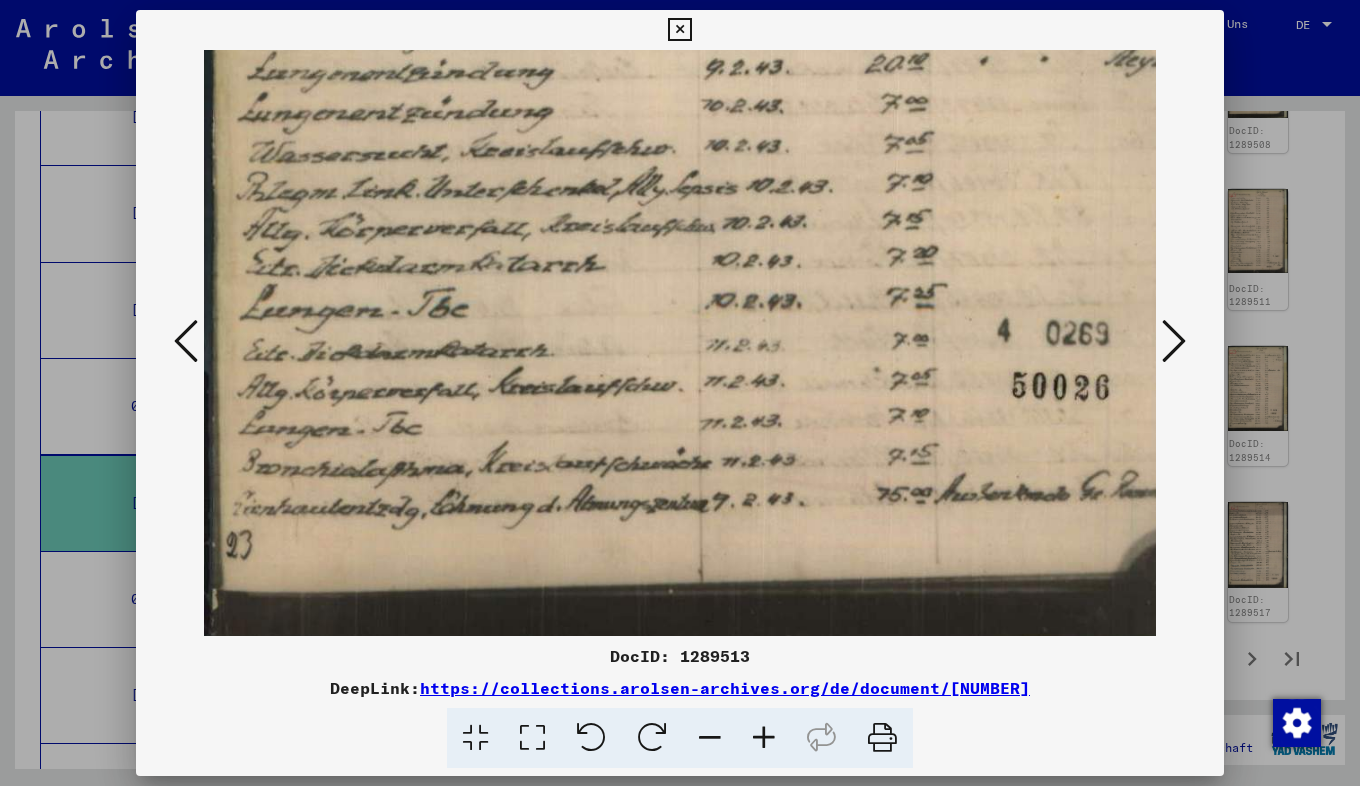 scroll, scrollTop: 904, scrollLeft: 0, axis: vertical 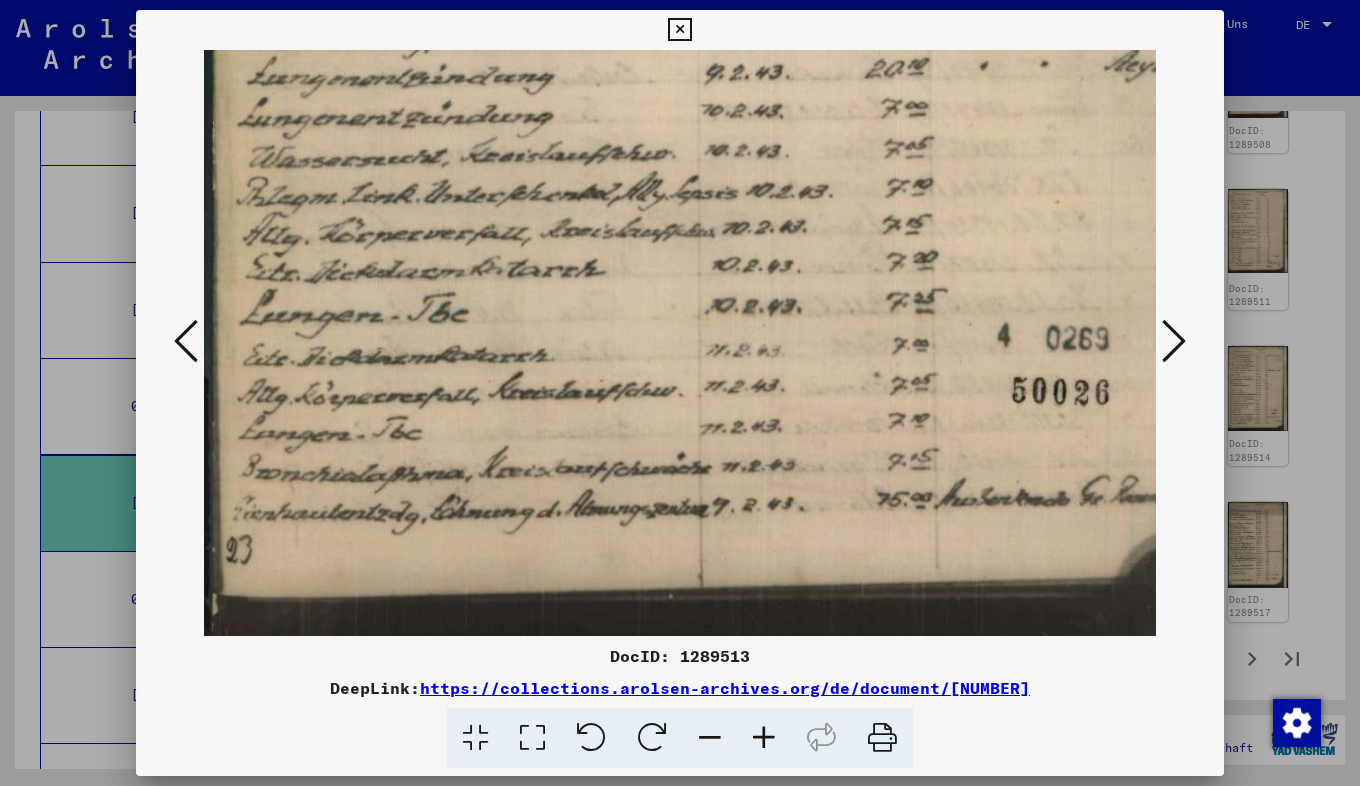 drag, startPoint x: 764, startPoint y: 457, endPoint x: 939, endPoint y: 361, distance: 199.60211 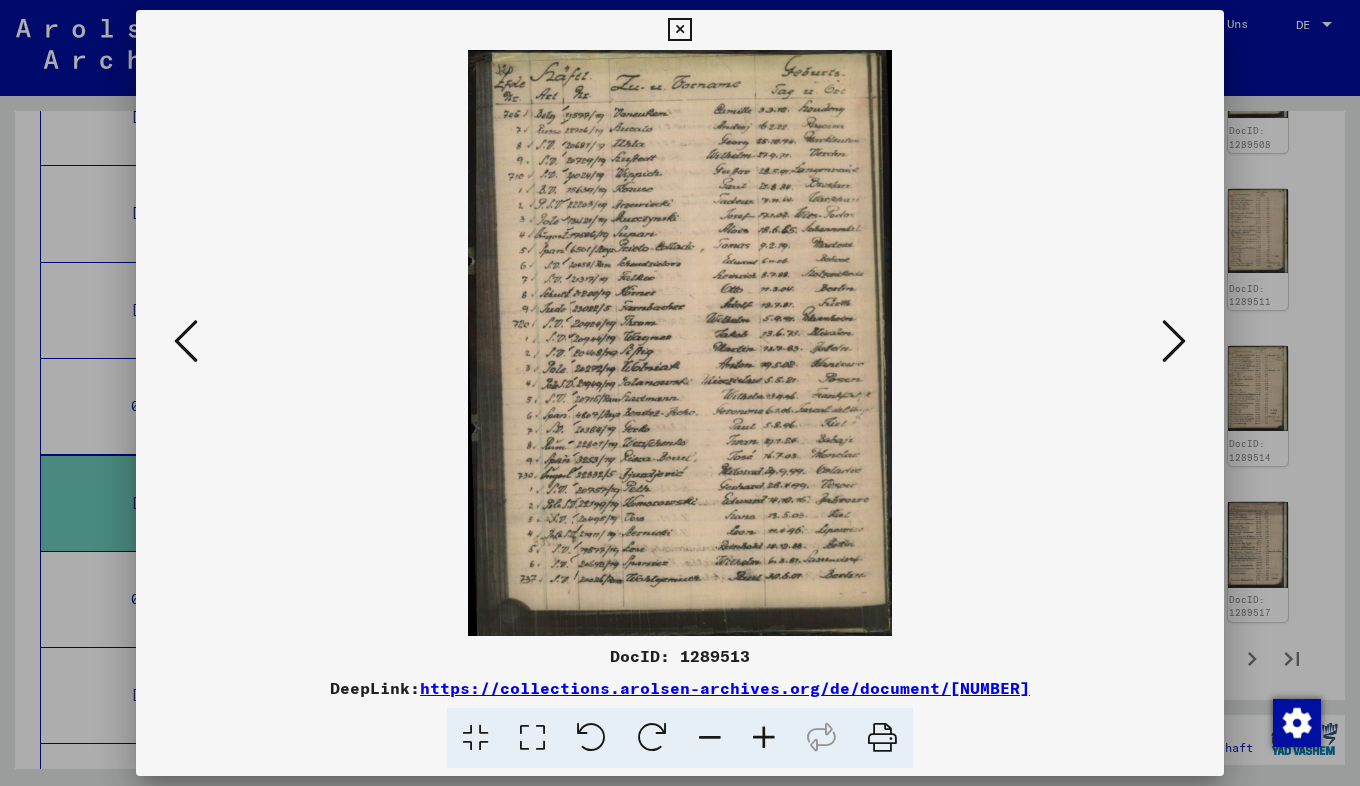 click at bounding box center (764, 738) 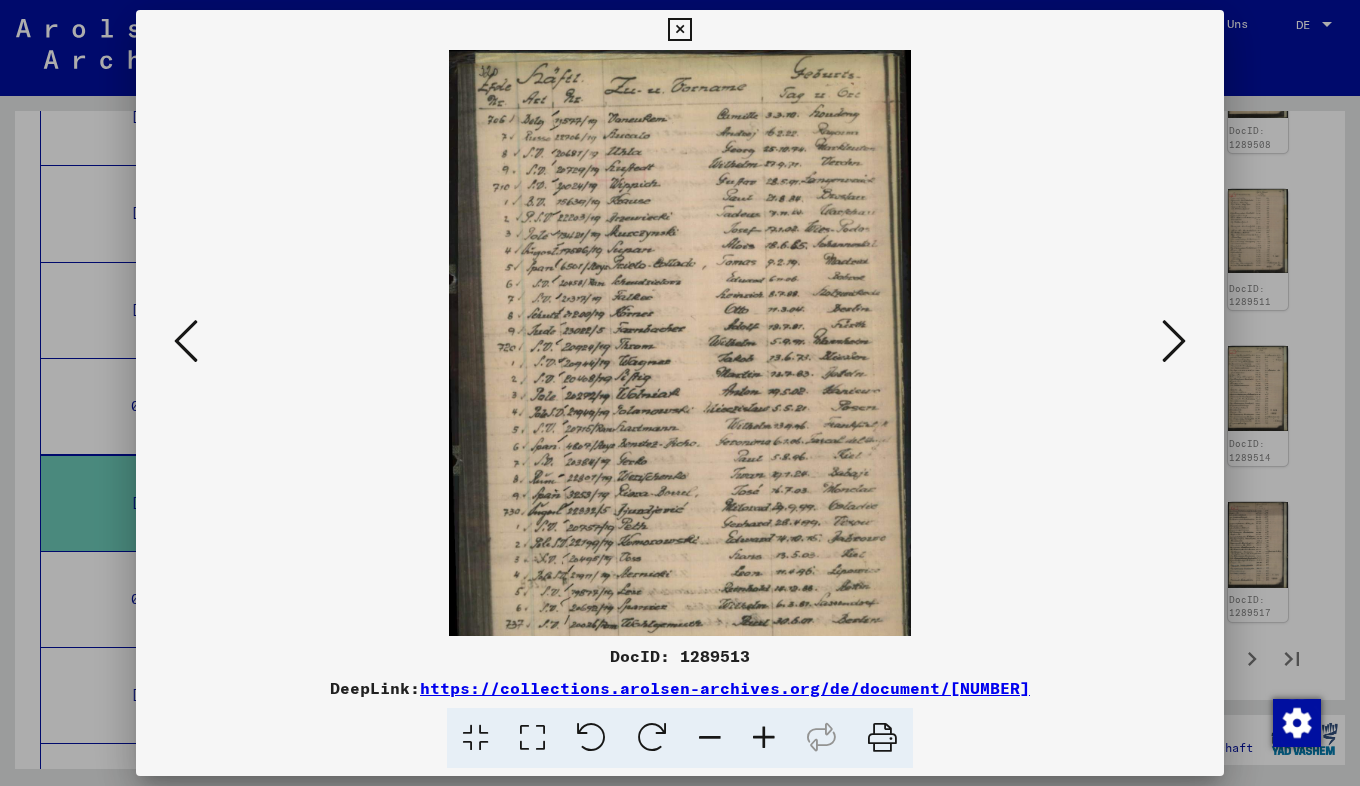 click at bounding box center (764, 738) 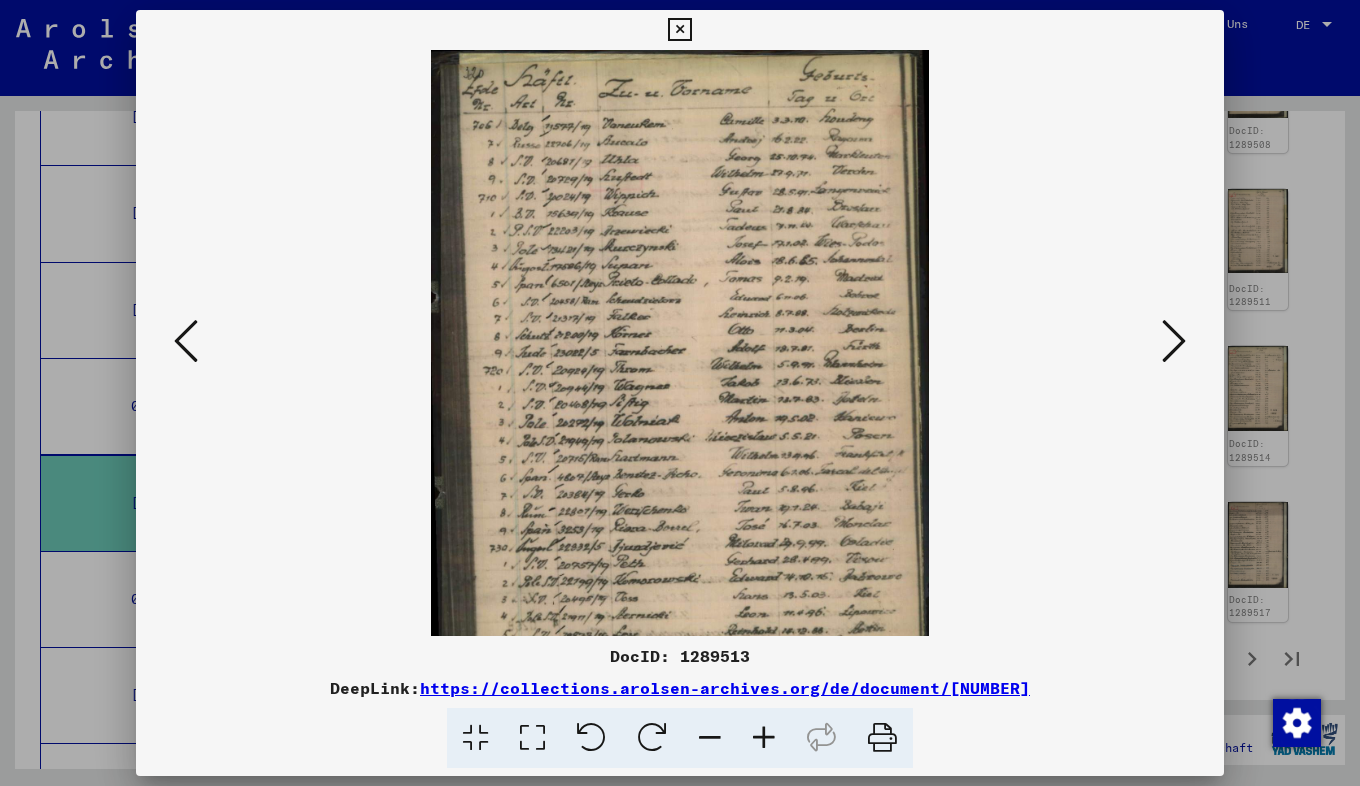 click at bounding box center (764, 738) 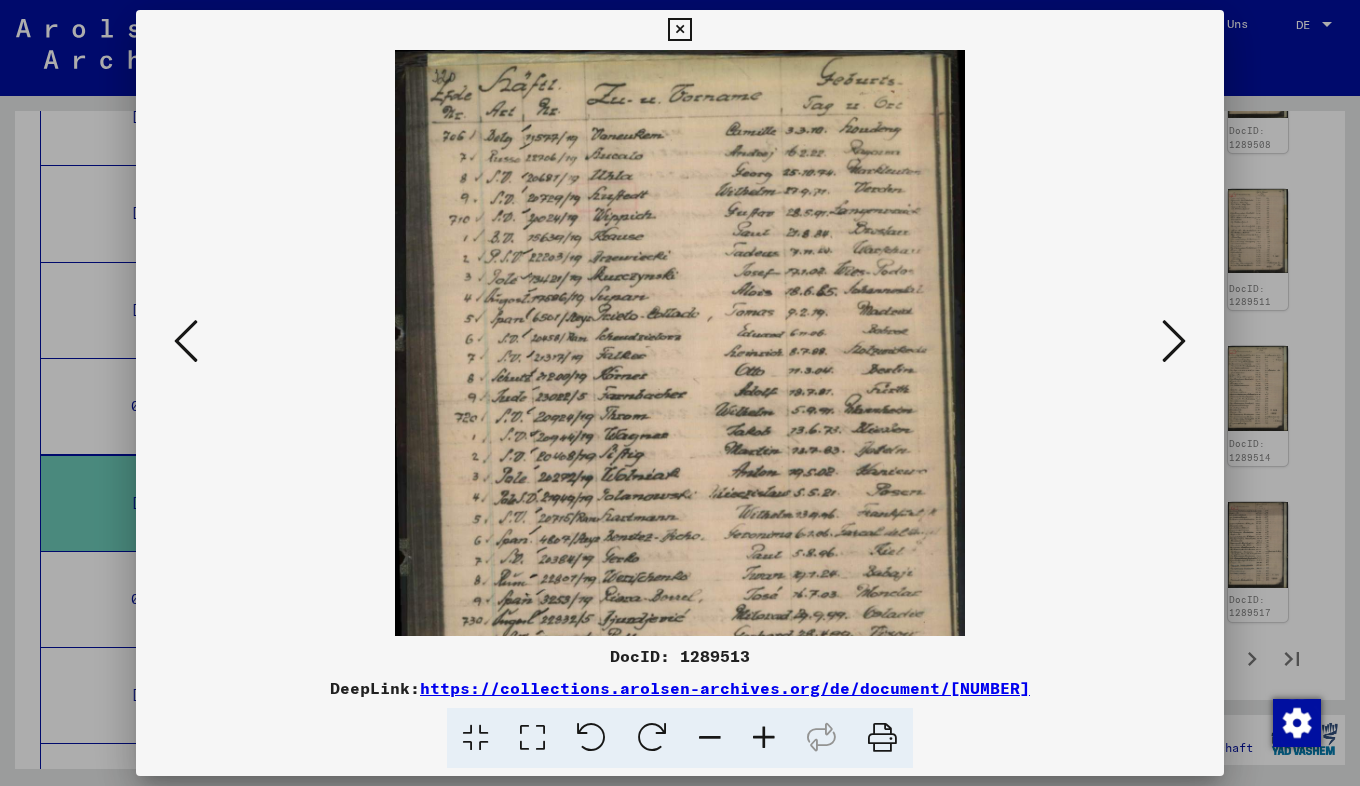 click at bounding box center (764, 738) 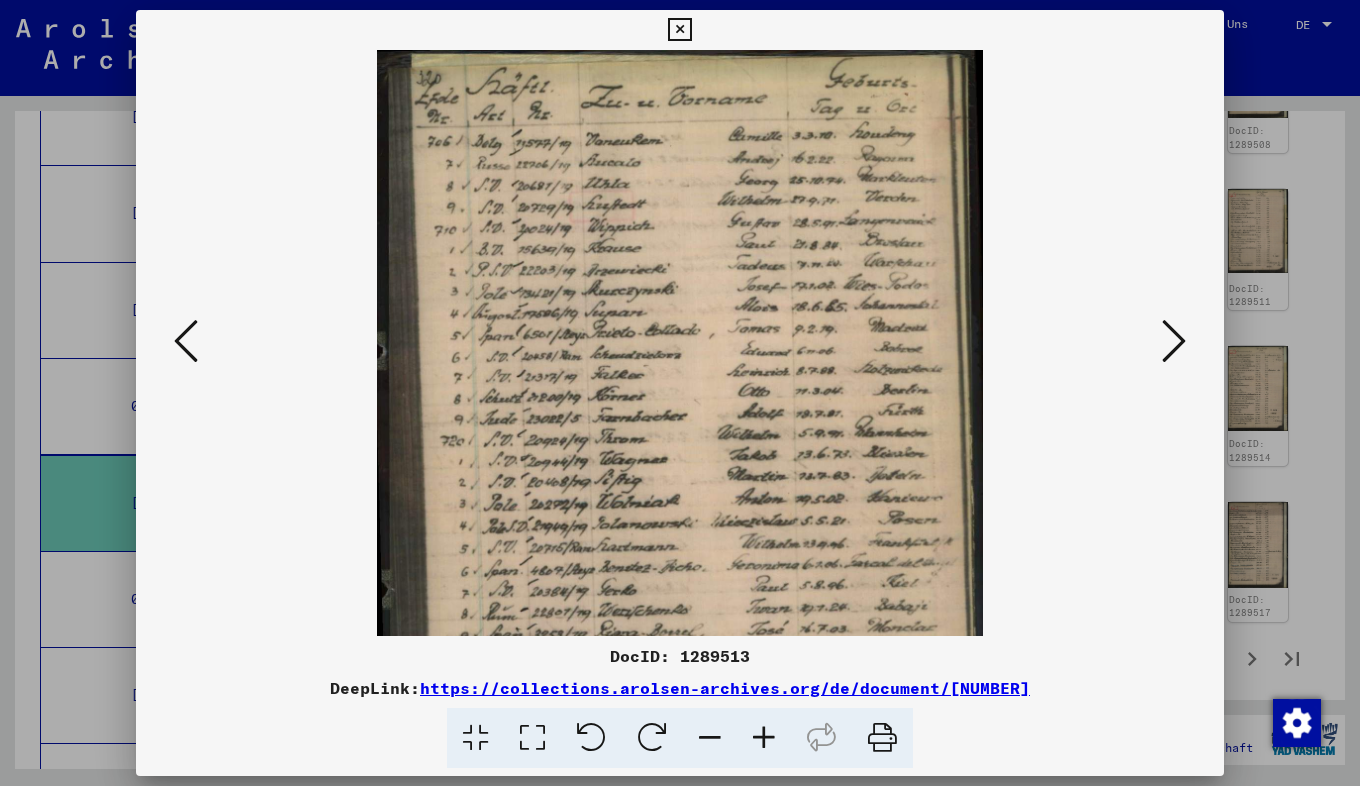 click at bounding box center (764, 738) 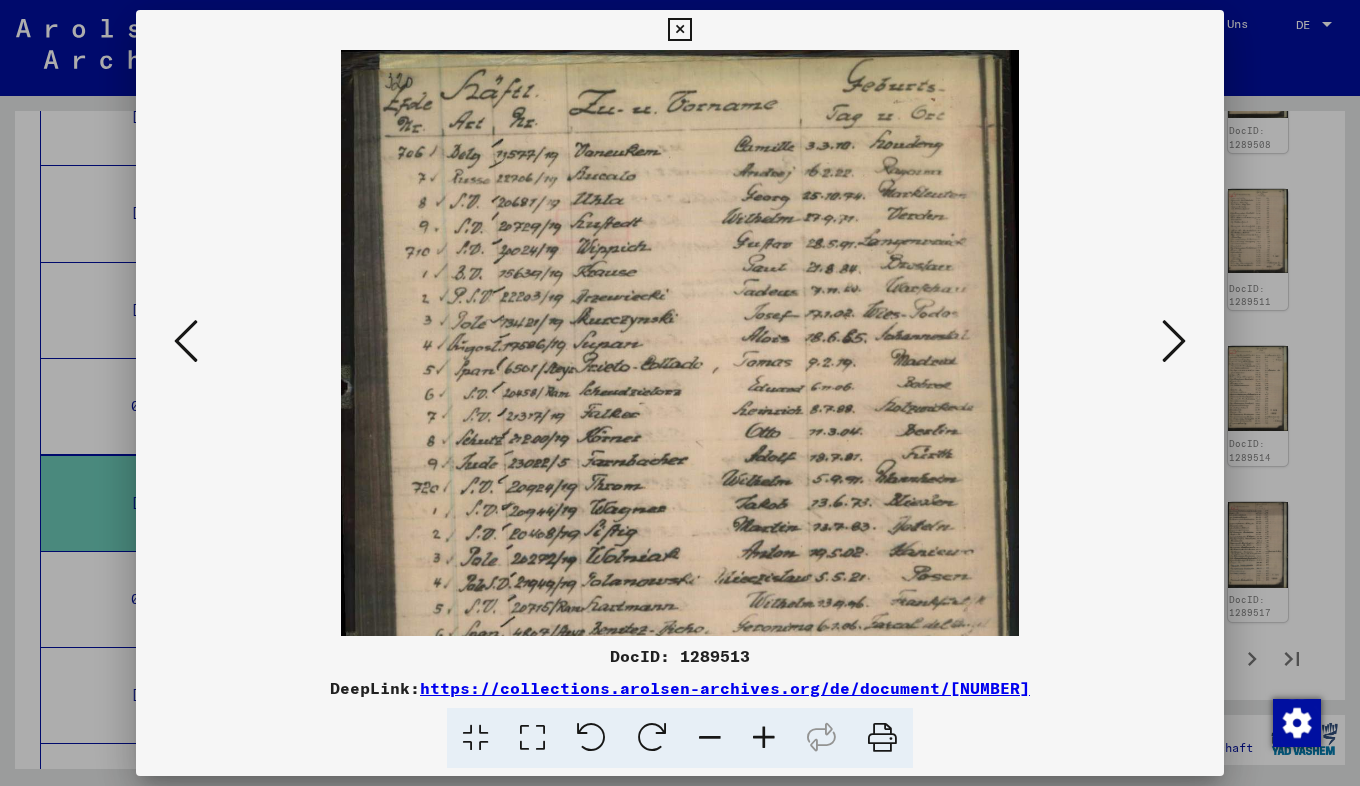 click at bounding box center (764, 738) 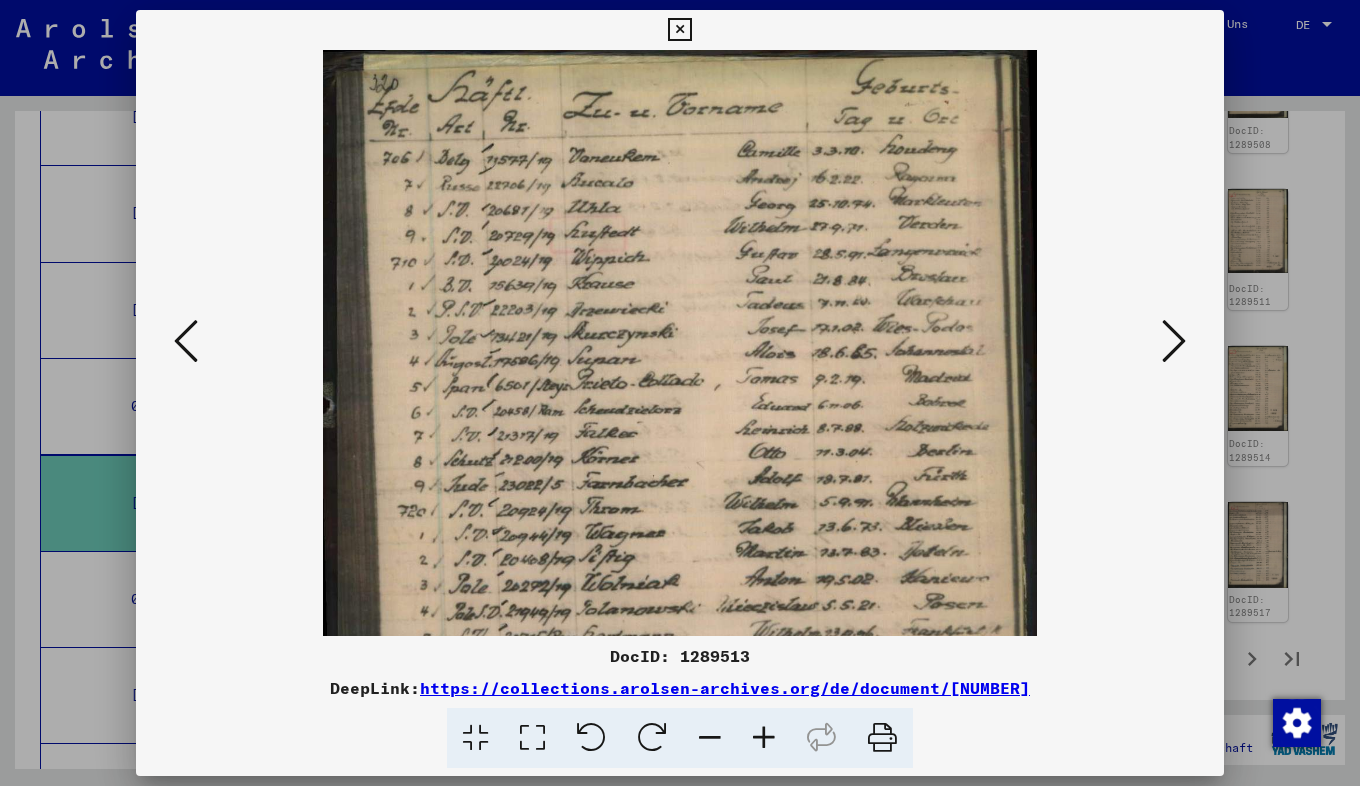 click at bounding box center [764, 738] 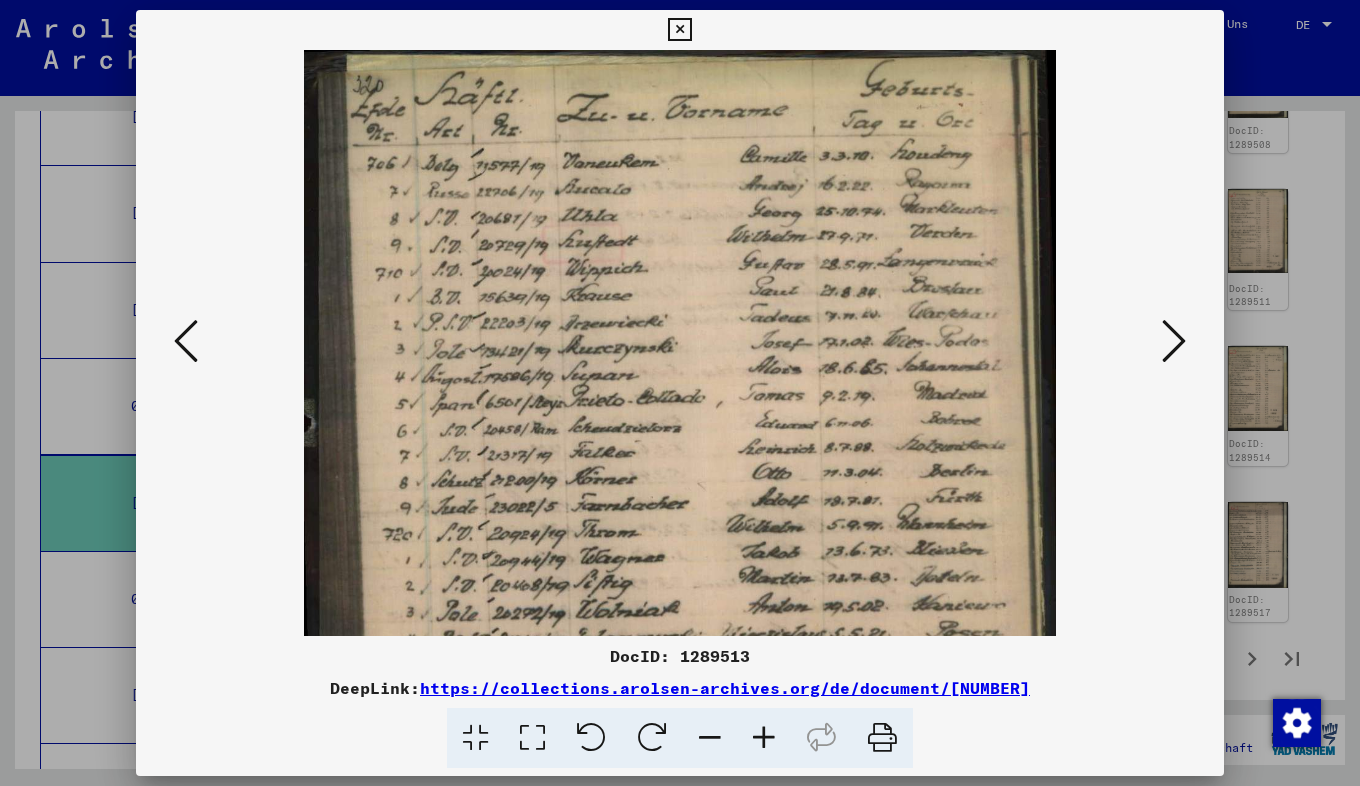 click at bounding box center [764, 738] 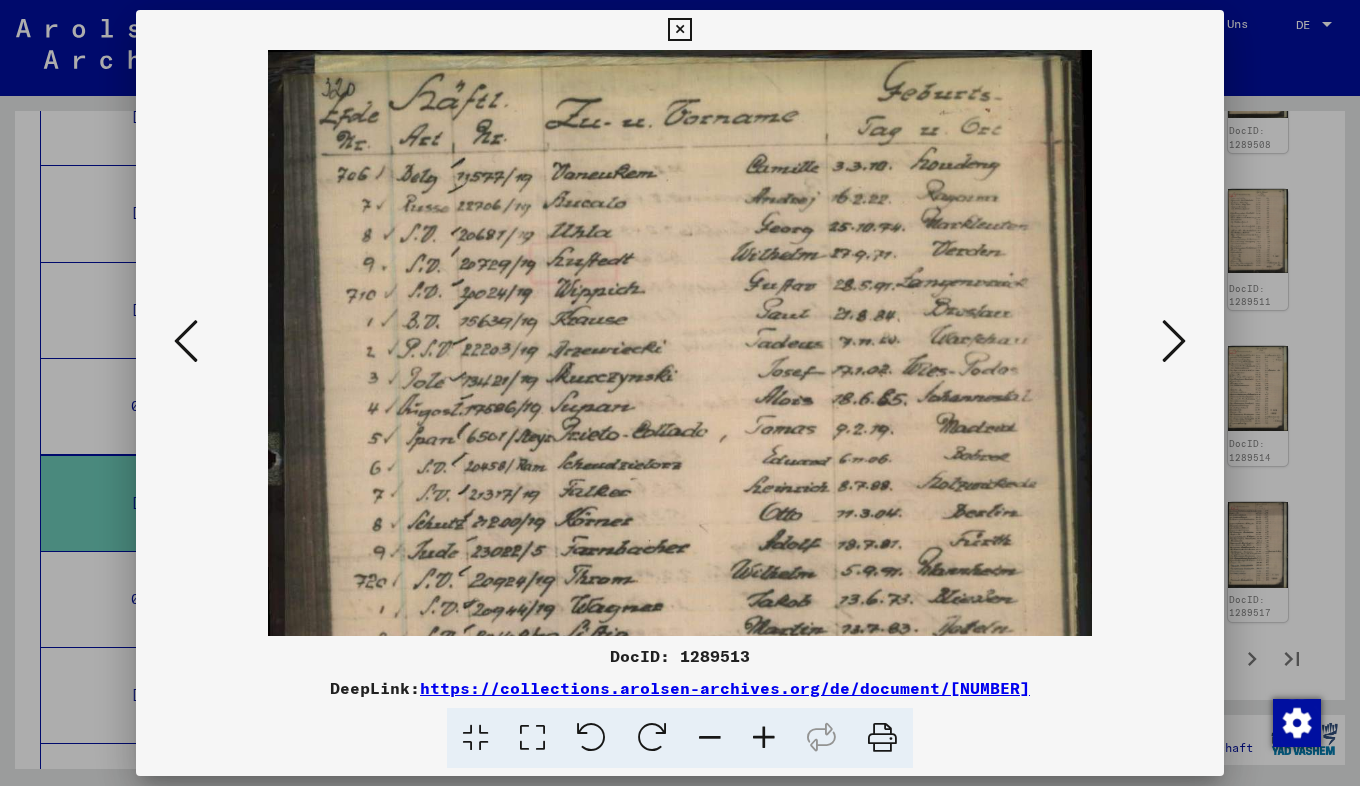 click at bounding box center [764, 738] 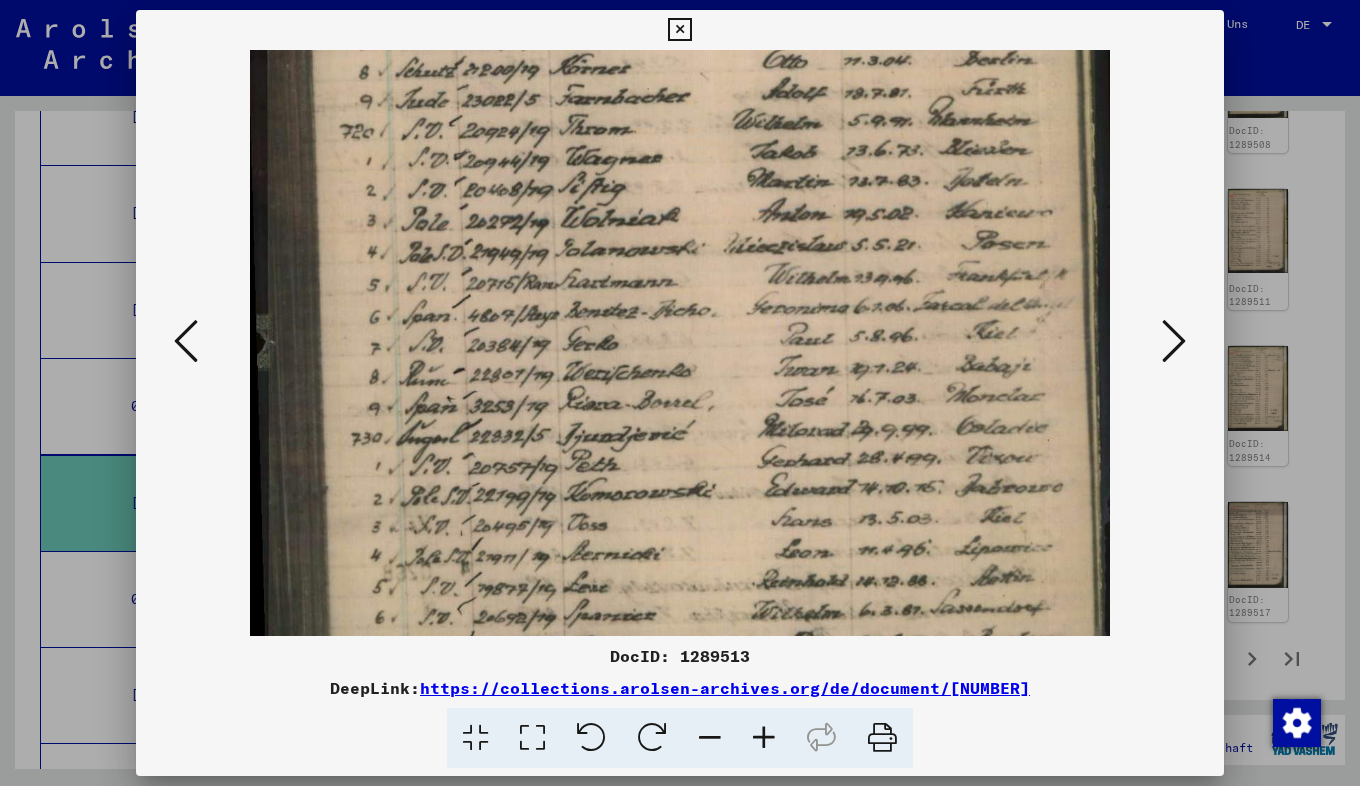 drag, startPoint x: 754, startPoint y: 573, endPoint x: 785, endPoint y: 100, distance: 474.01477 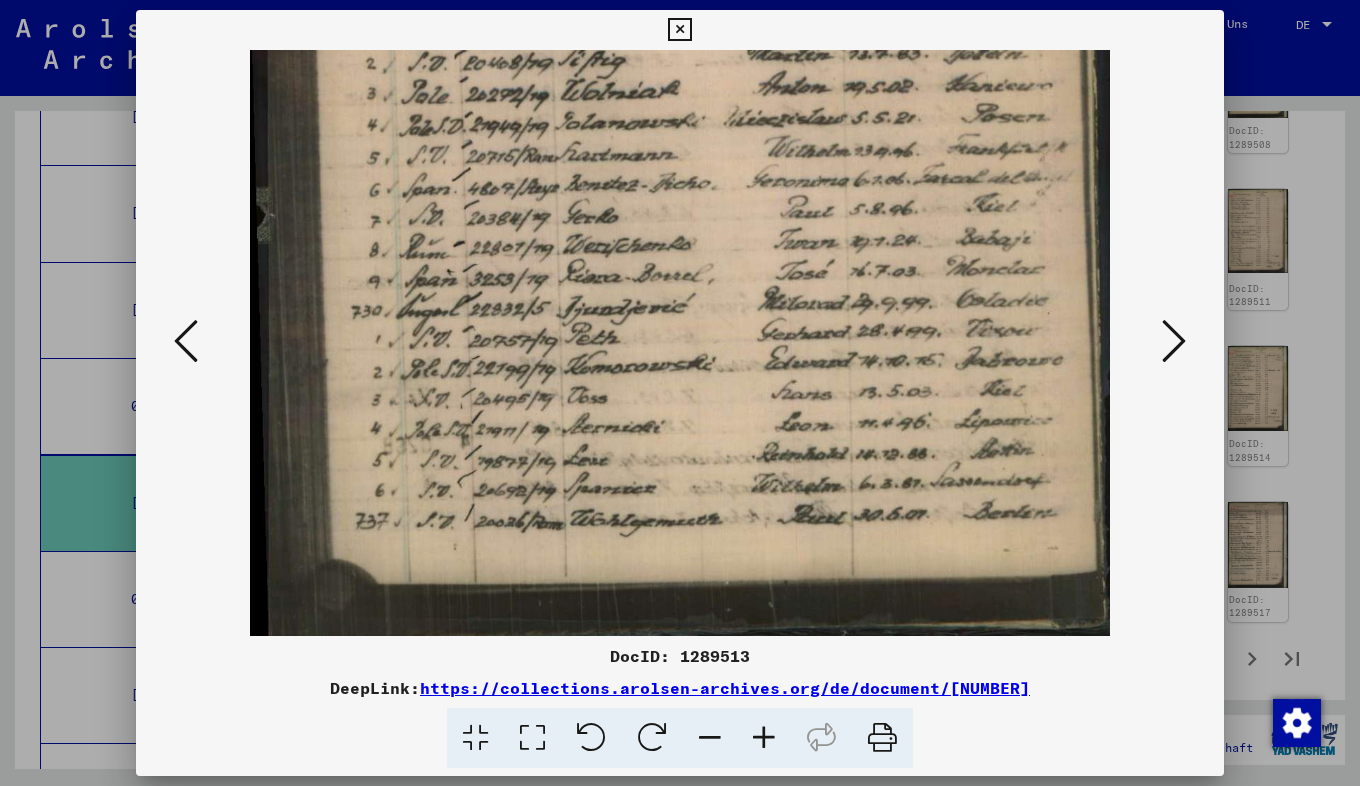 drag, startPoint x: 771, startPoint y: 492, endPoint x: 812, endPoint y: 102, distance: 392.1492 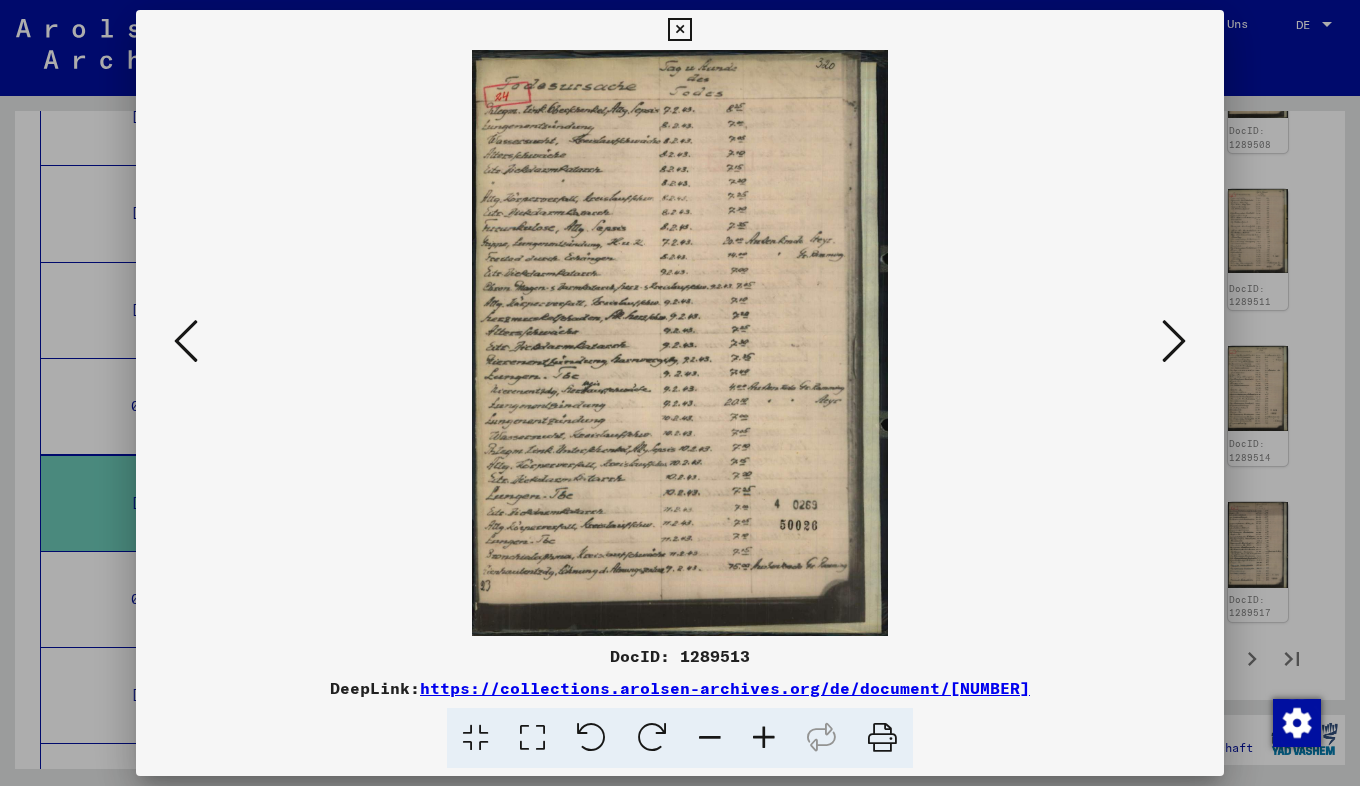 scroll, scrollTop: 0, scrollLeft: 0, axis: both 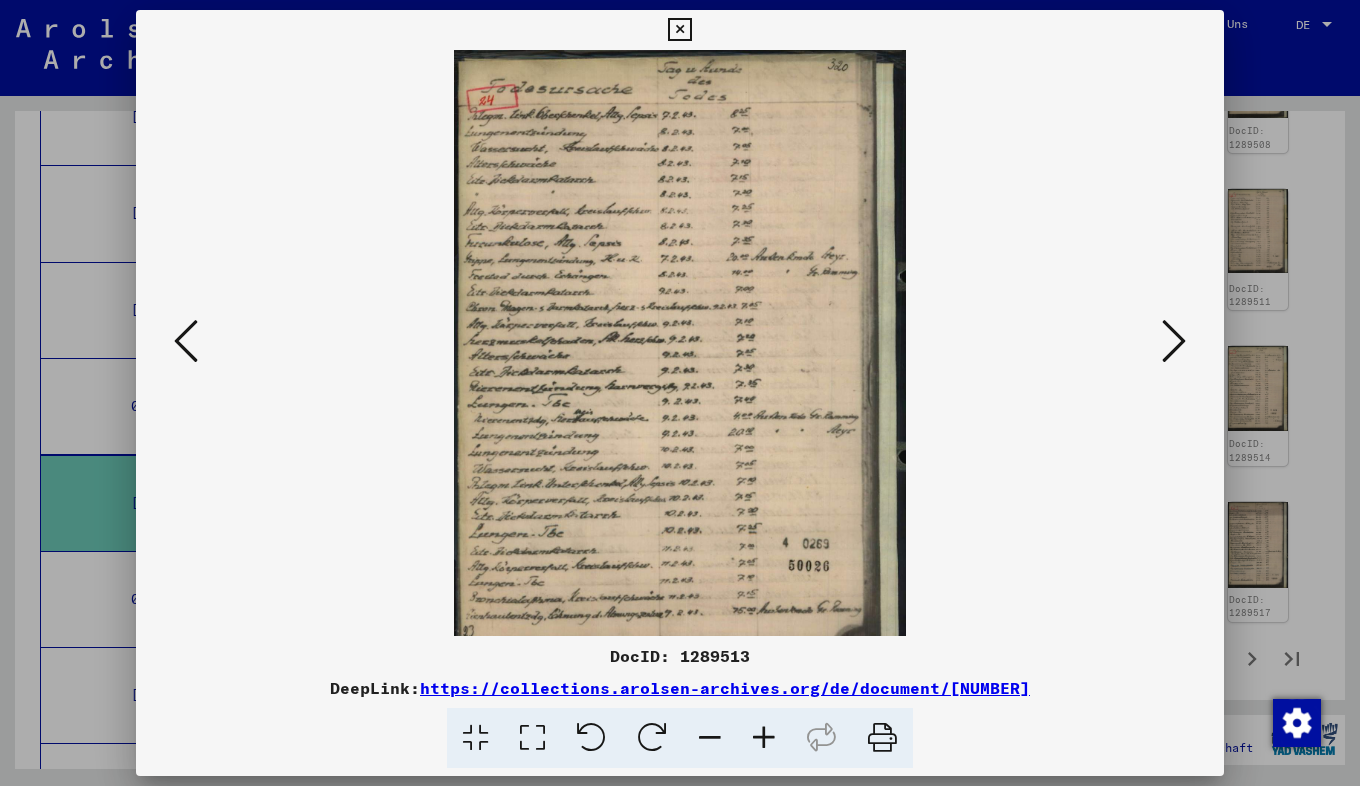 click at bounding box center [764, 738] 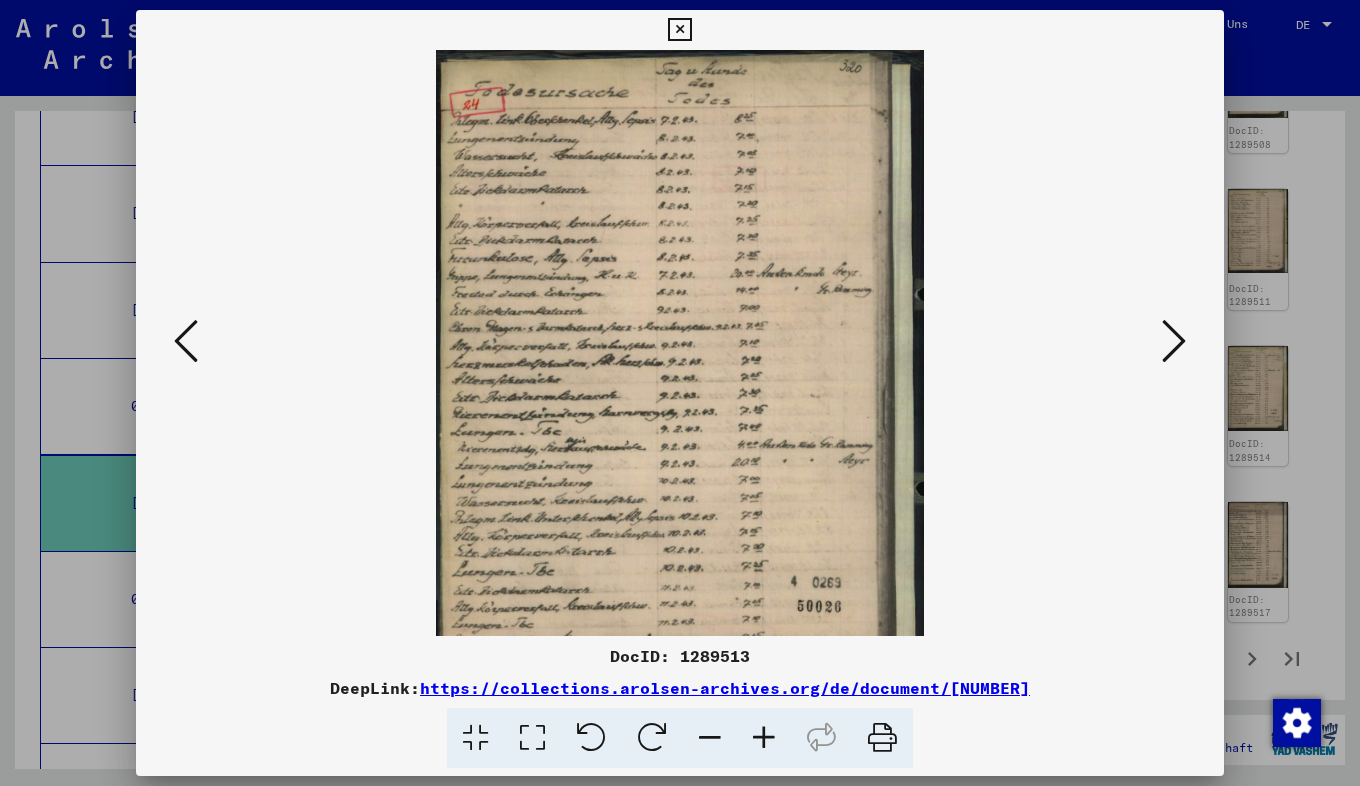 click at bounding box center (764, 738) 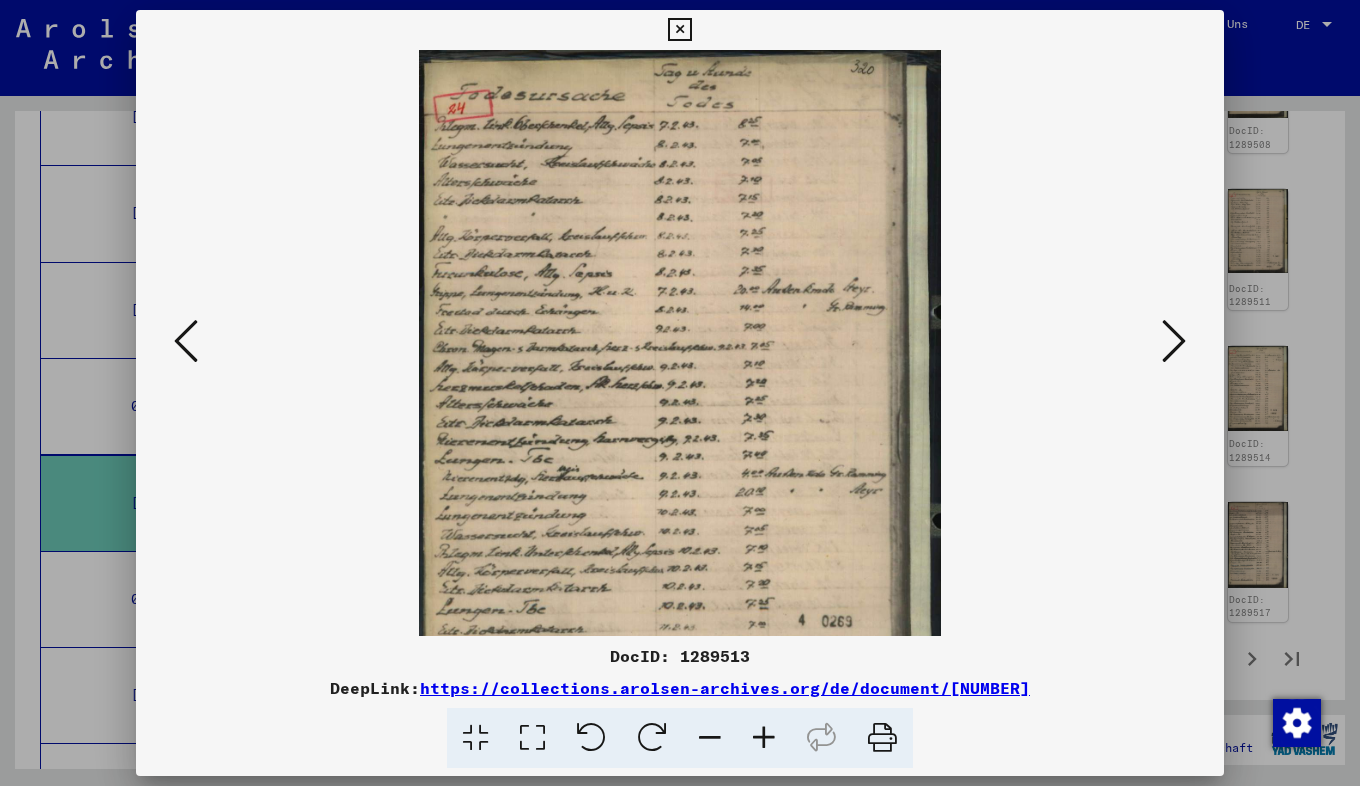 click at bounding box center (764, 738) 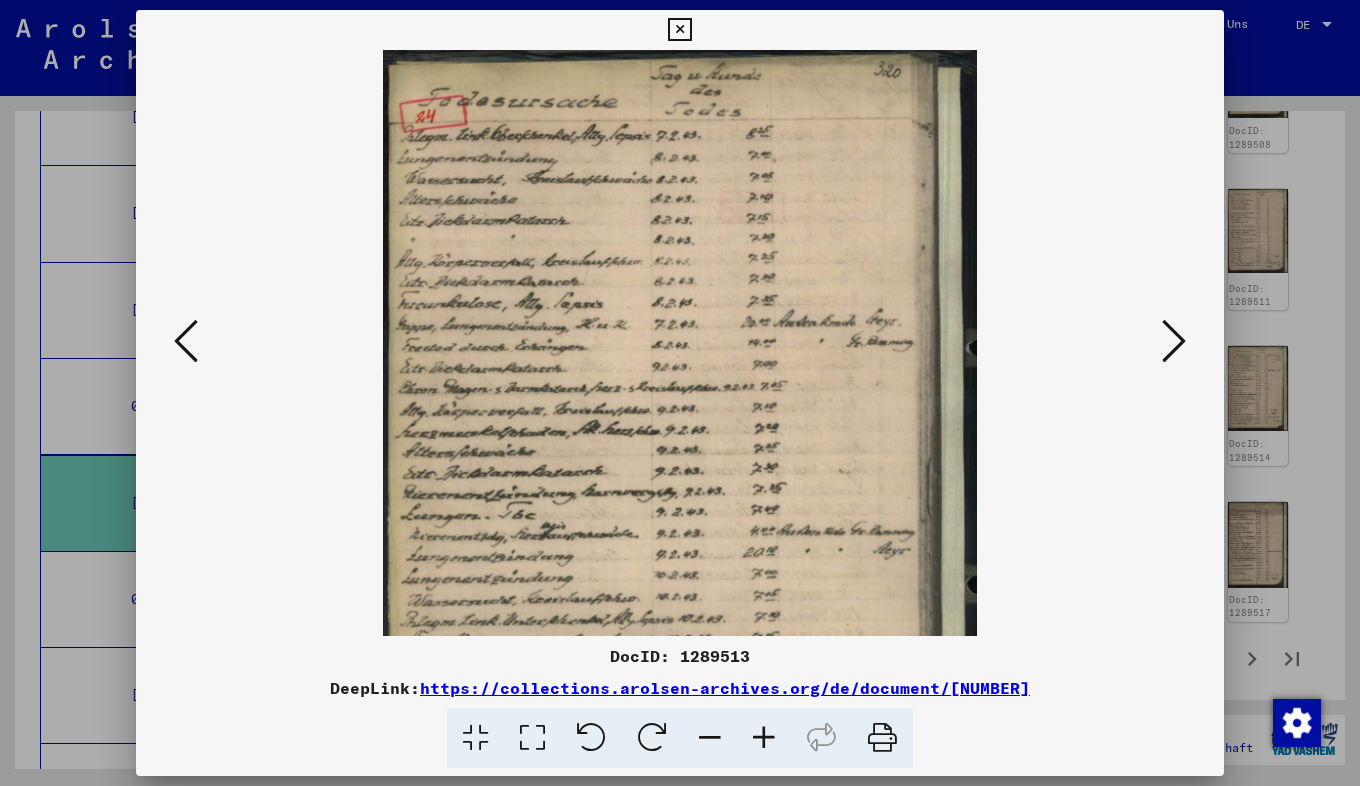 click at bounding box center [764, 738] 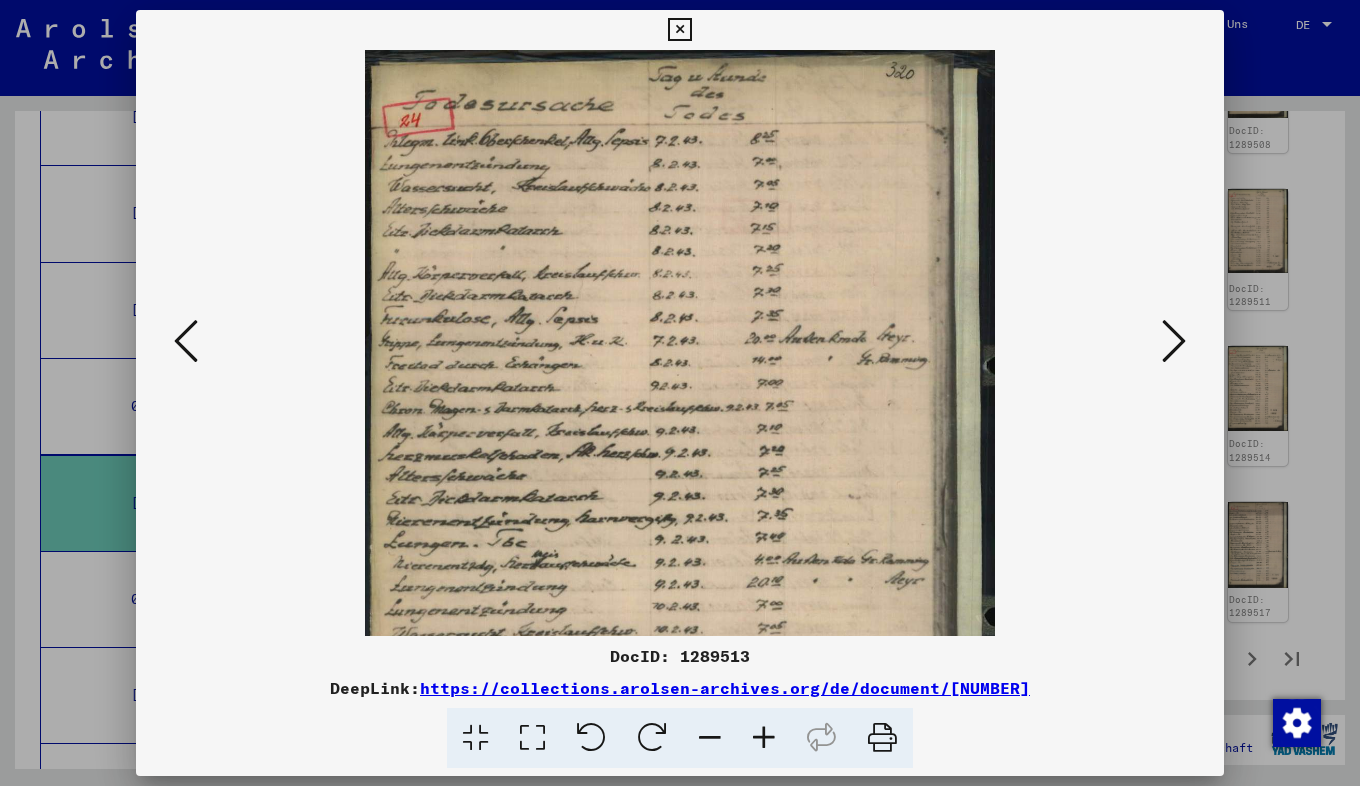 click at bounding box center (764, 738) 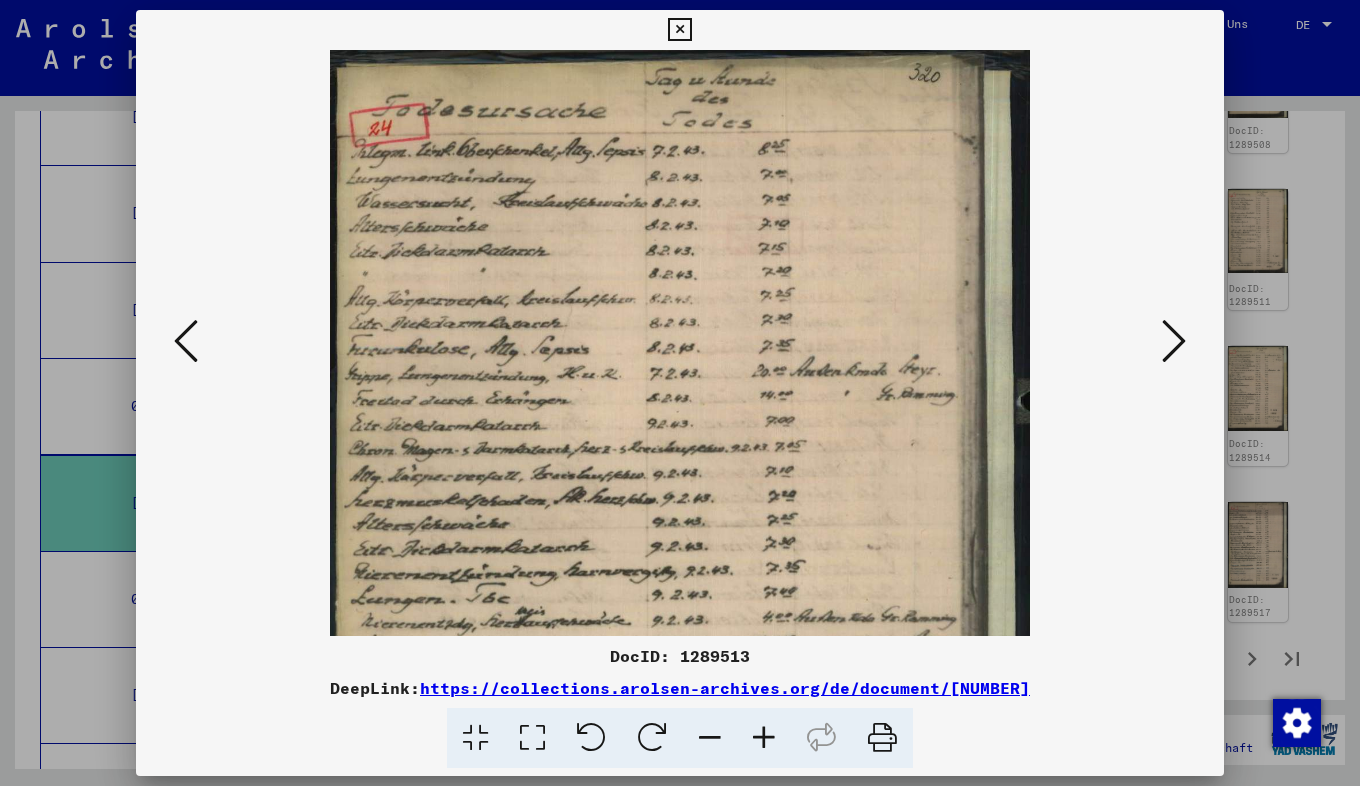click at bounding box center [764, 738] 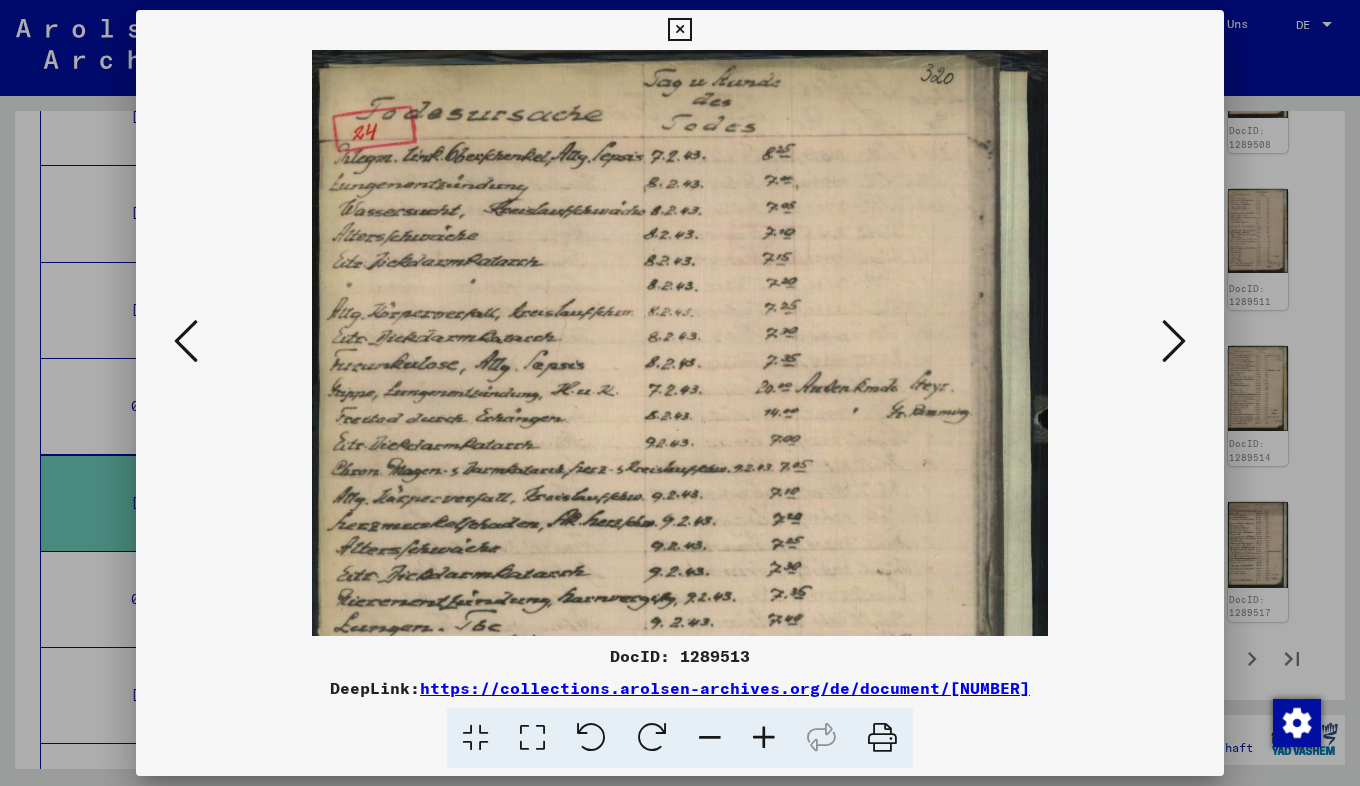 click at bounding box center [764, 738] 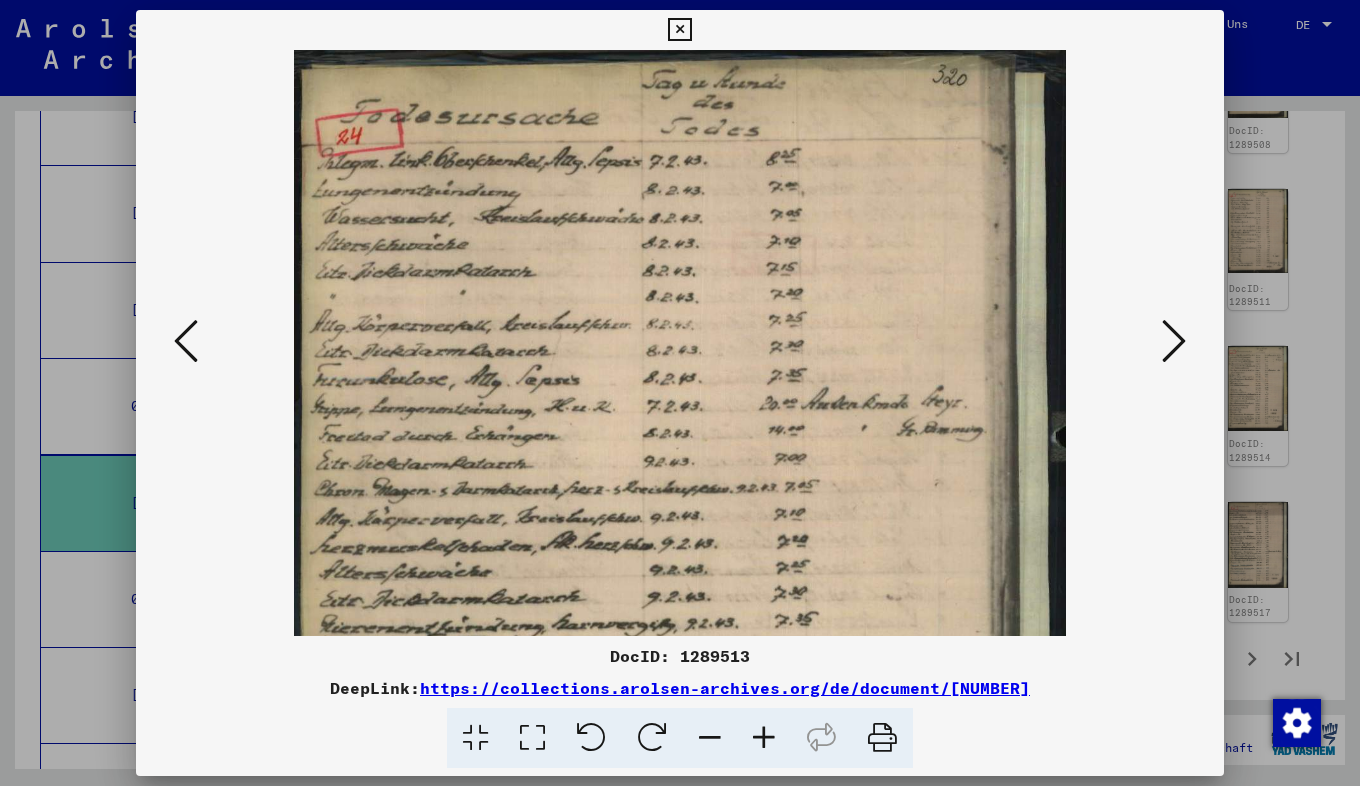 click at bounding box center [764, 738] 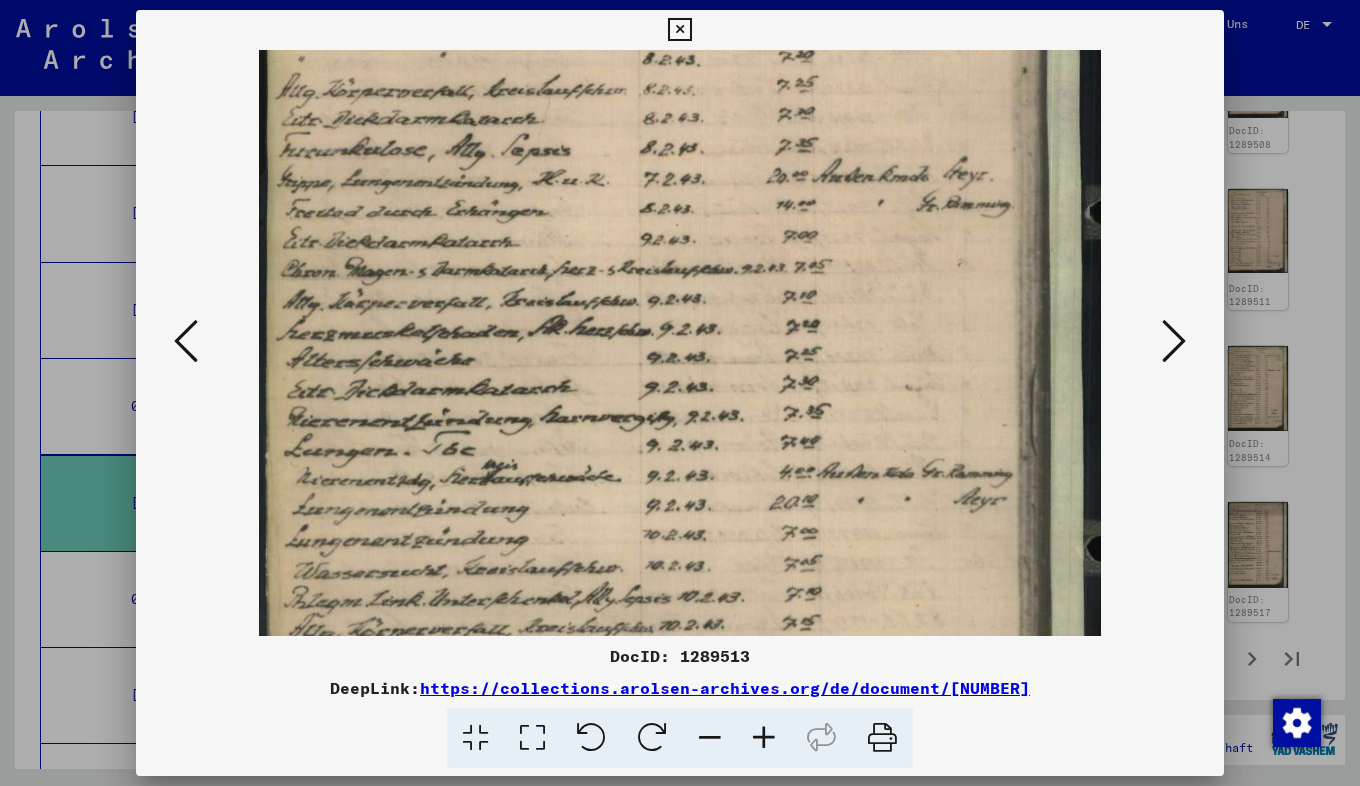drag, startPoint x: 748, startPoint y: 401, endPoint x: 749, endPoint y: 237, distance: 164.00305 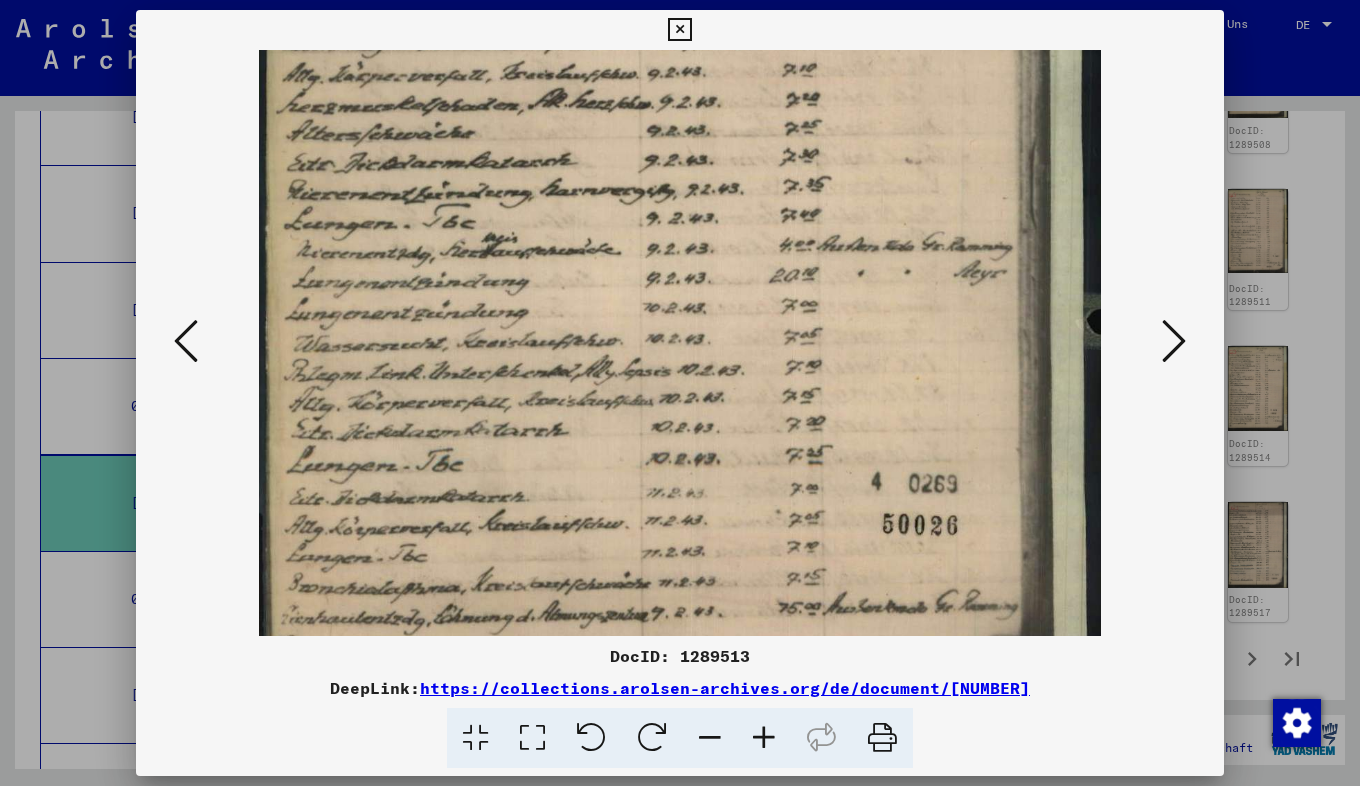 drag, startPoint x: 807, startPoint y: 561, endPoint x: 785, endPoint y: 241, distance: 320.75537 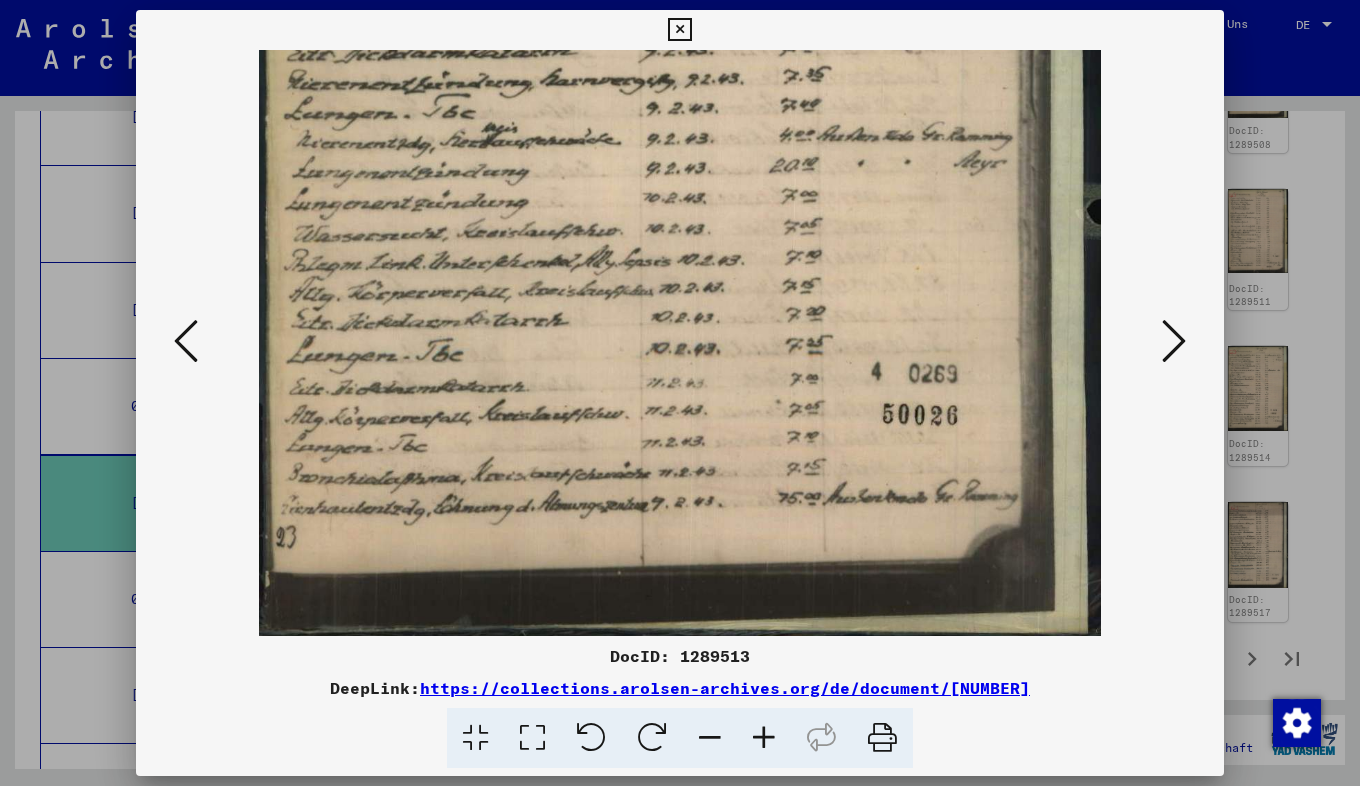 click at bounding box center (1174, 341) 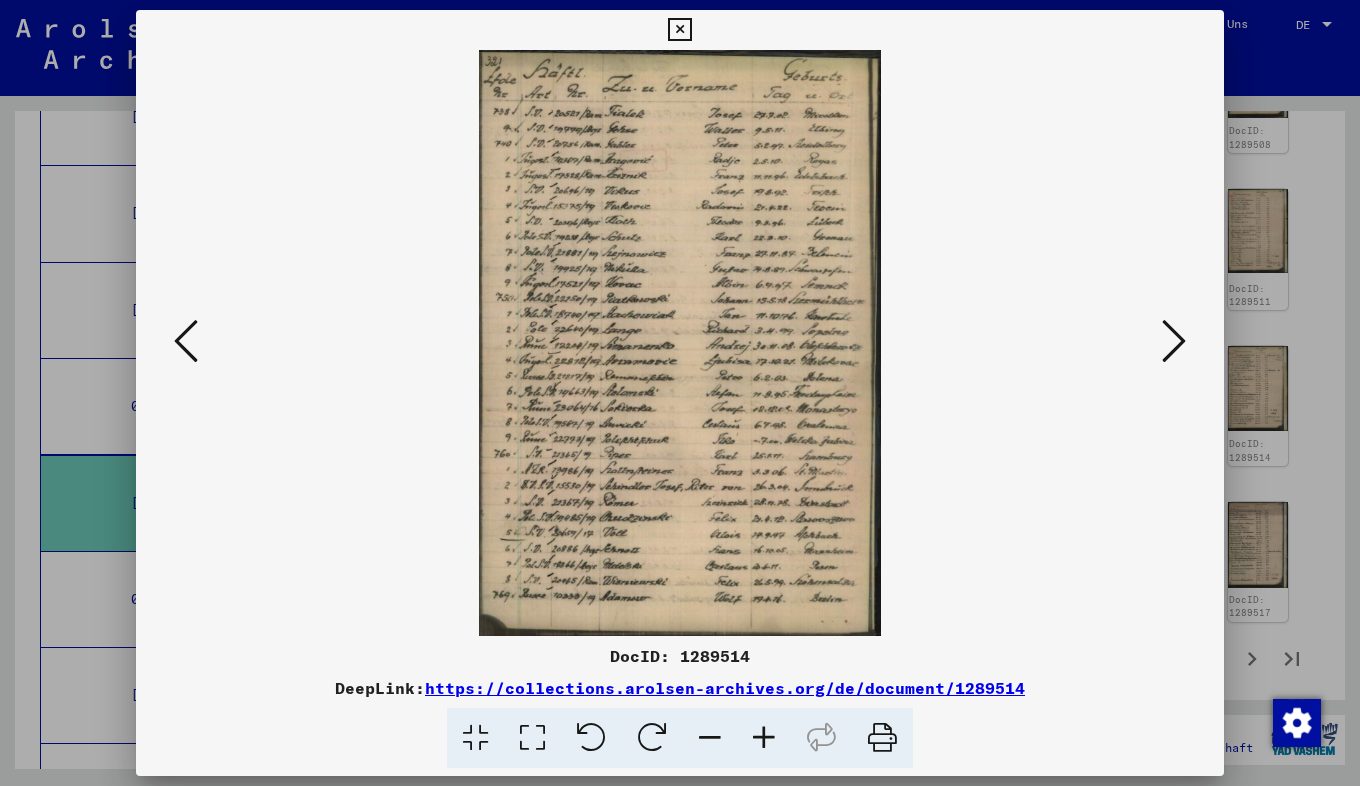 click at bounding box center (1174, 341) 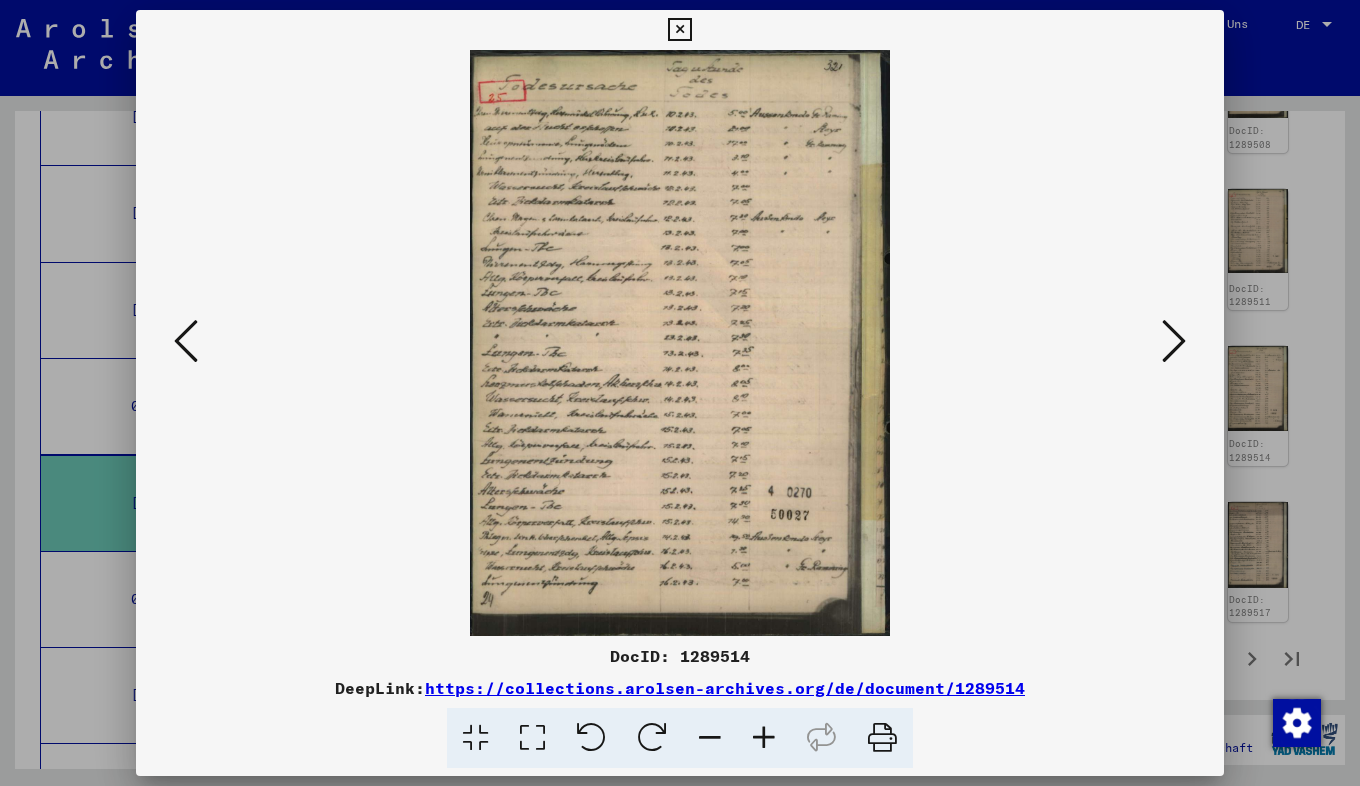 click at bounding box center [764, 738] 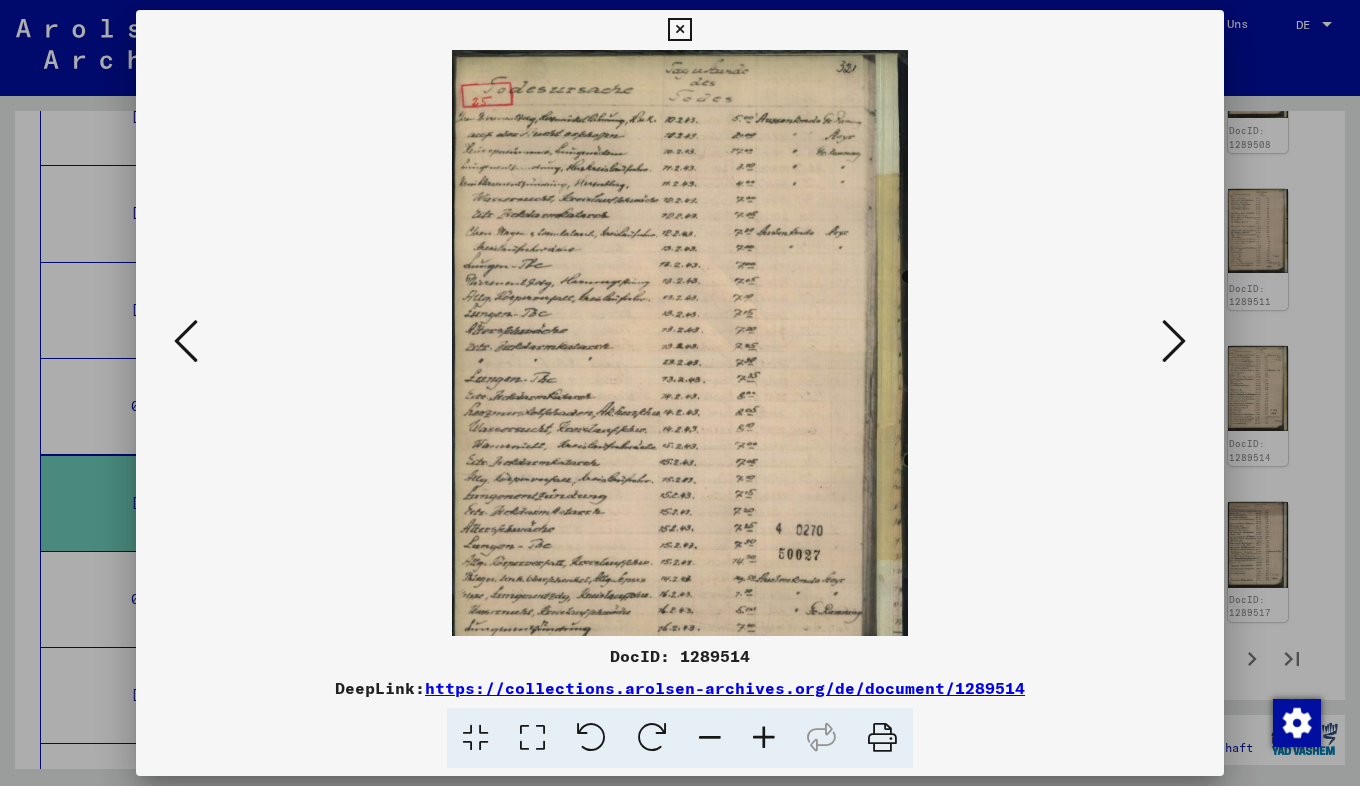 click at bounding box center [764, 738] 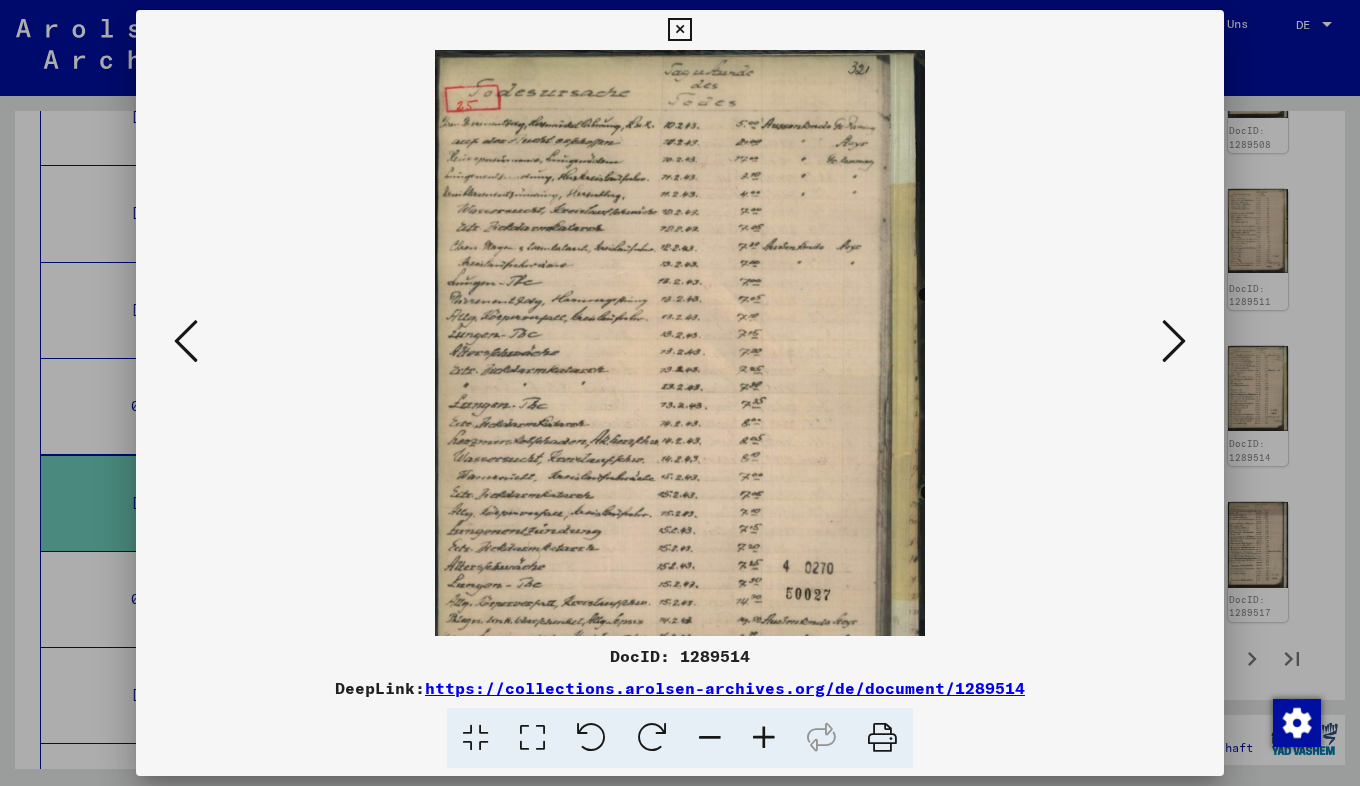 click at bounding box center [764, 738] 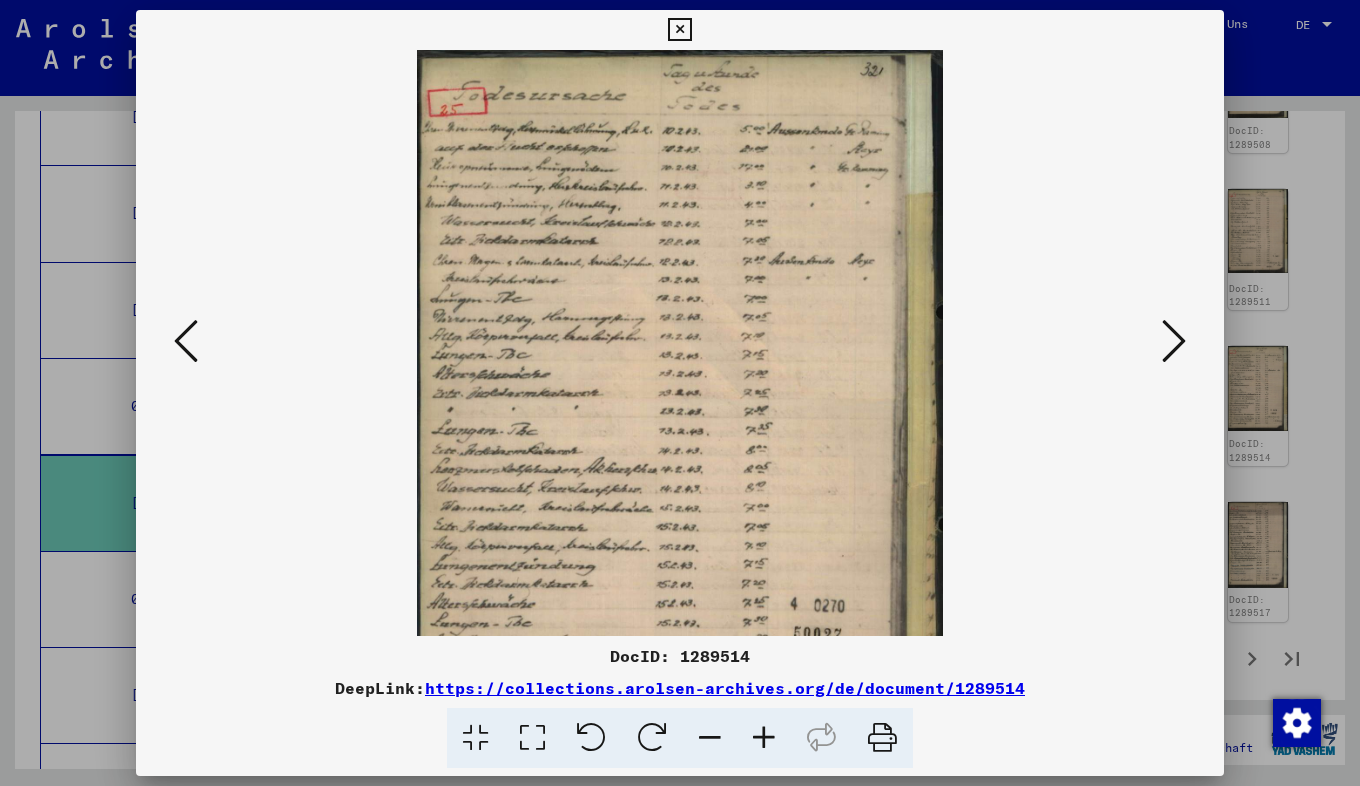 click at bounding box center (764, 738) 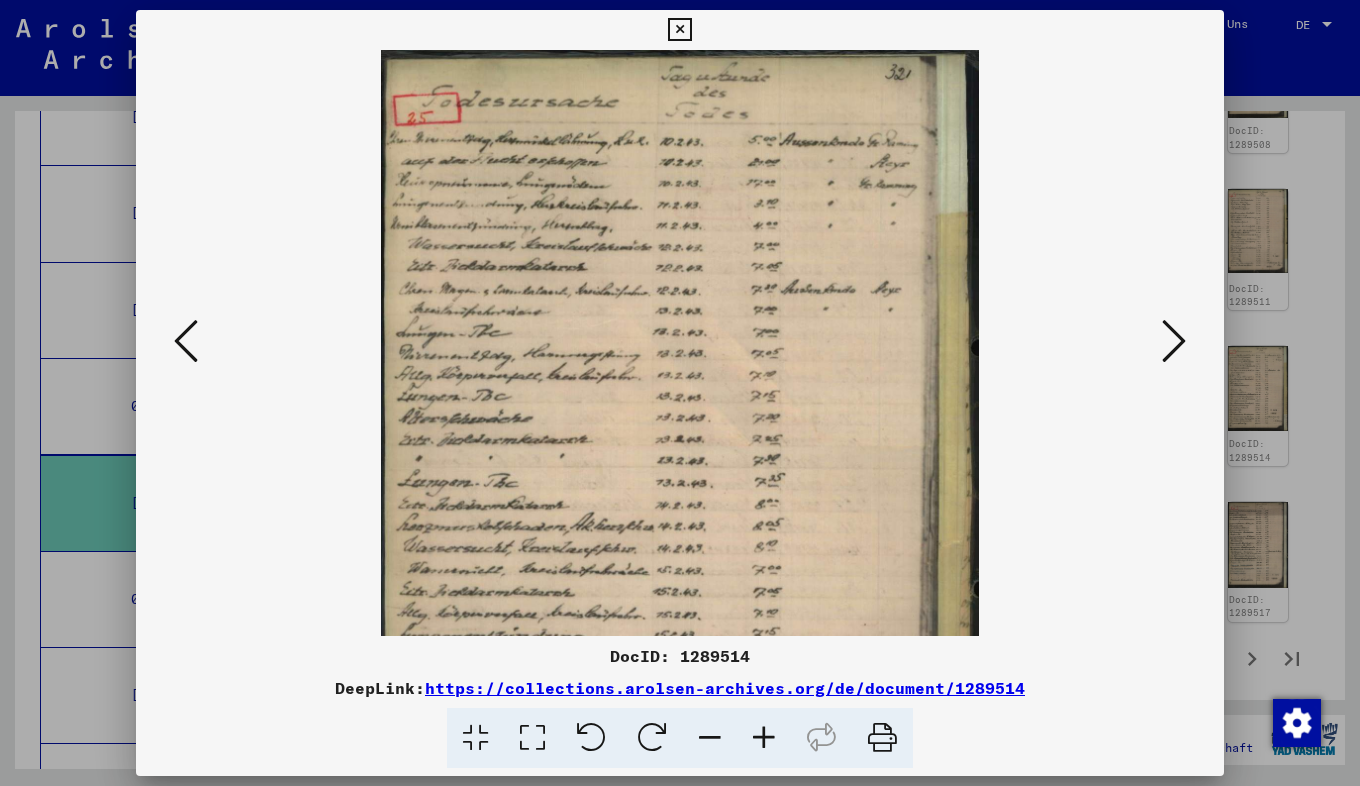 click at bounding box center [764, 738] 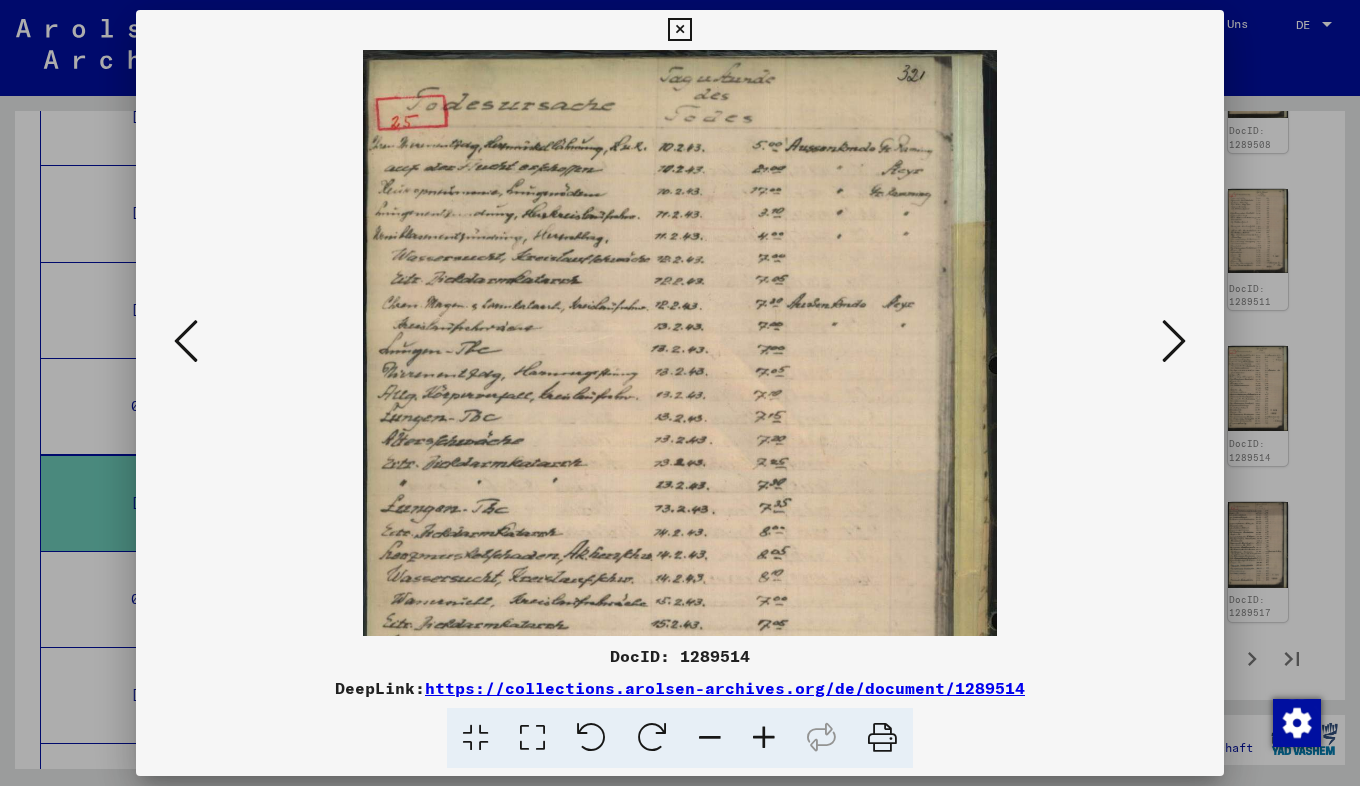 click at bounding box center [764, 738] 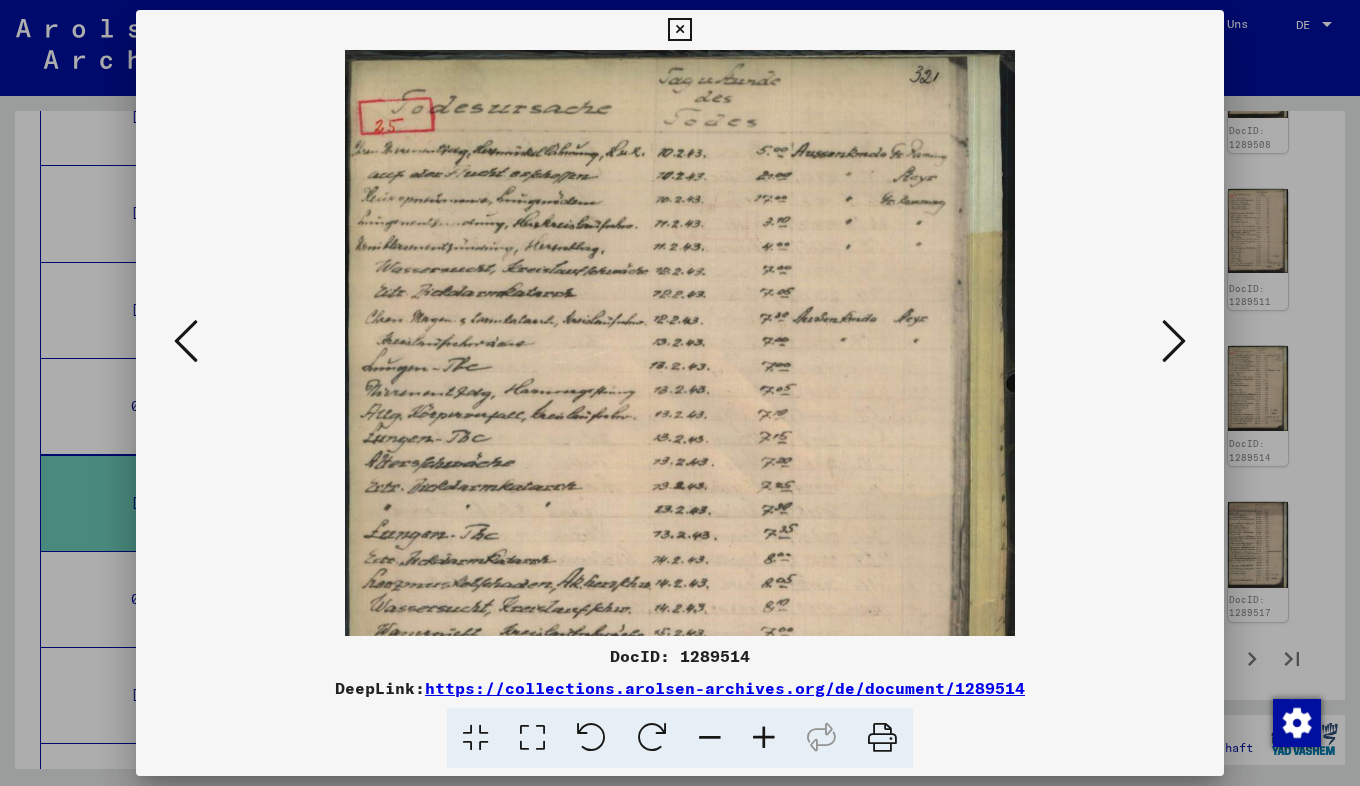 click at bounding box center [764, 738] 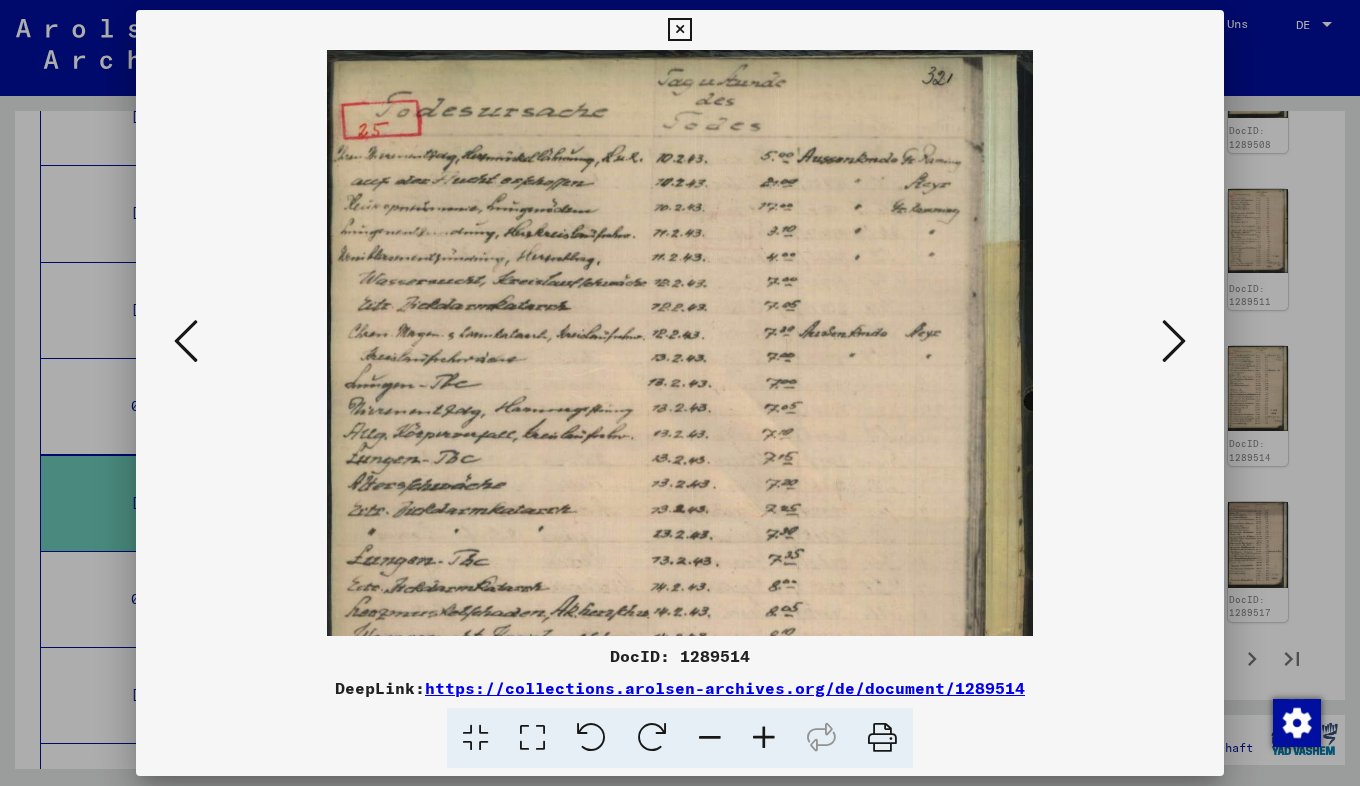 click at bounding box center [764, 738] 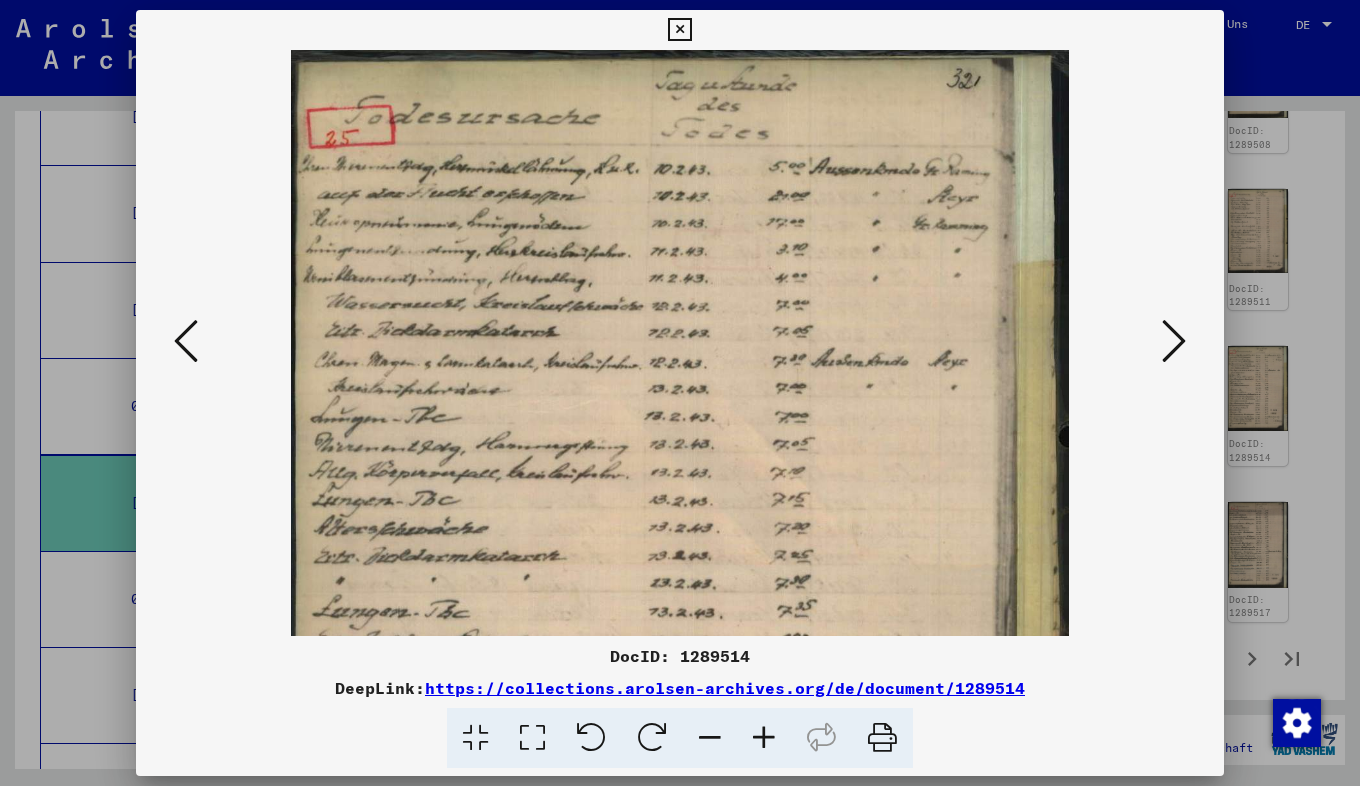 click at bounding box center (764, 738) 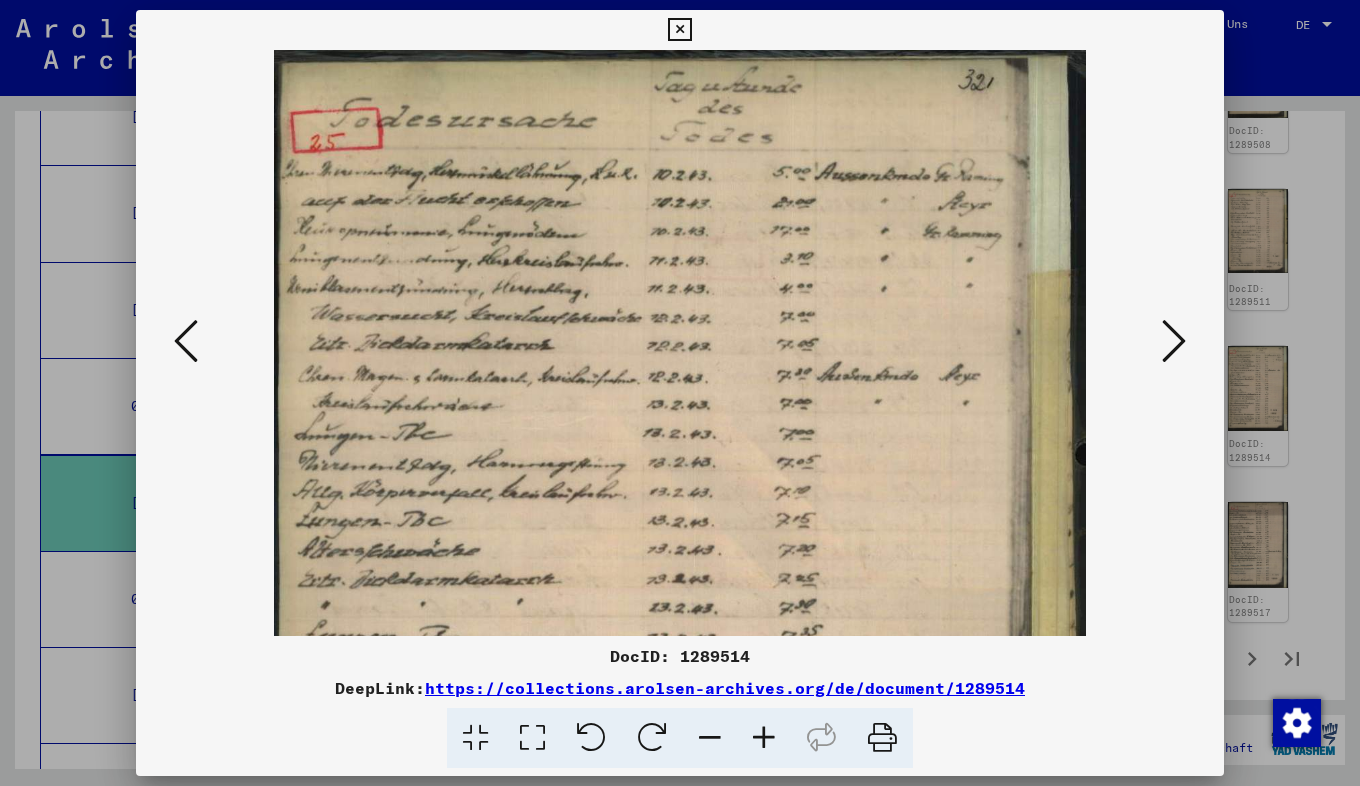 click at bounding box center [764, 738] 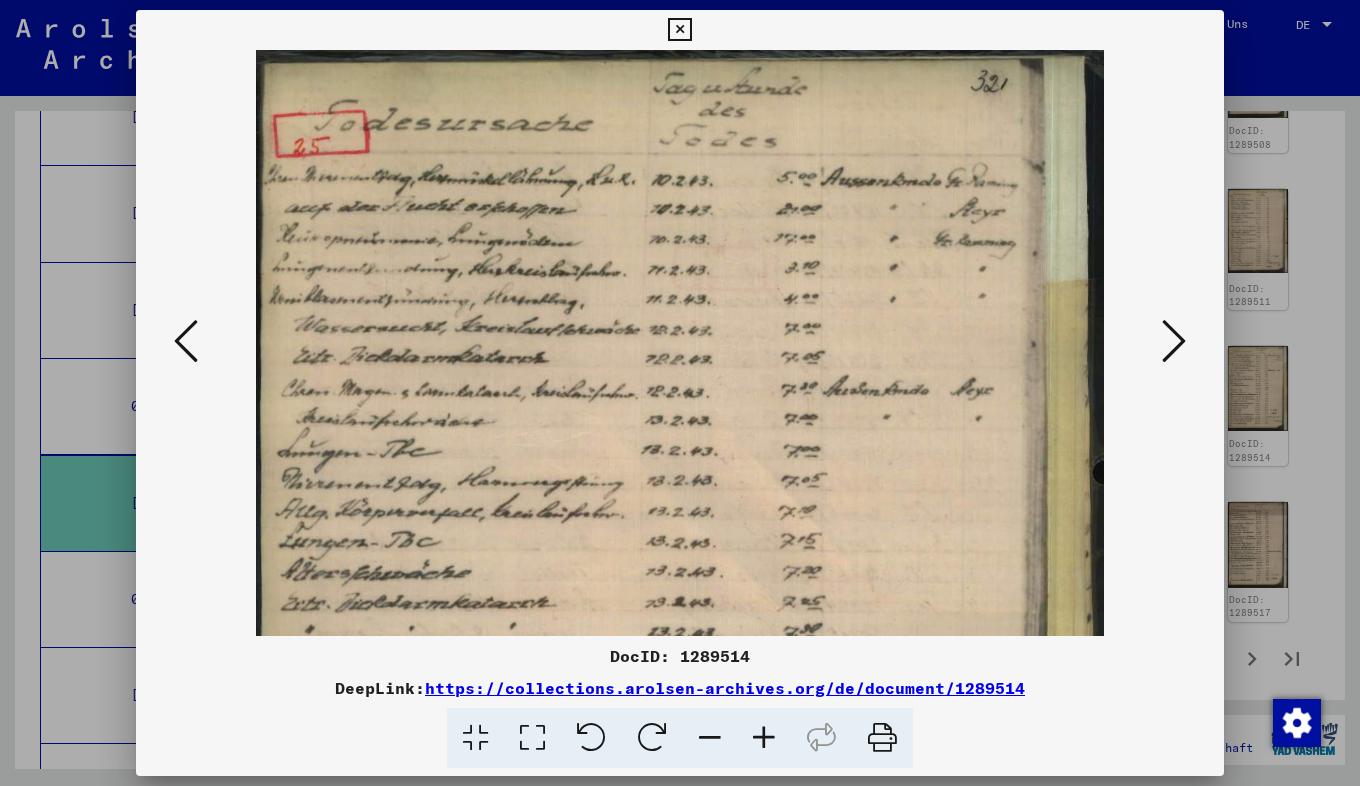 click at bounding box center (764, 738) 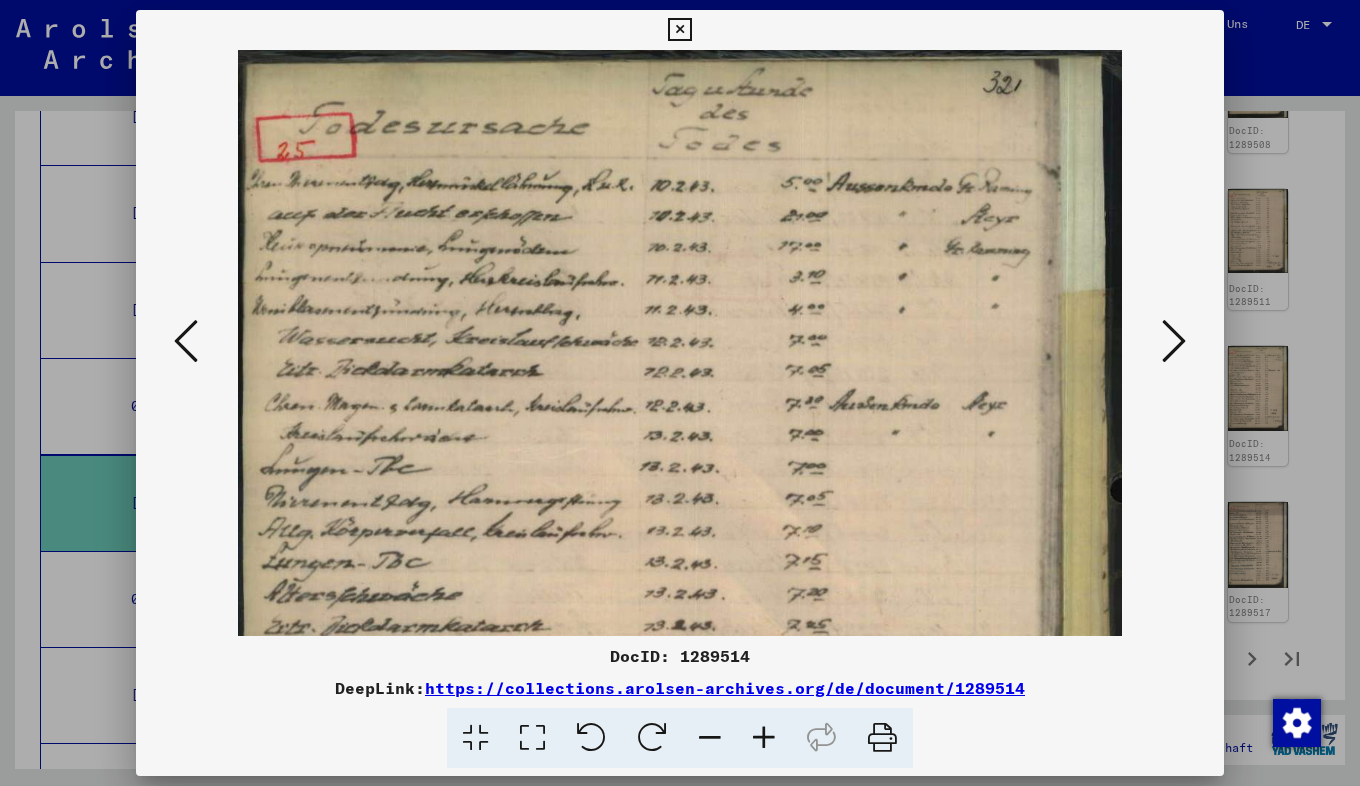 click at bounding box center (764, 738) 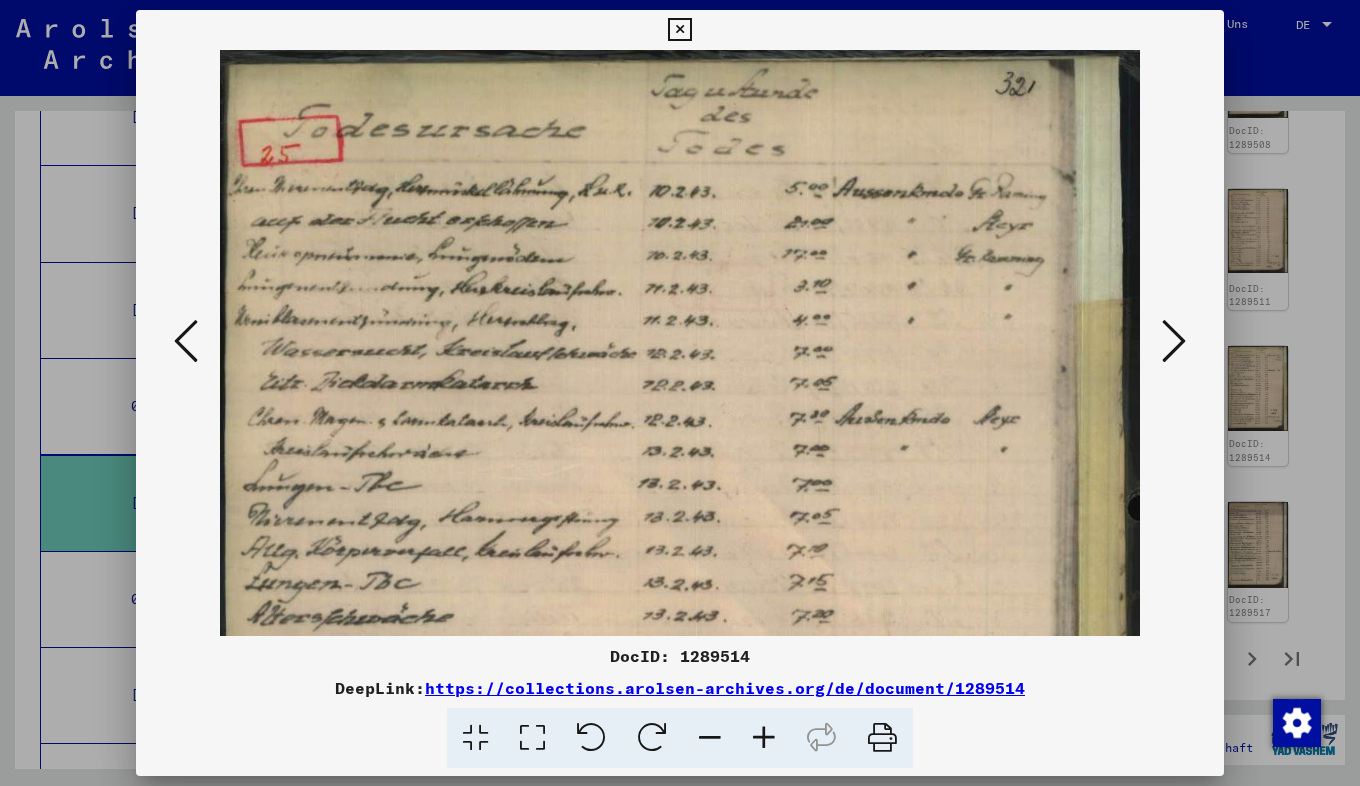 click at bounding box center (764, 738) 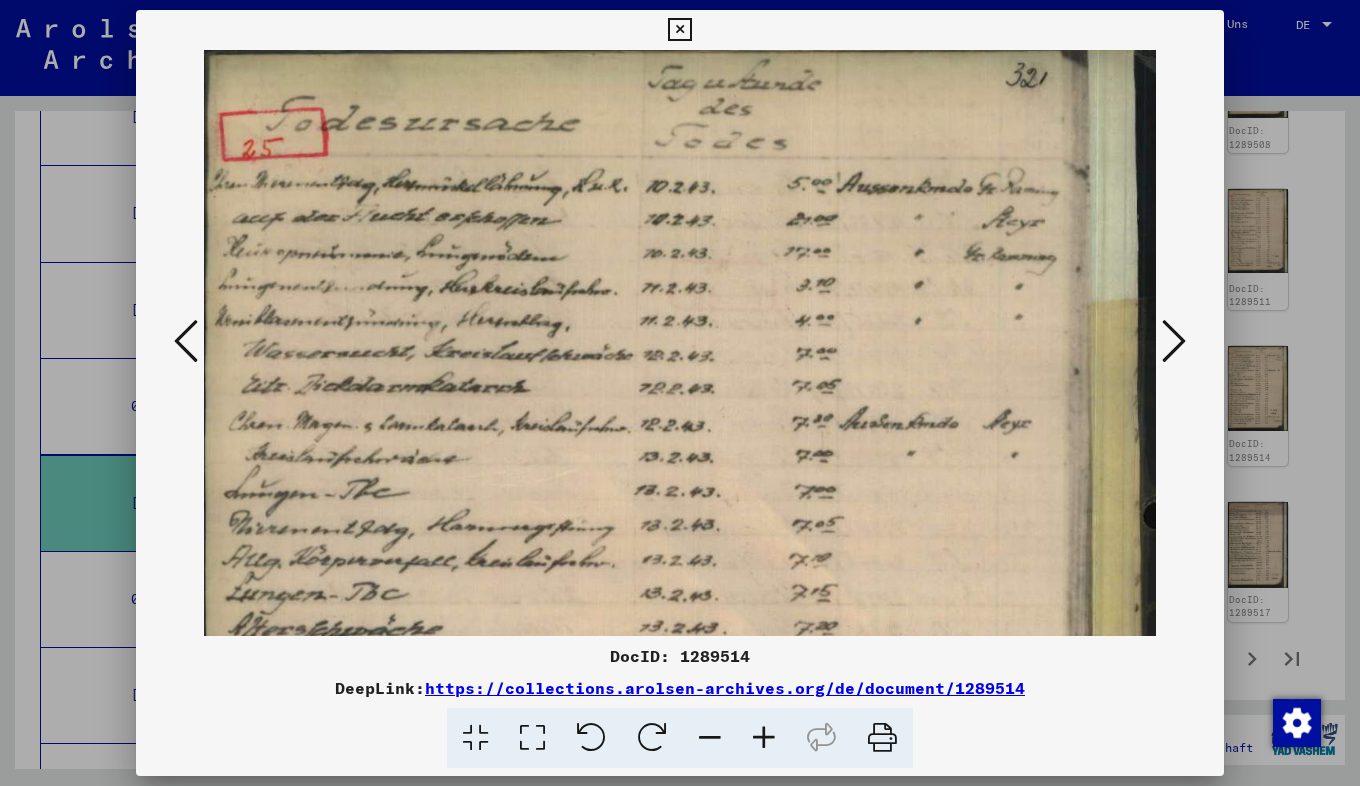 scroll, scrollTop: 25, scrollLeft: 4, axis: both 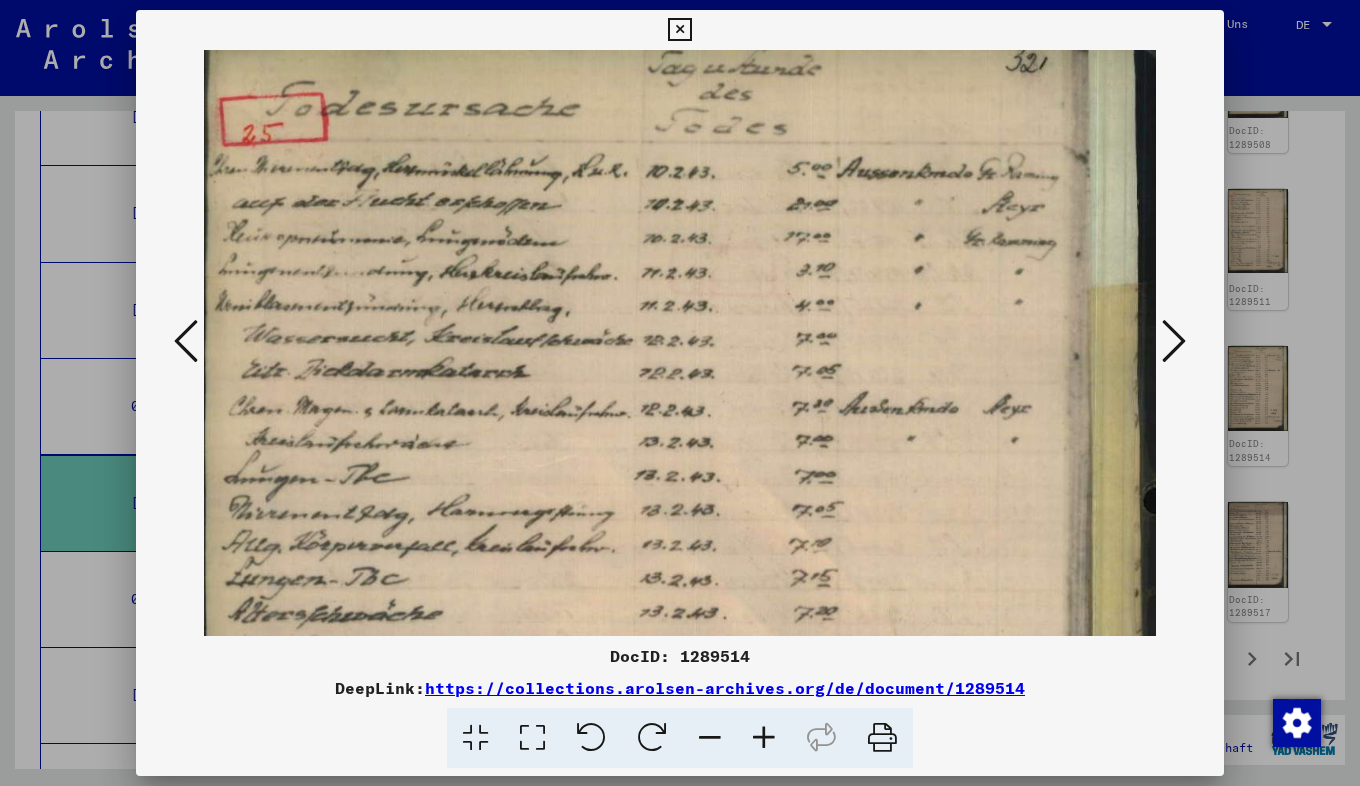 drag, startPoint x: 873, startPoint y: 334, endPoint x: 729, endPoint y: 309, distance: 146.15402 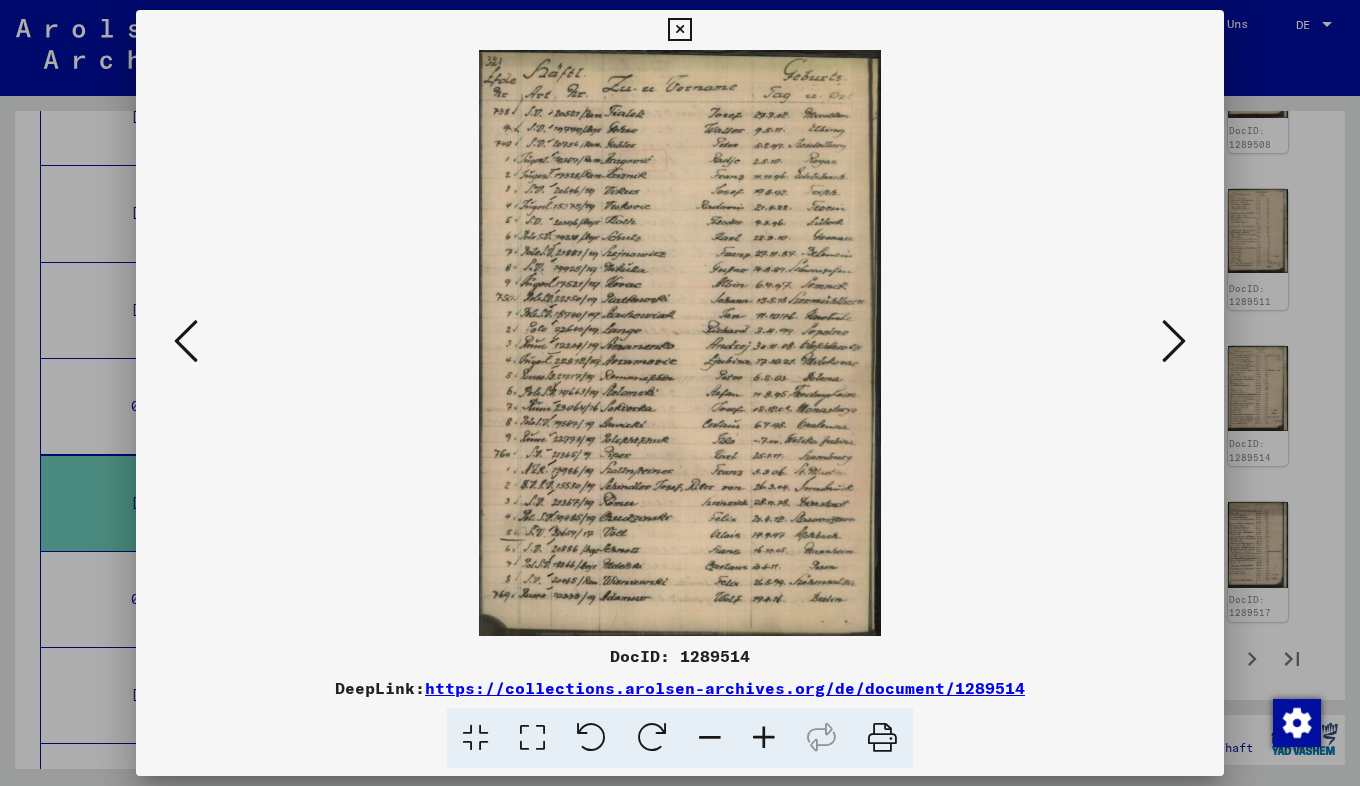 scroll, scrollTop: 0, scrollLeft: 0, axis: both 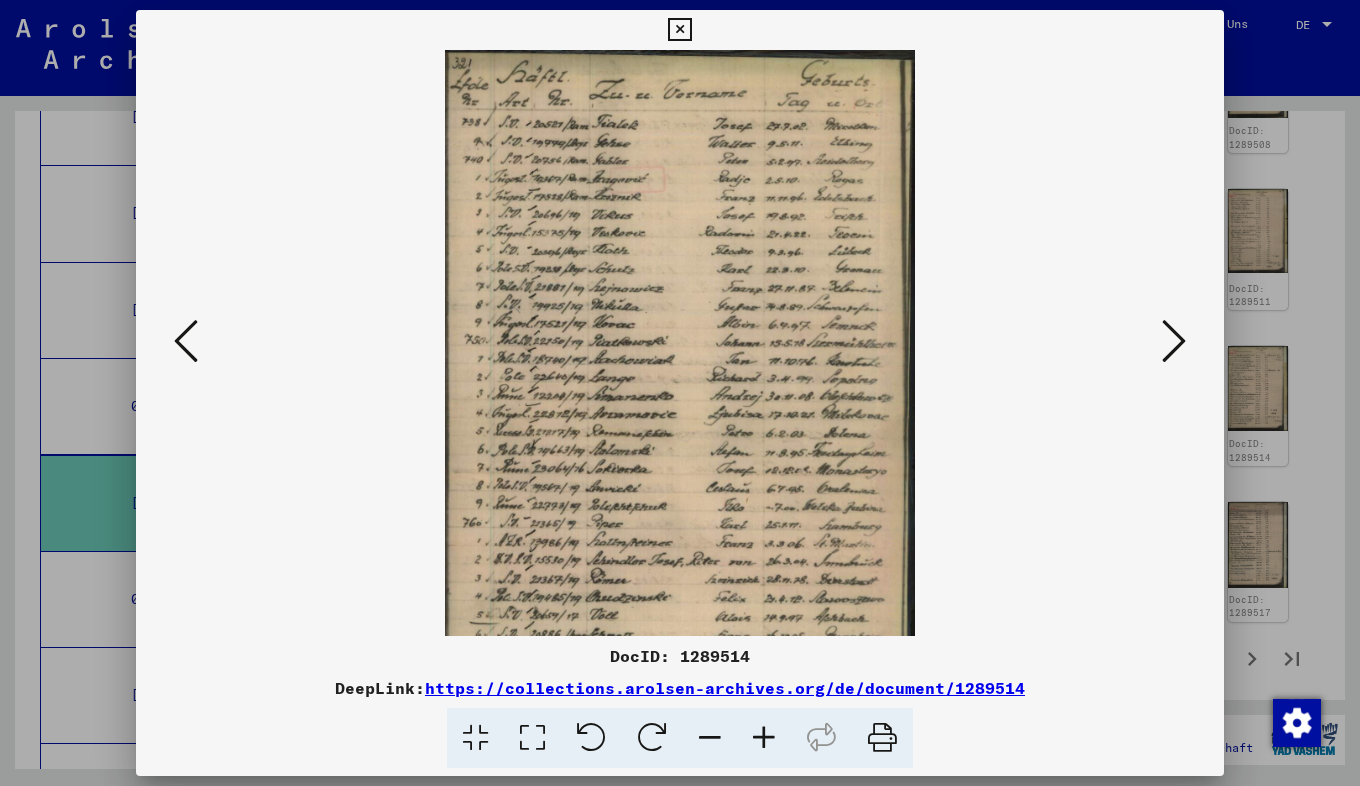 click at bounding box center [764, 738] 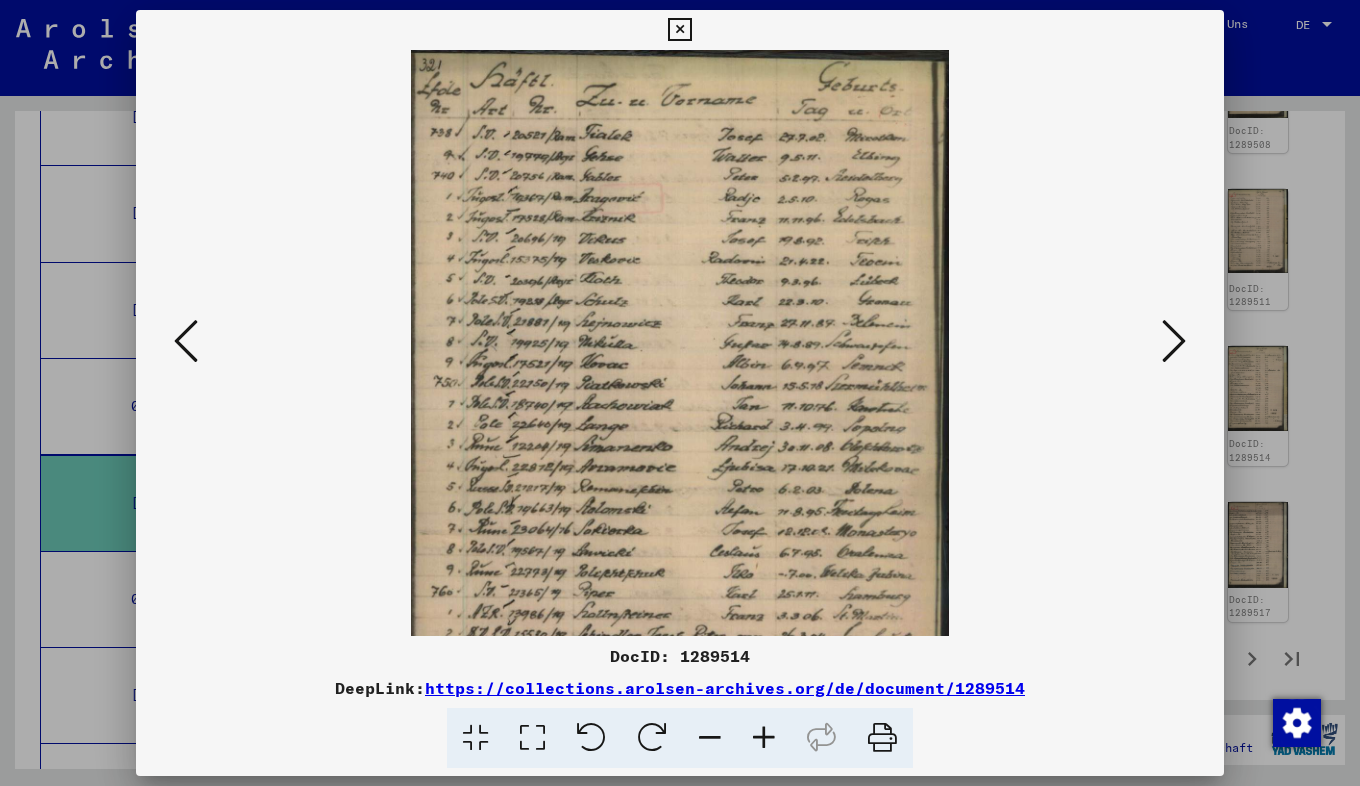 click at bounding box center (764, 738) 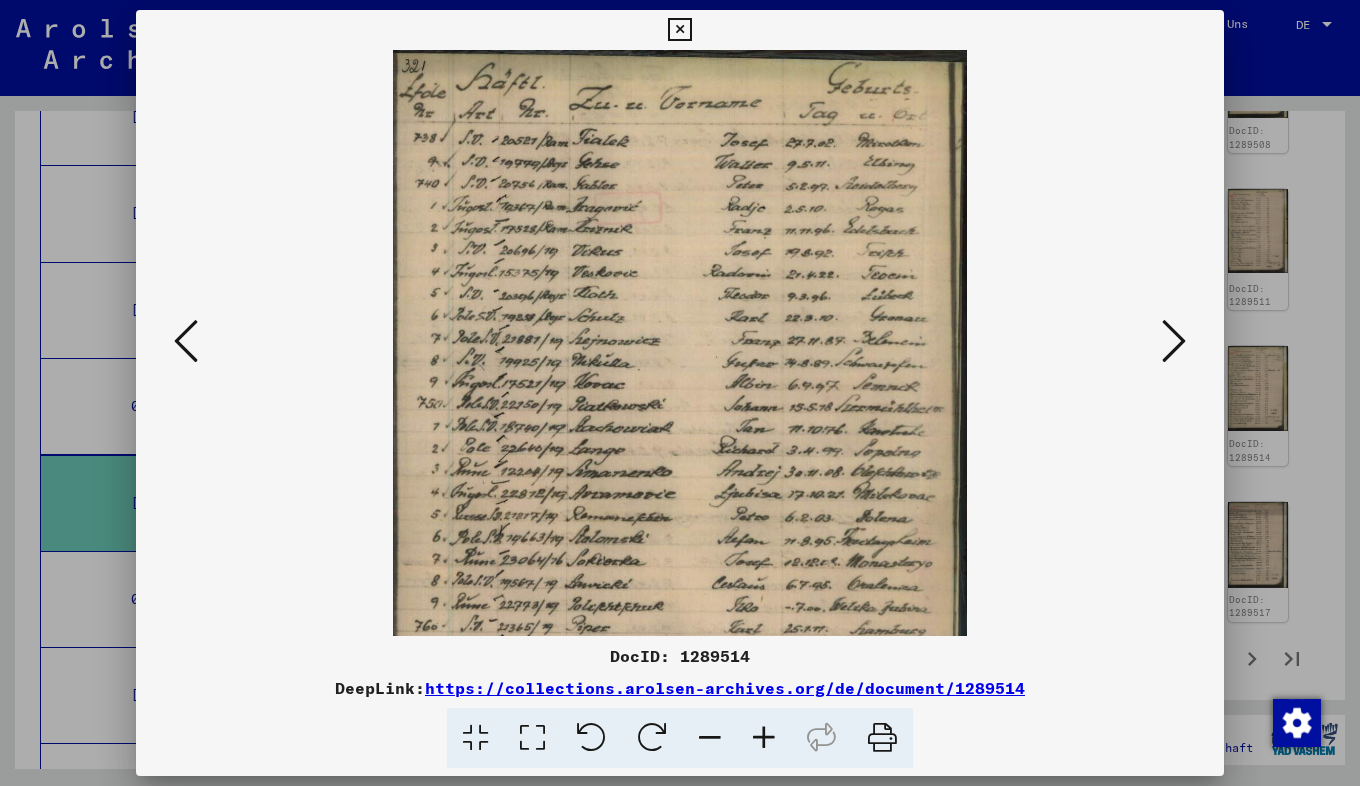 click at bounding box center (764, 738) 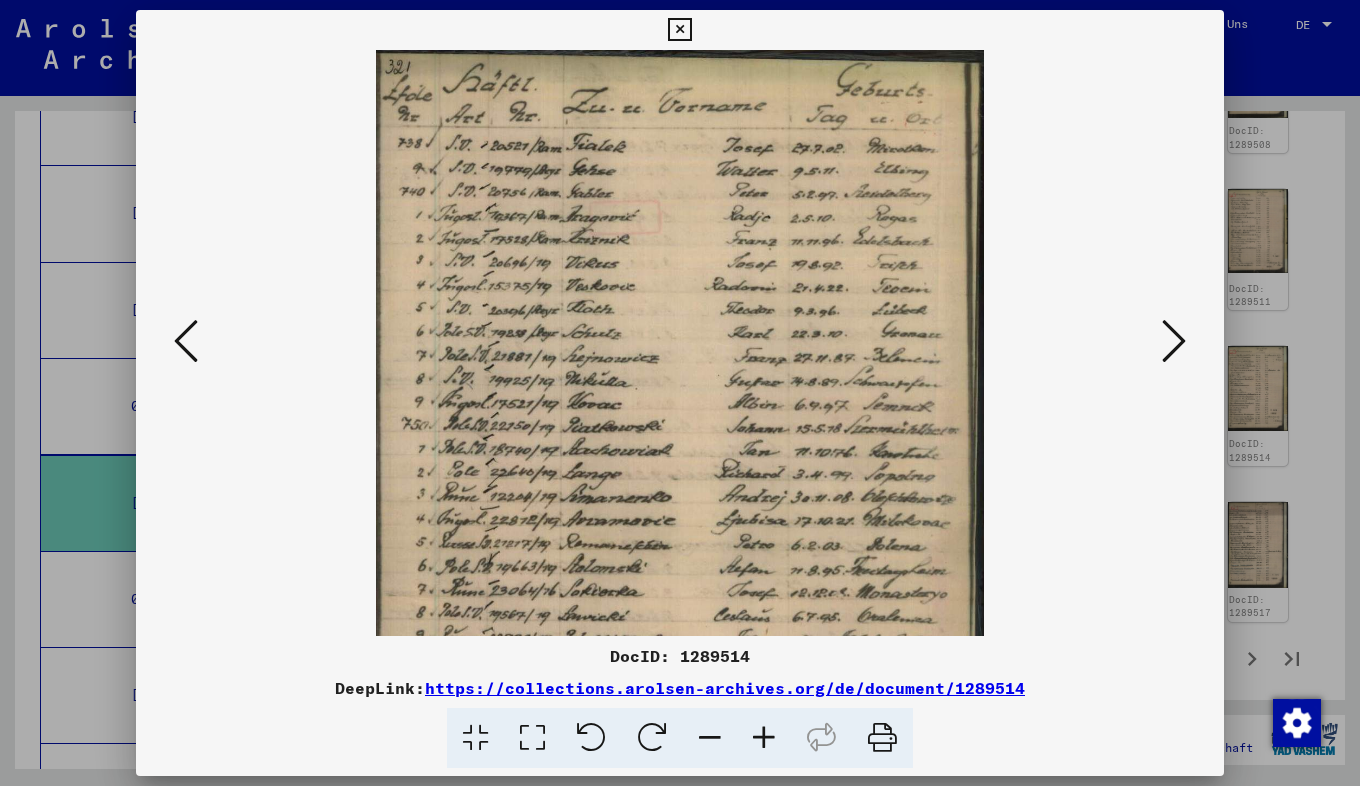 click at bounding box center (764, 738) 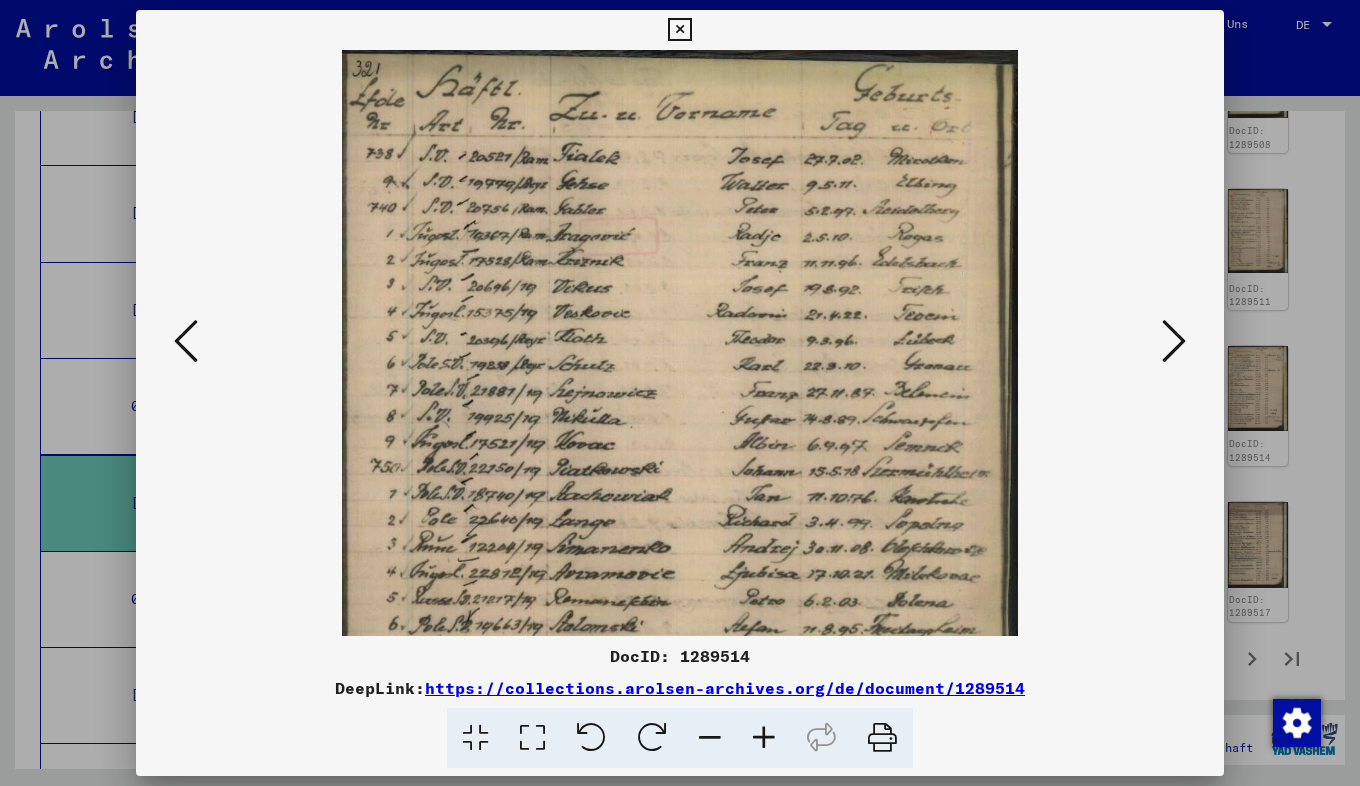 click at bounding box center [764, 738] 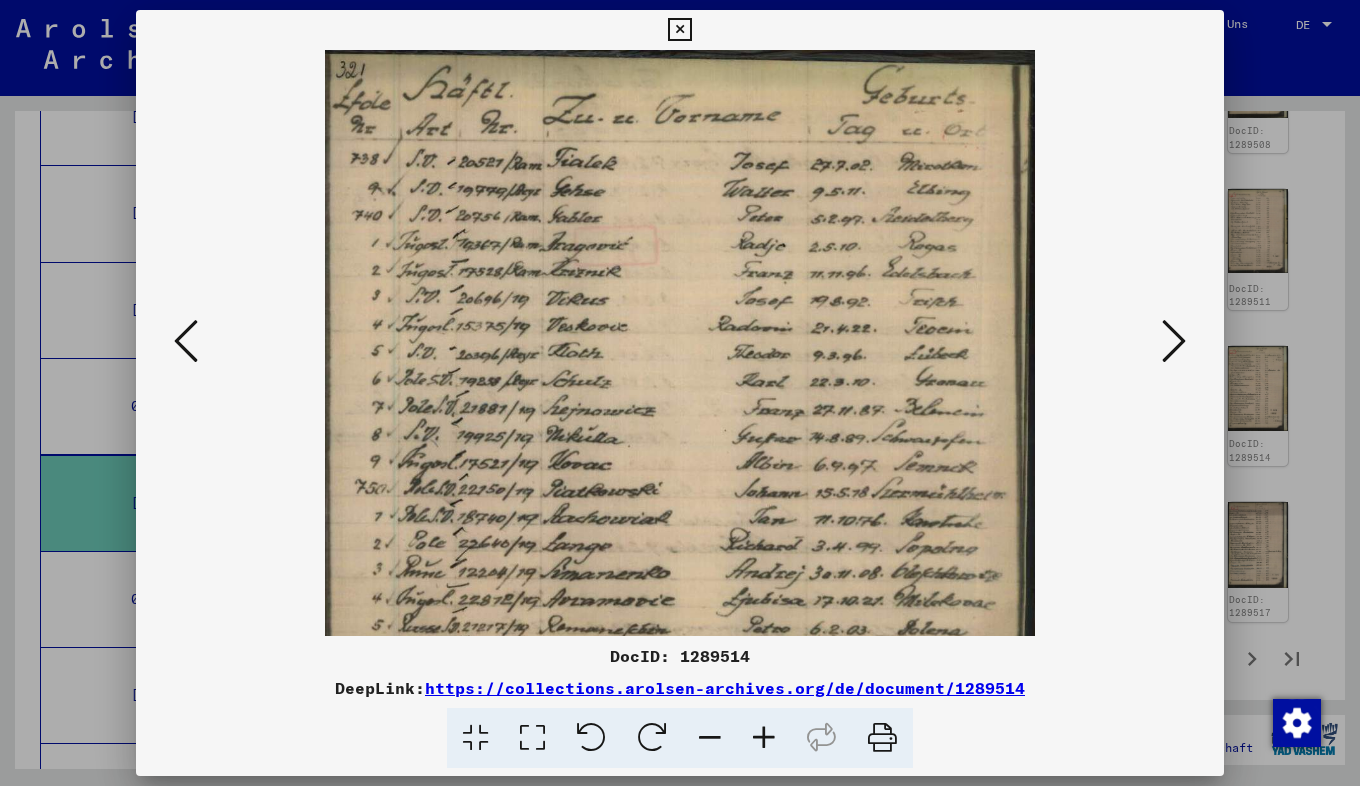 click at bounding box center [764, 738] 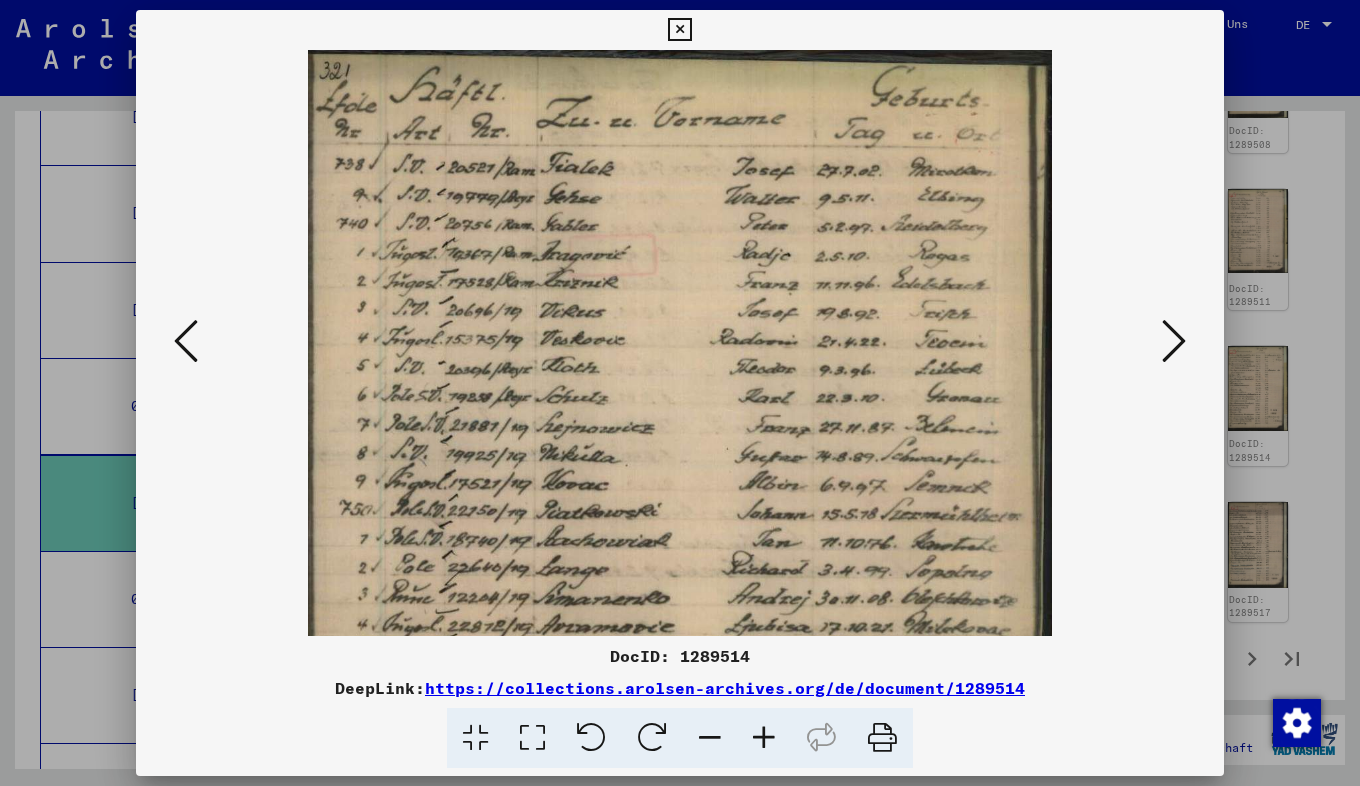 click at bounding box center (764, 738) 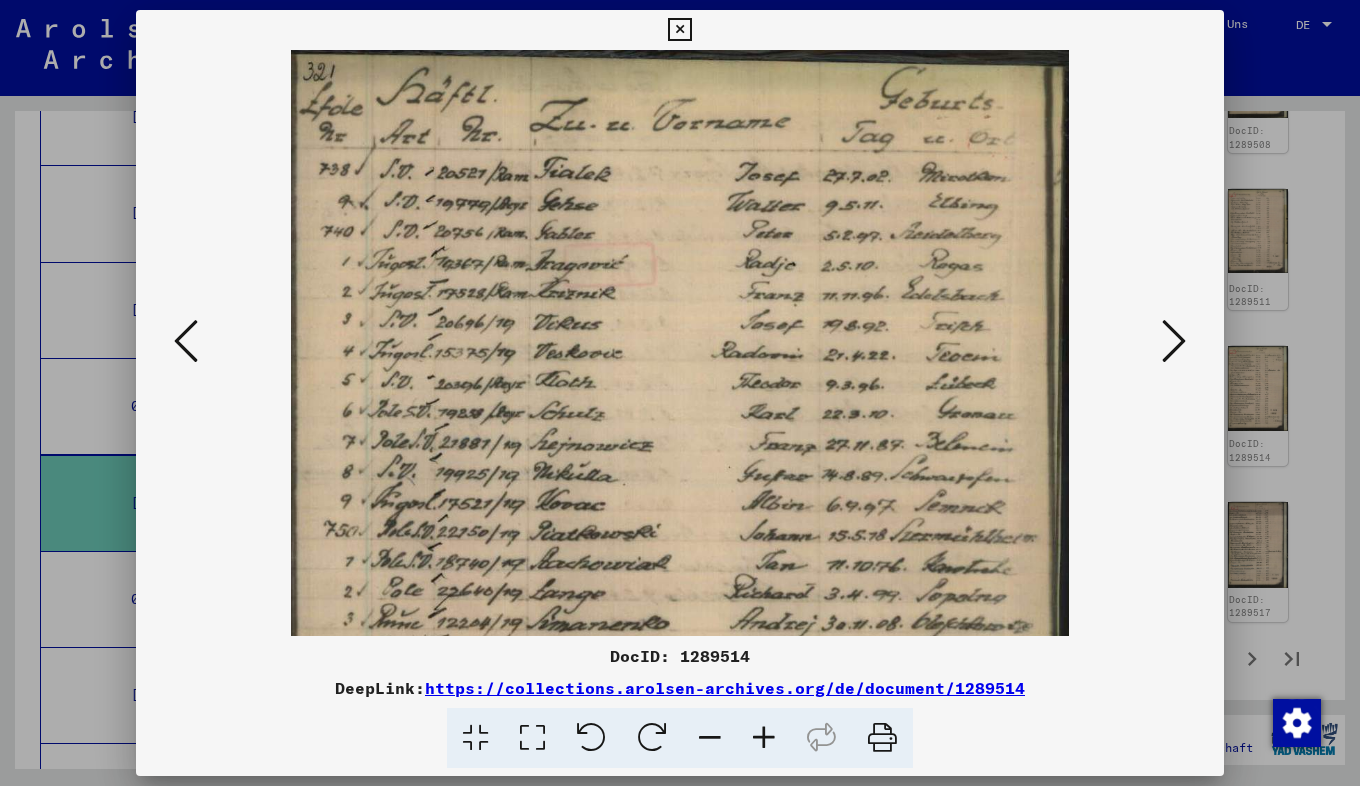 click at bounding box center (764, 738) 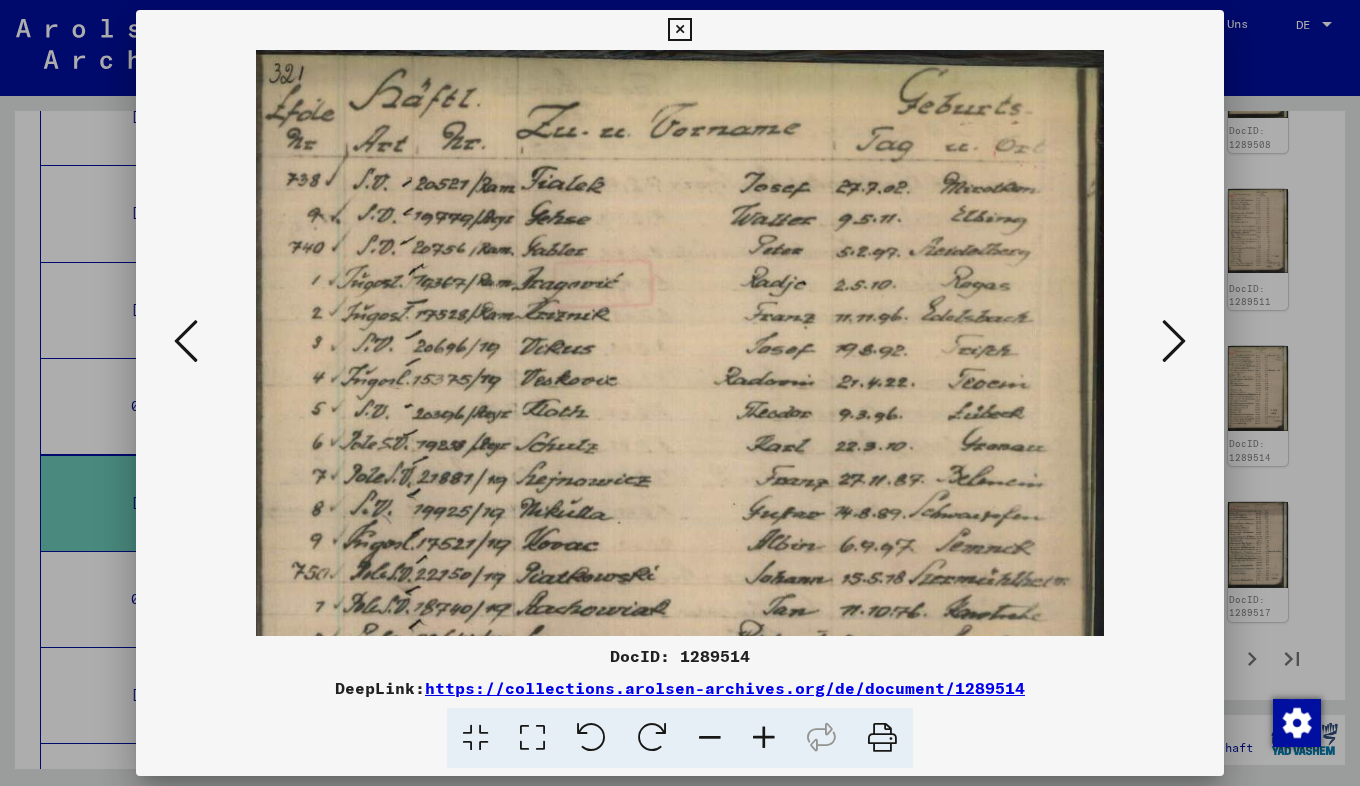 click at bounding box center [764, 738] 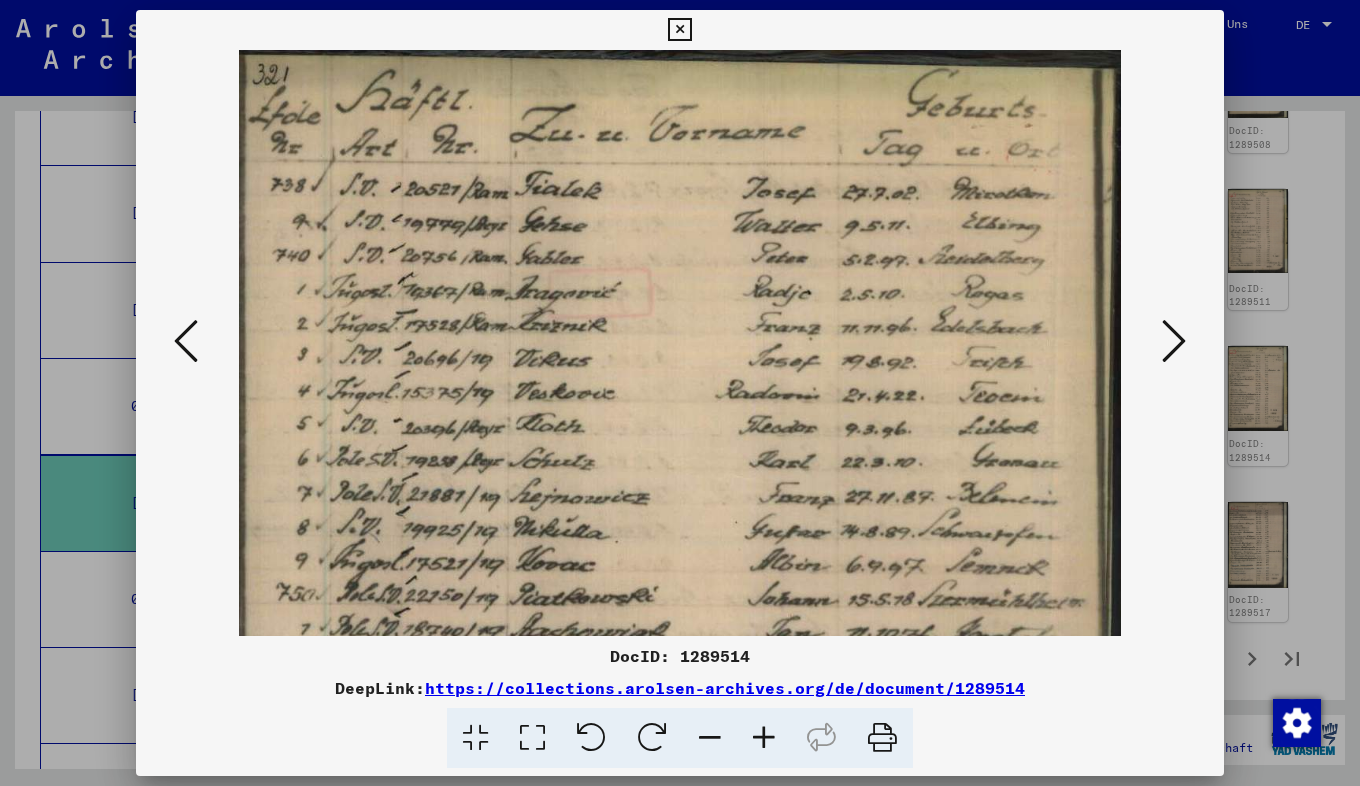 click at bounding box center [764, 738] 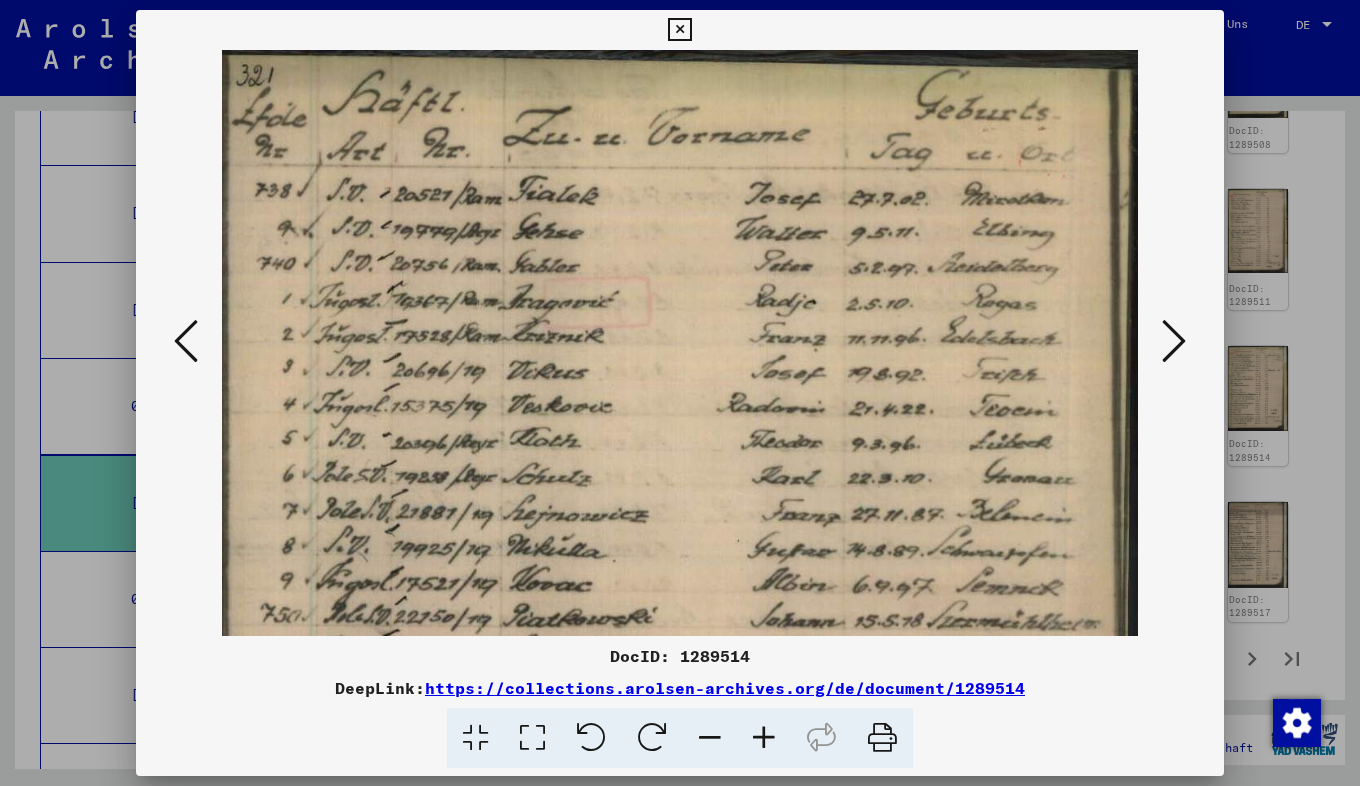click at bounding box center (764, 738) 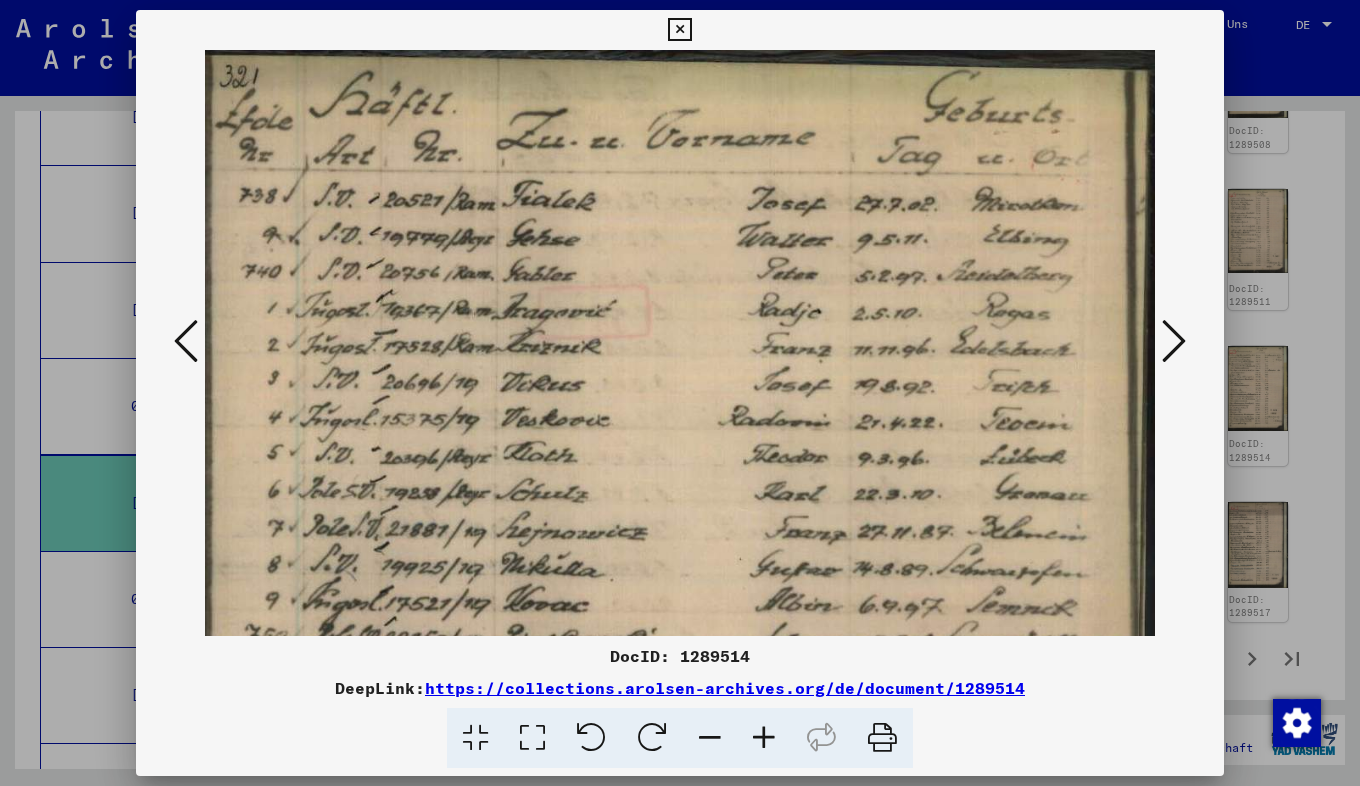 click at bounding box center [764, 738] 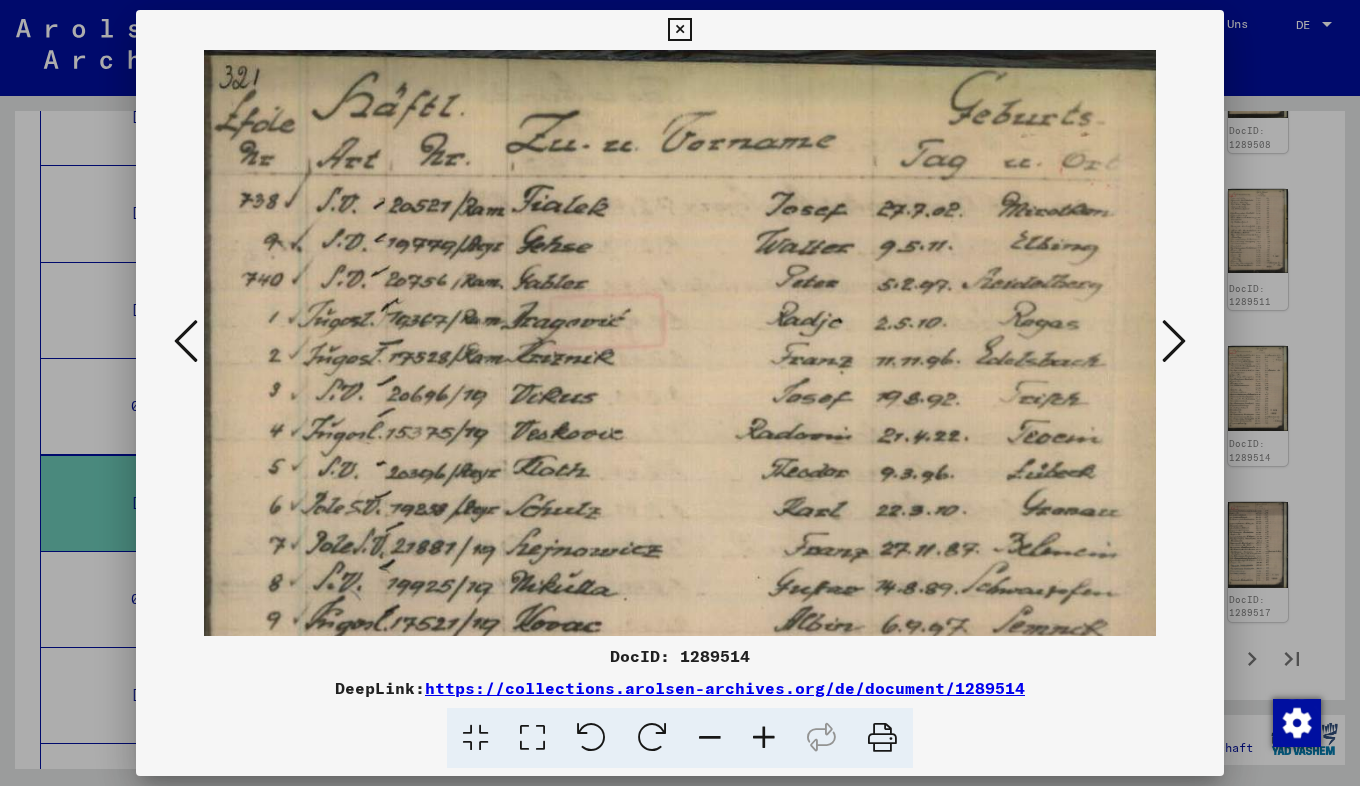 click at bounding box center [679, 30] 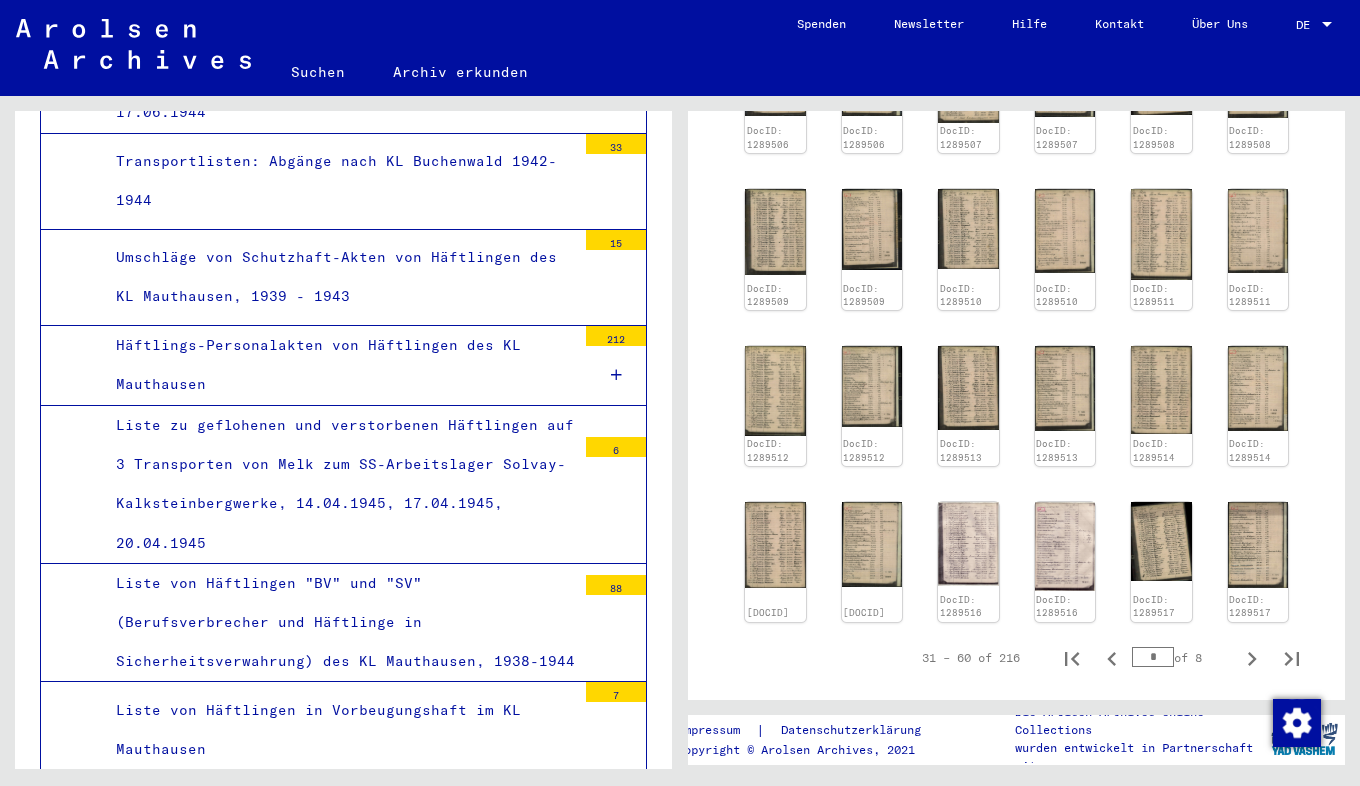 scroll, scrollTop: 3408, scrollLeft: 0, axis: vertical 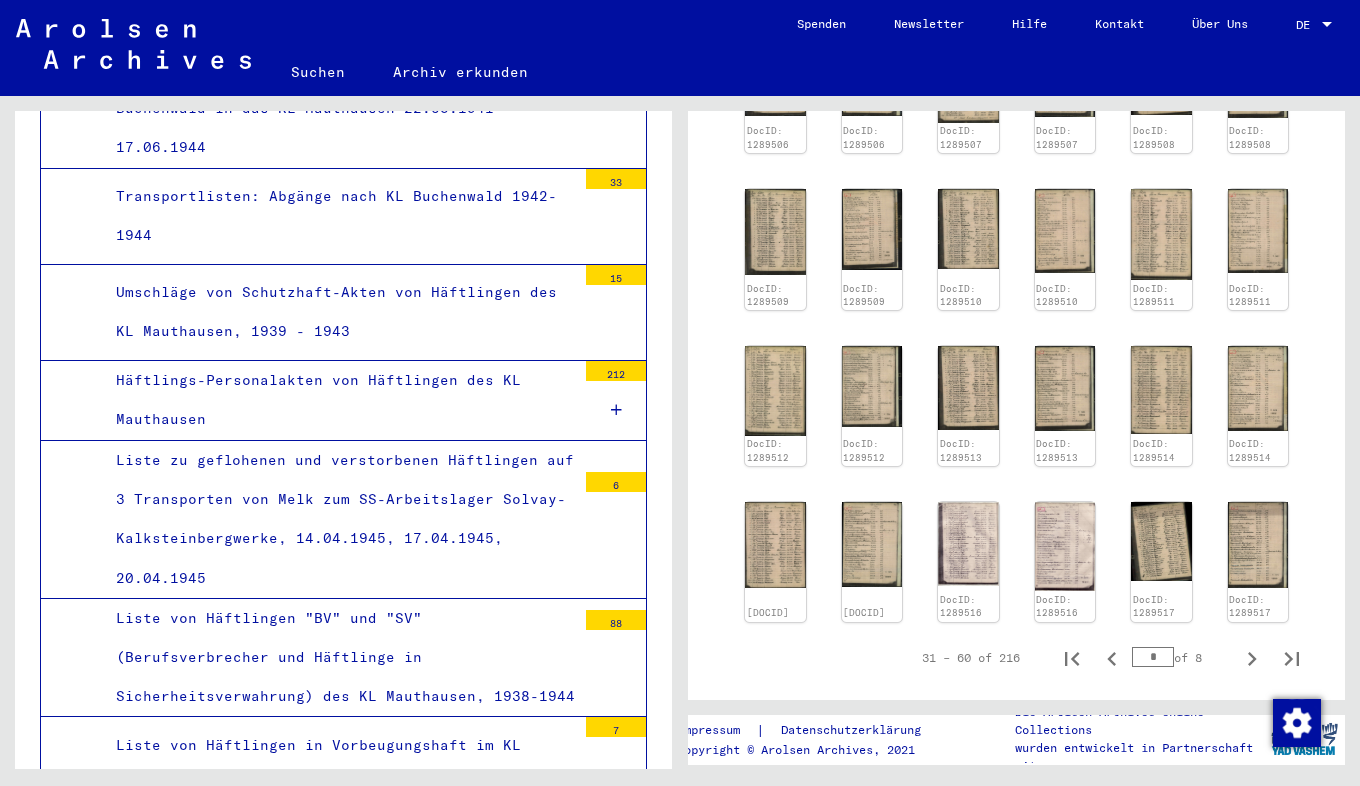 click on "Suchen" 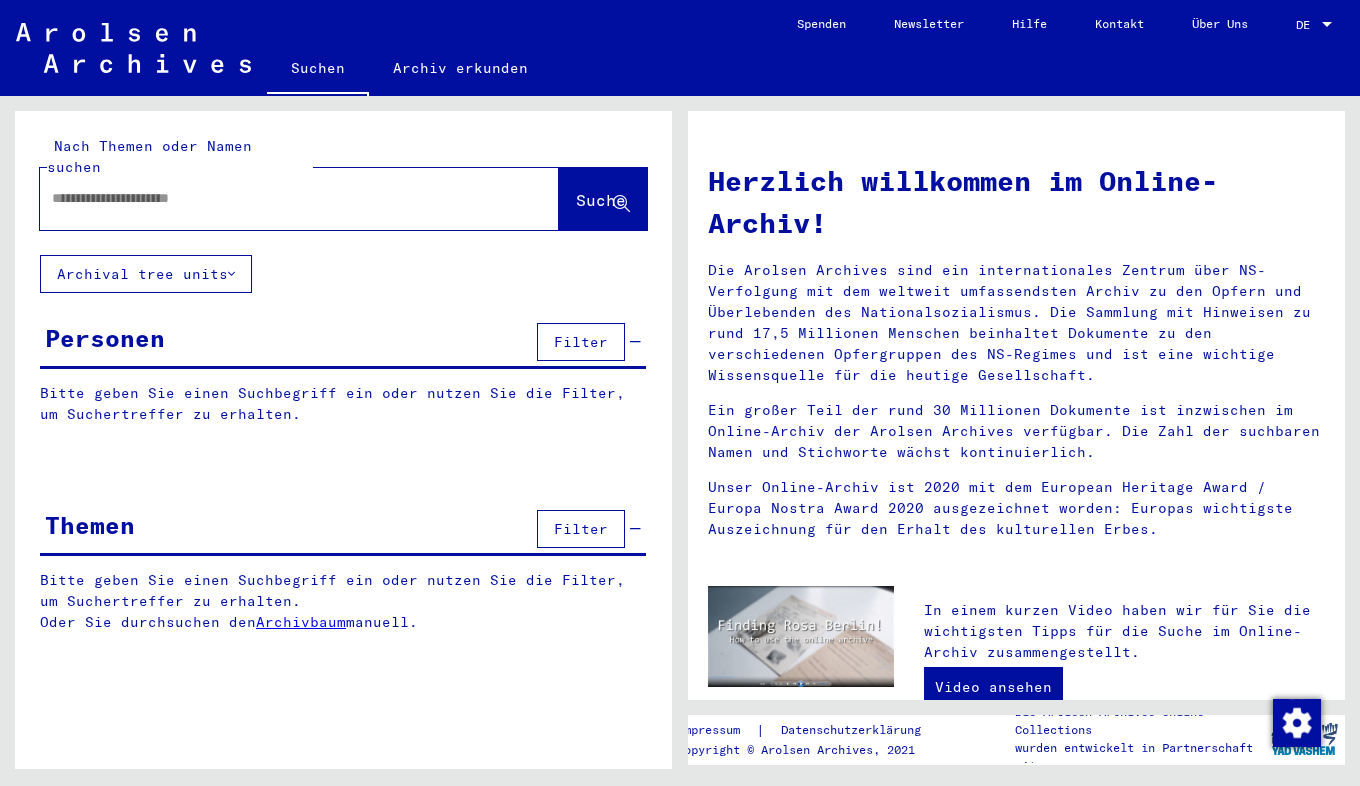 click 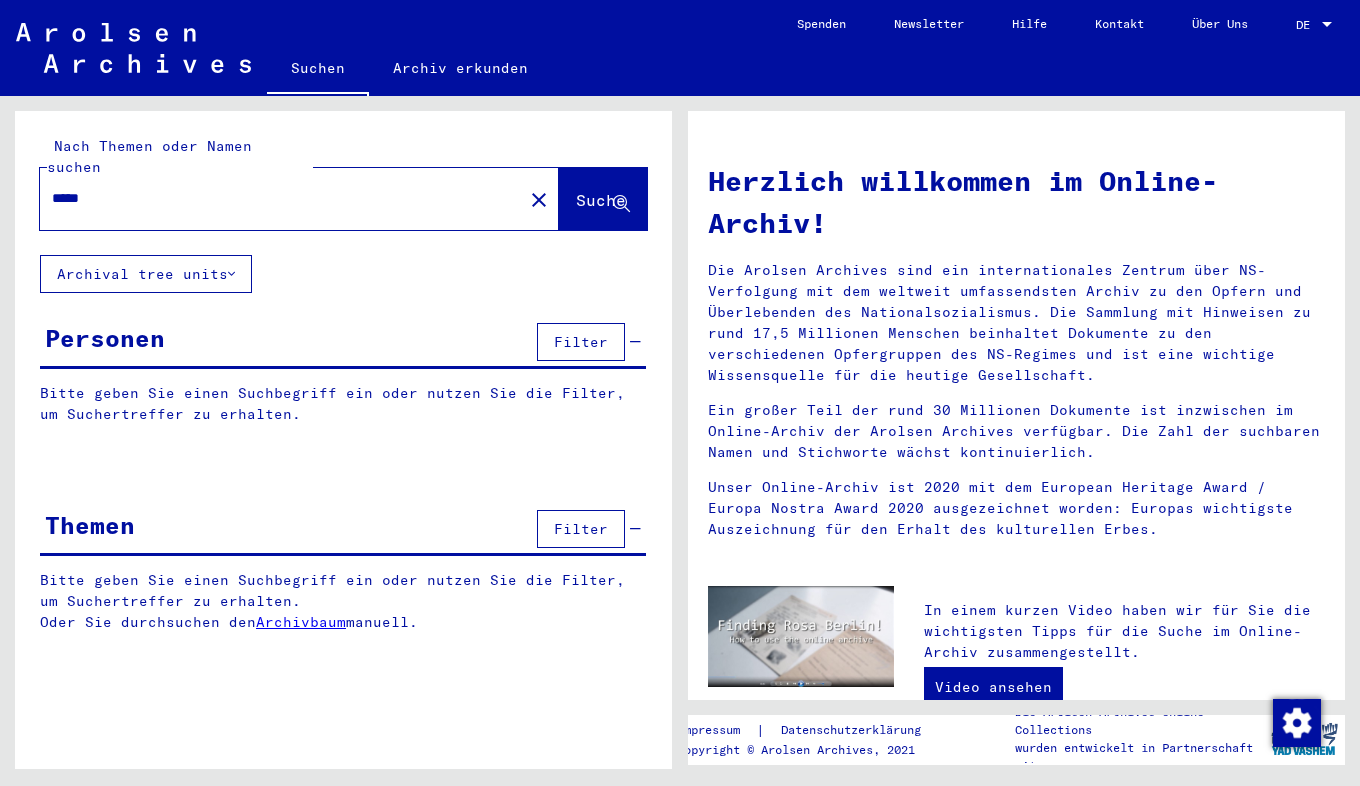 type on "*****" 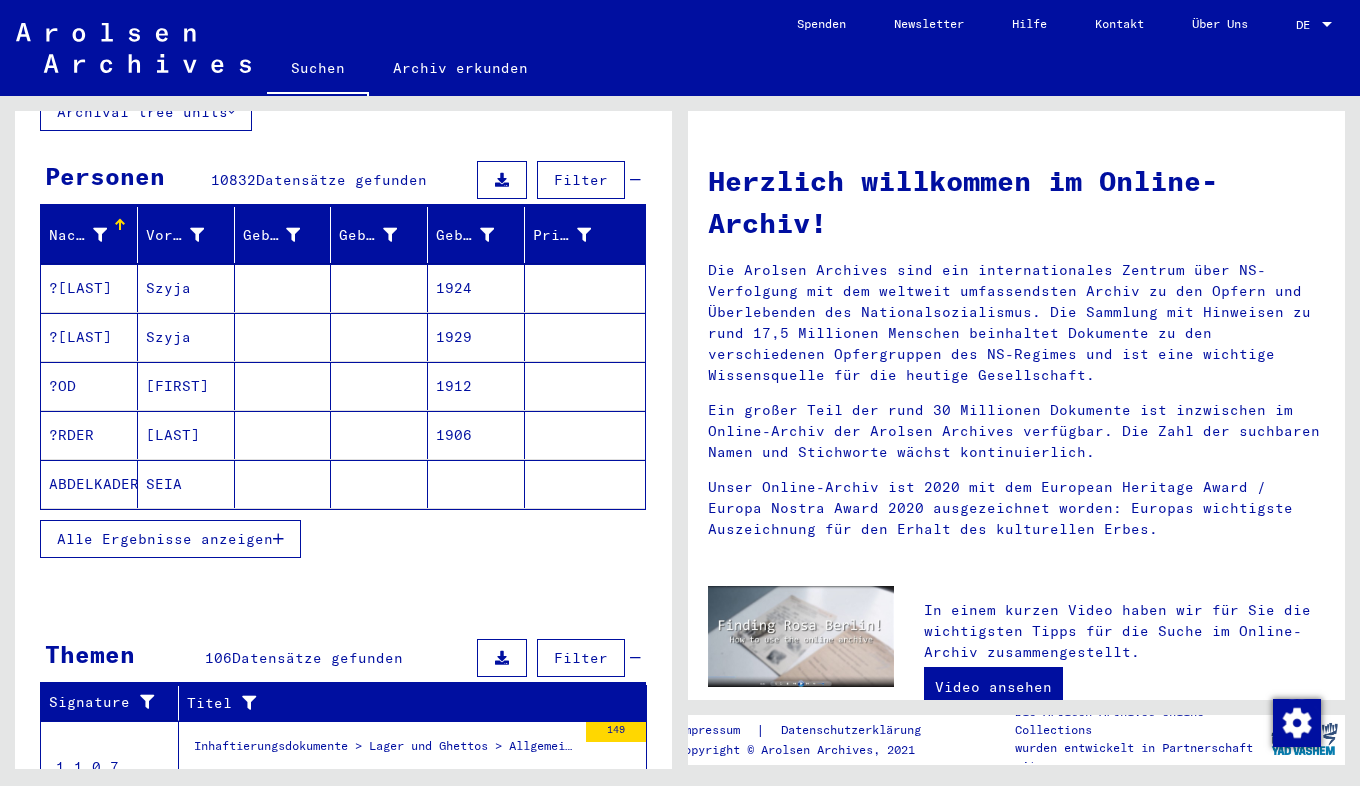 scroll, scrollTop: 400, scrollLeft: 0, axis: vertical 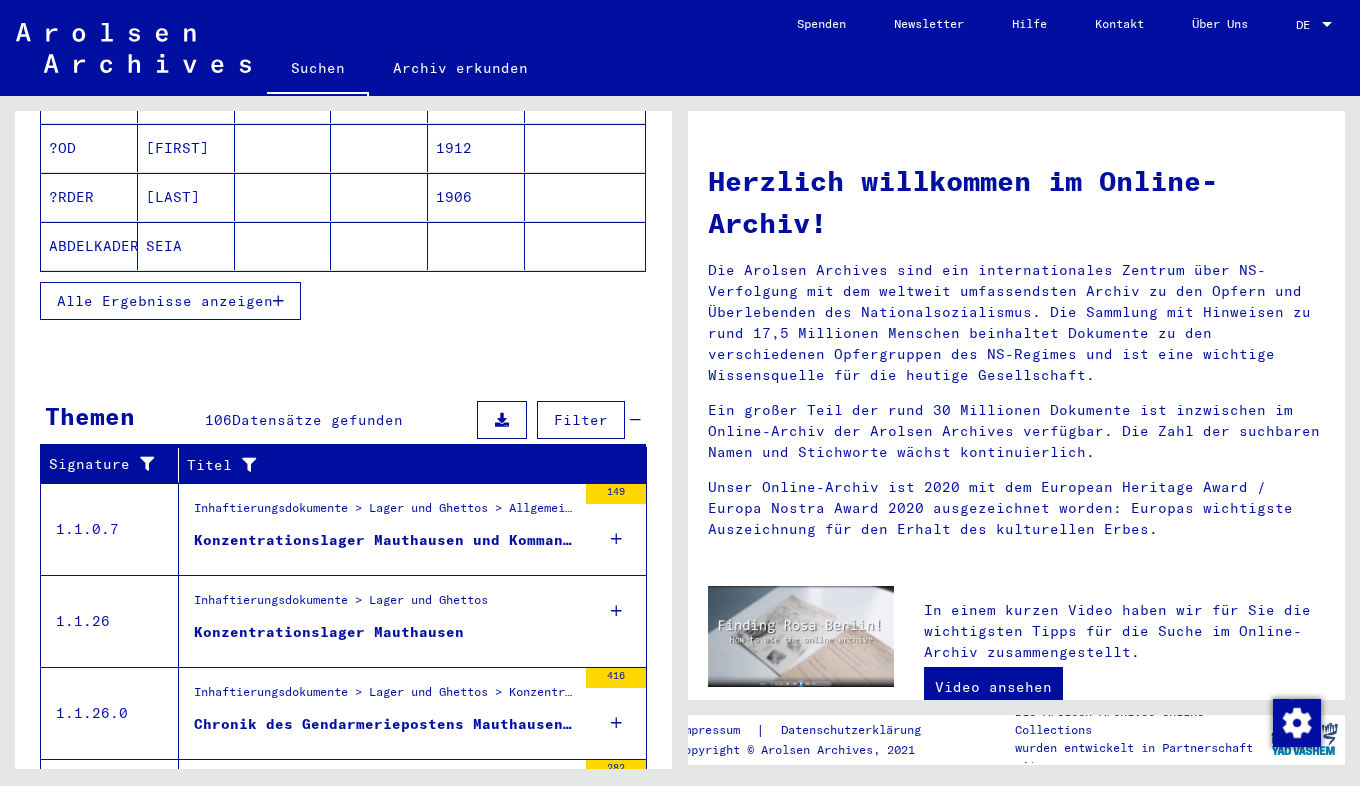 click on "Konzentrationslager Mauthausen und Kommandos" at bounding box center (385, 540) 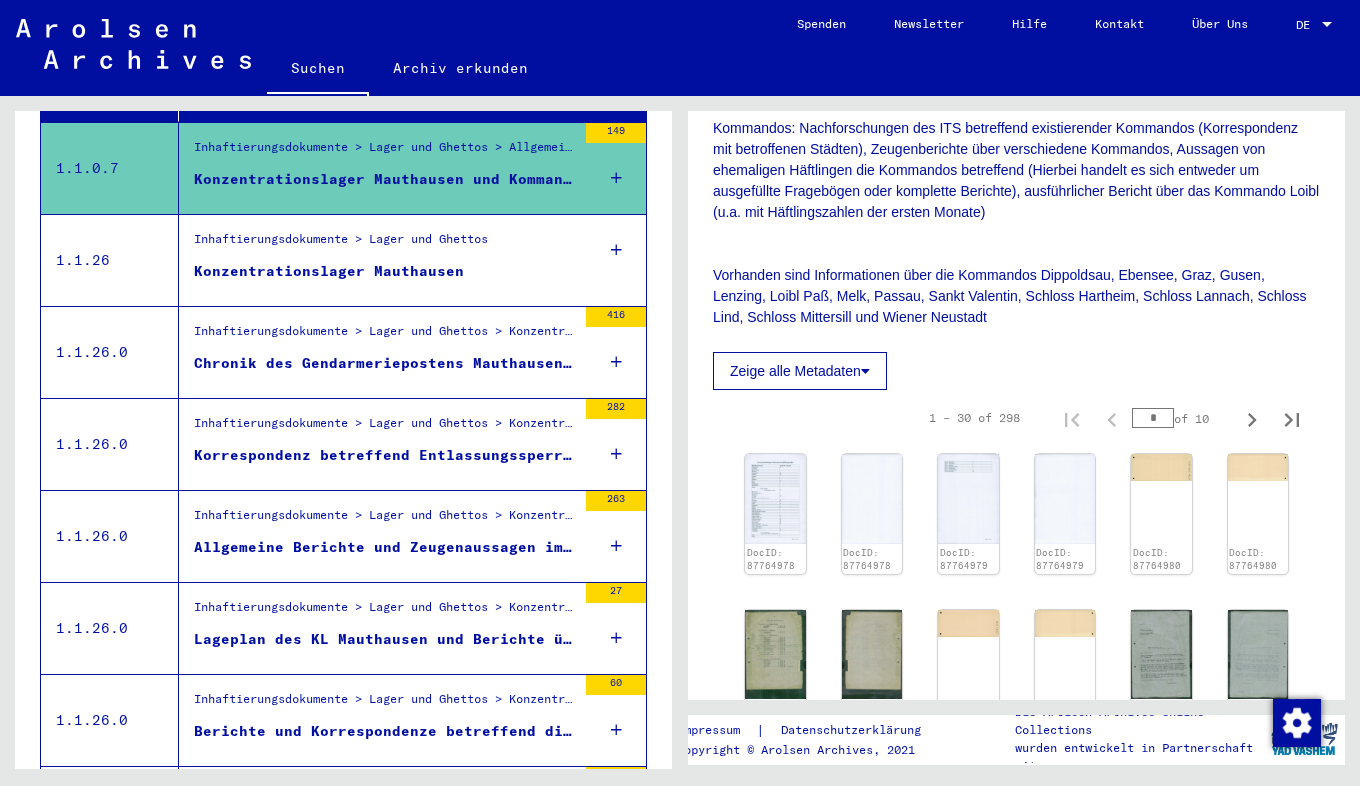 scroll, scrollTop: 600, scrollLeft: 0, axis: vertical 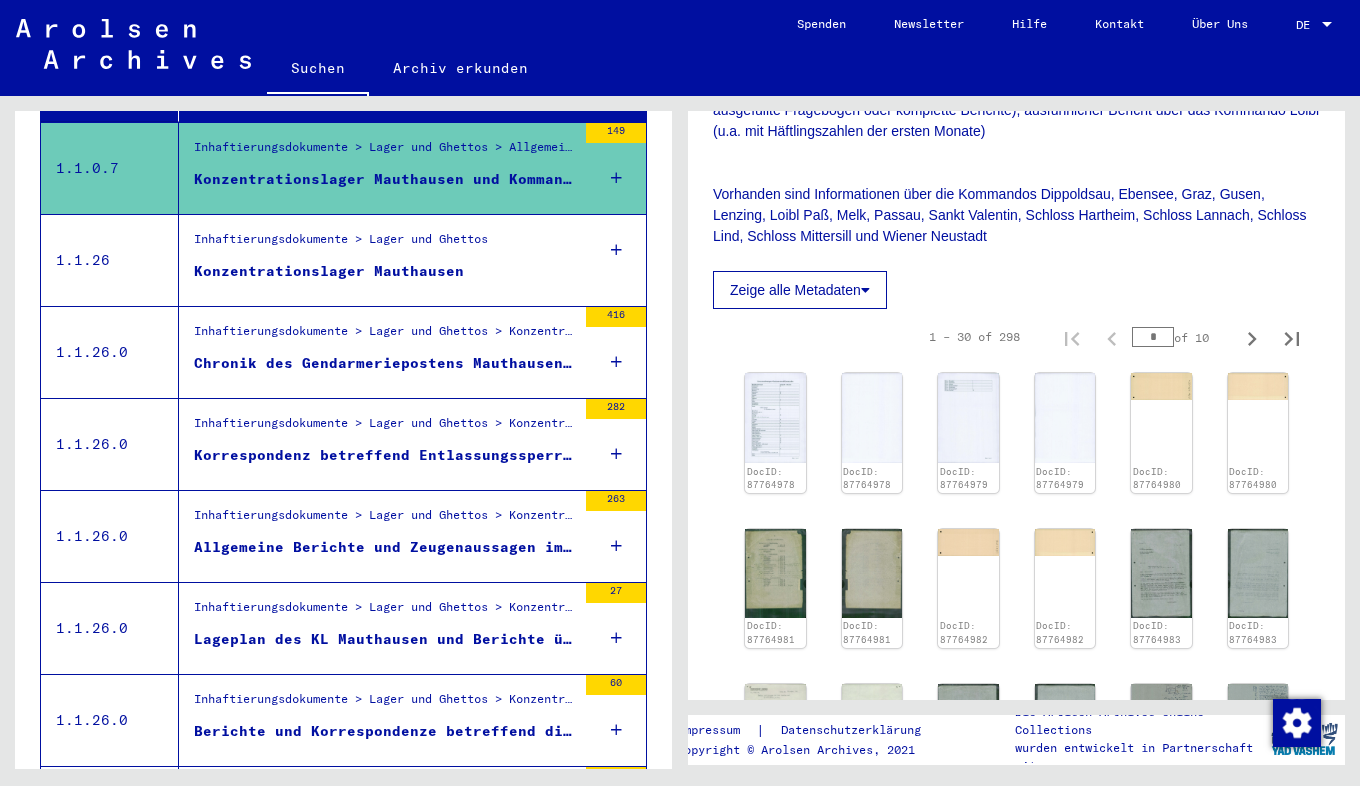 click on "Konzentrationslager Mauthausen und Kommandos" at bounding box center [385, 179] 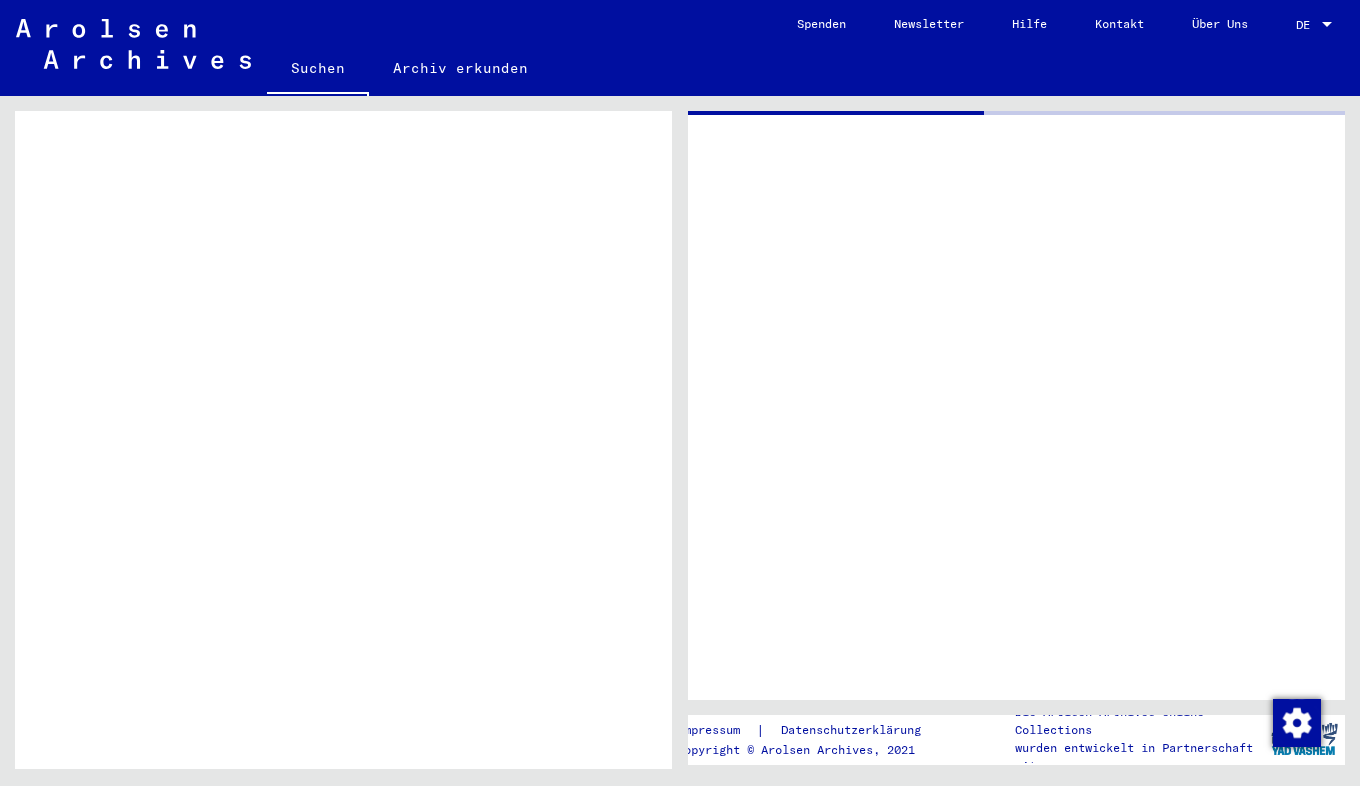 scroll, scrollTop: 0, scrollLeft: 0, axis: both 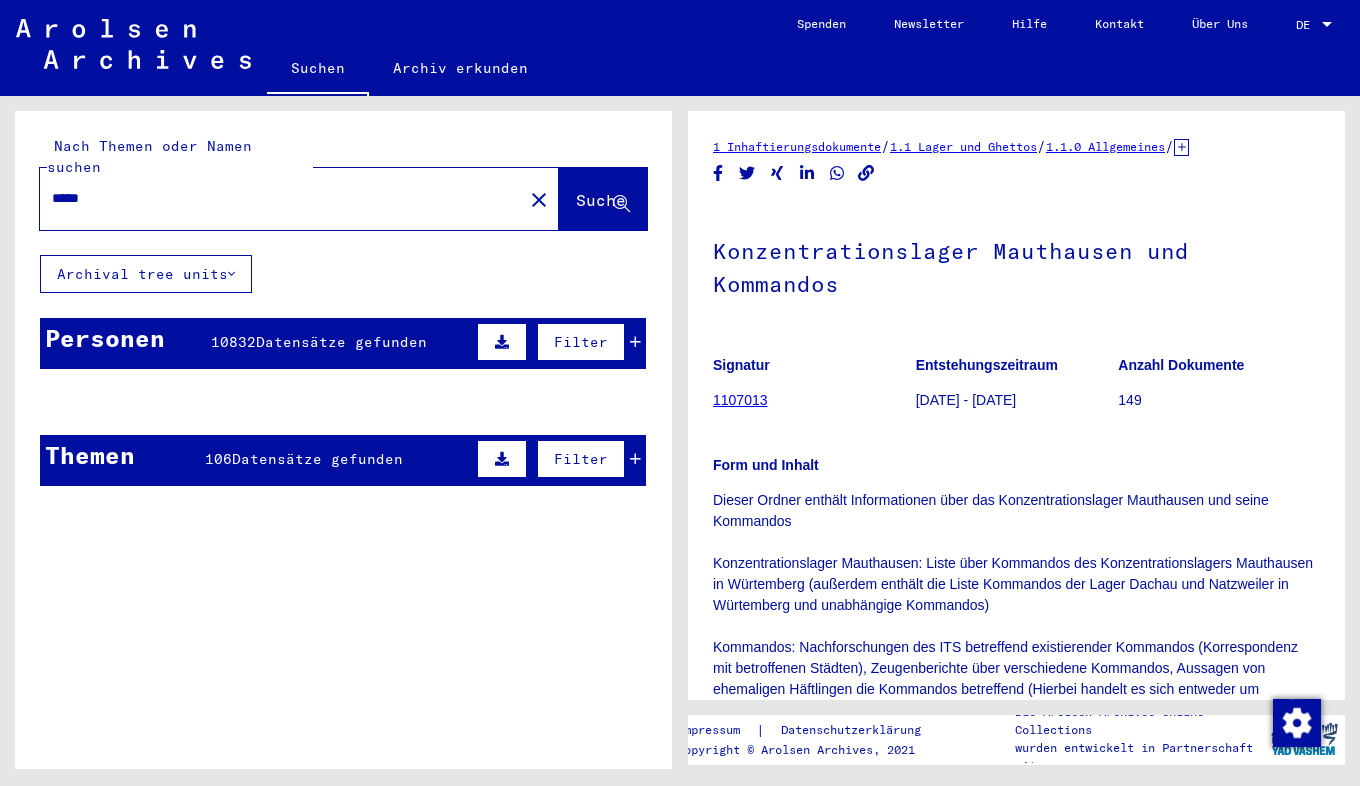 click 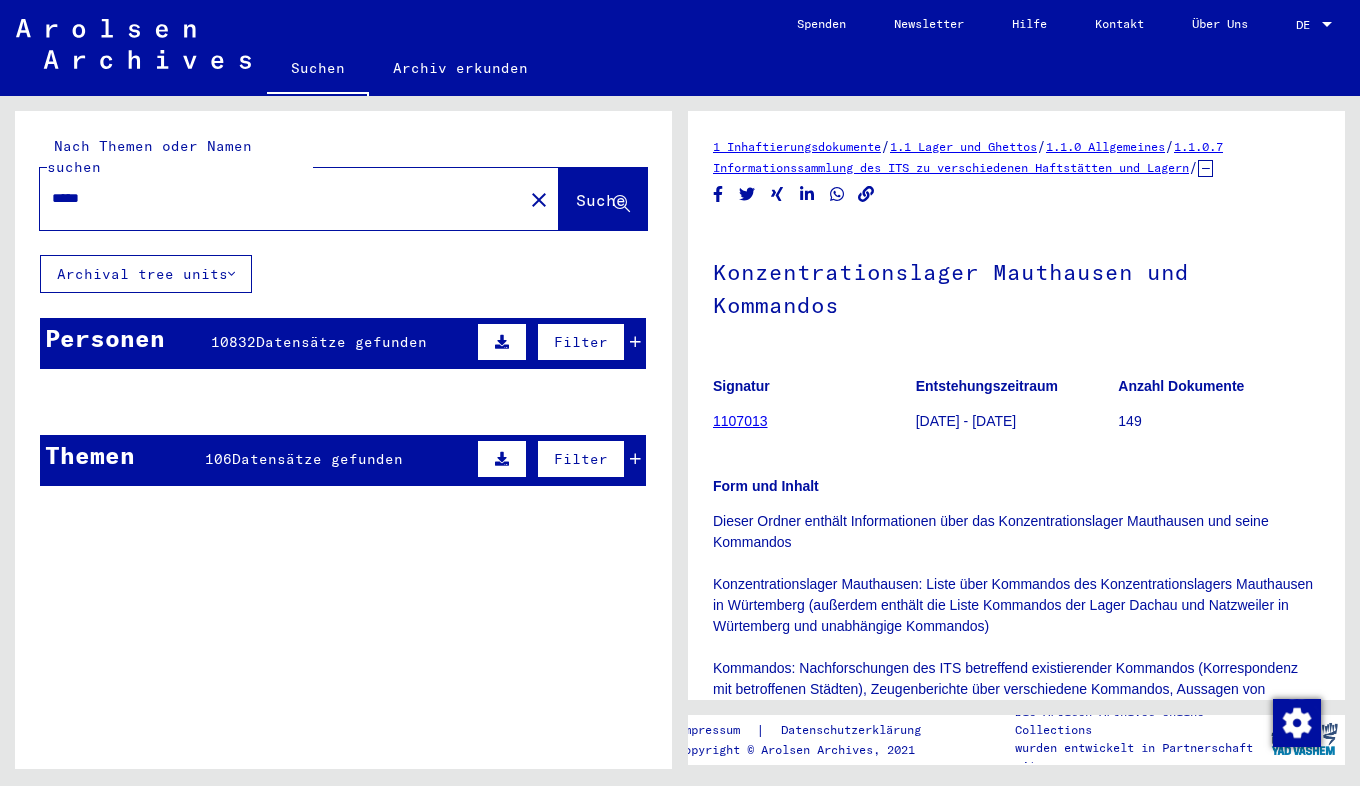 click on "1.1.0.7 Informationssammlung des ITS zu verschiedenen Haftstätten und Lagern" 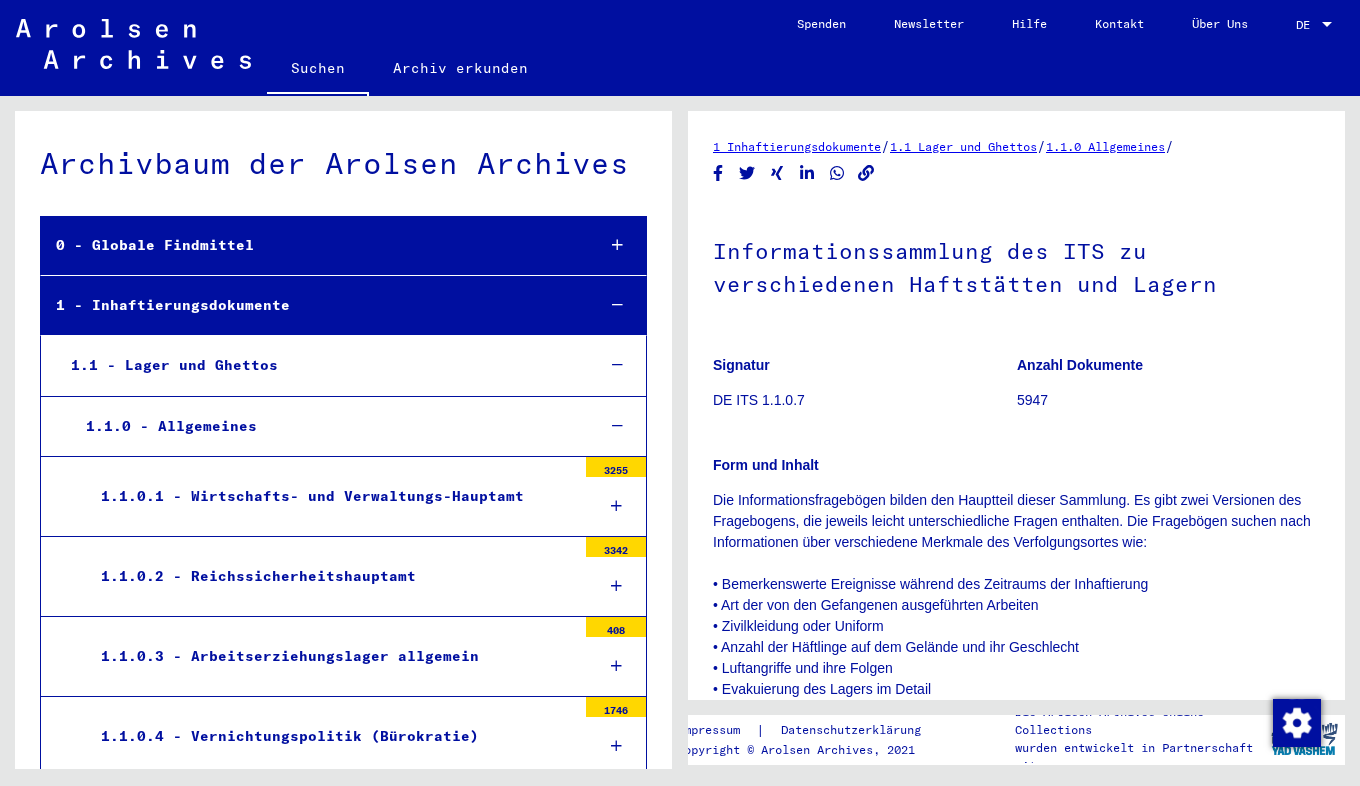 scroll, scrollTop: 525, scrollLeft: 0, axis: vertical 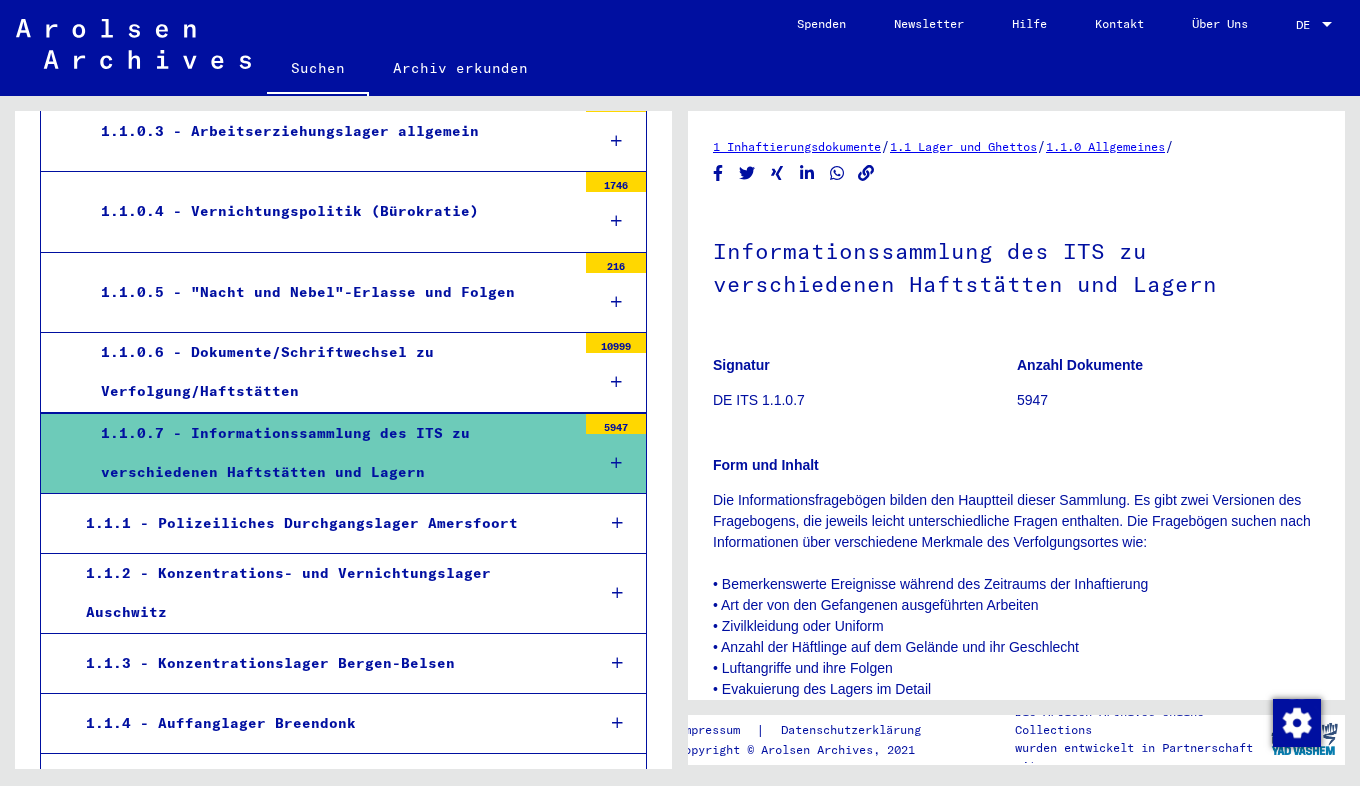 click on "1.1.0.7 - Informationssammlung des ITS zu verschiedenen Haftstätten und Lagern" at bounding box center [331, 453] 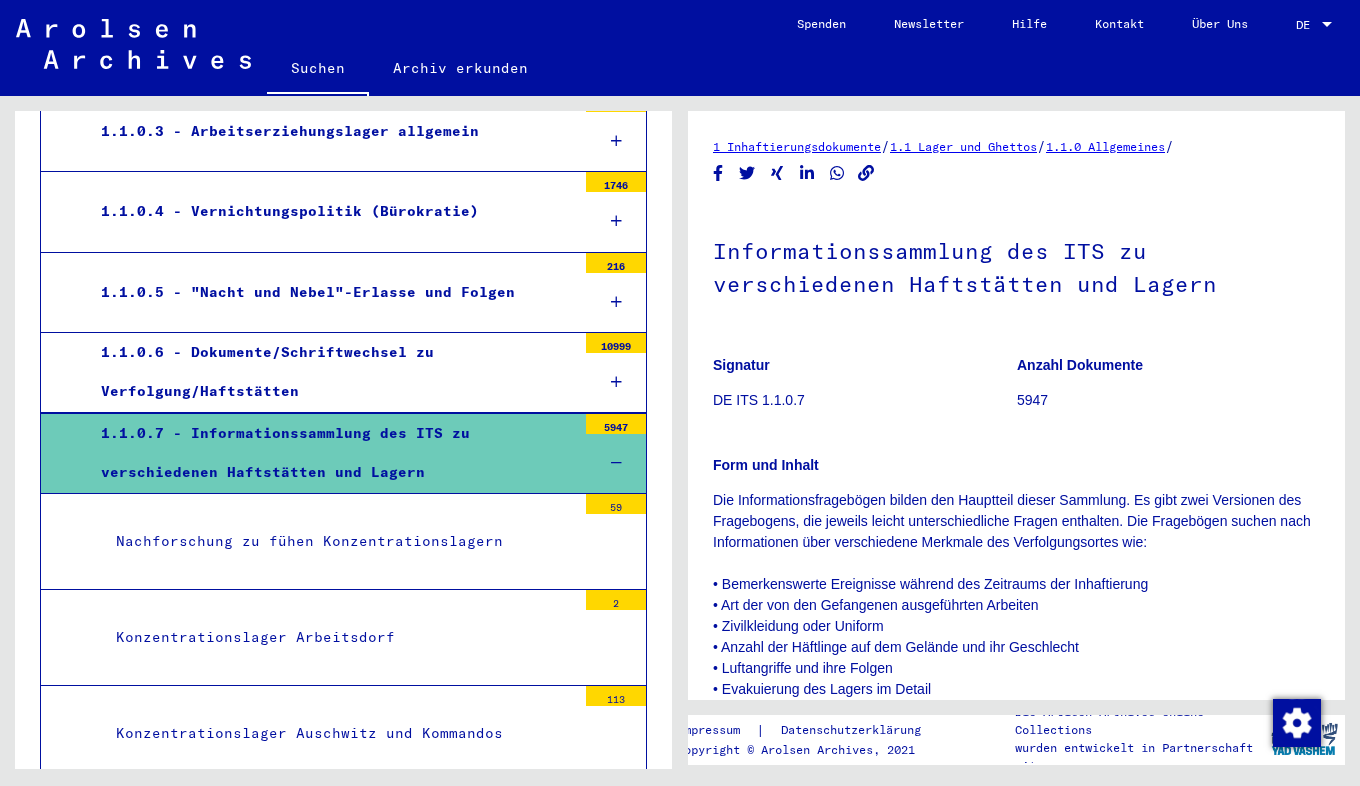 click on "1.1.0.7 - Informationssammlung des ITS zu verschiedenen Haftstätten und Lagern" at bounding box center [331, 453] 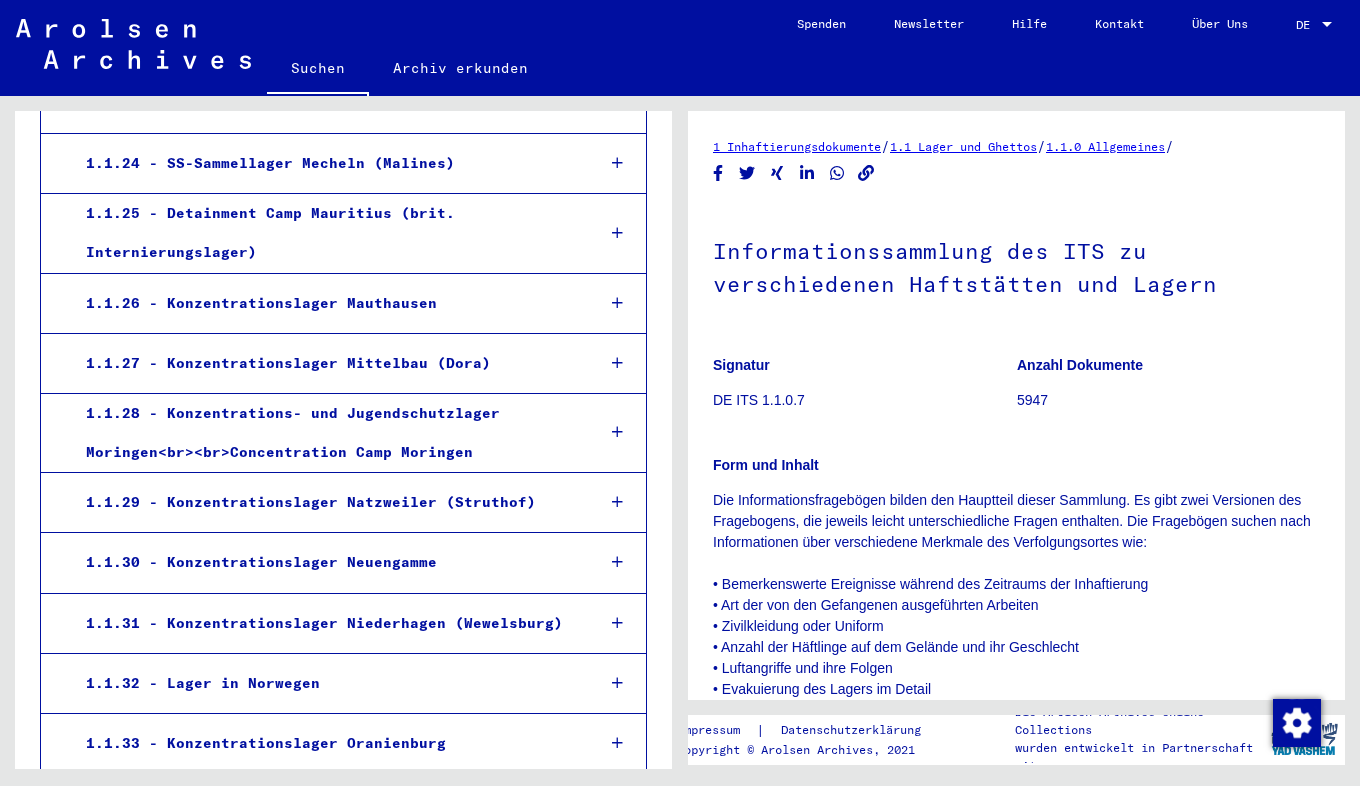 scroll, scrollTop: 2325, scrollLeft: 0, axis: vertical 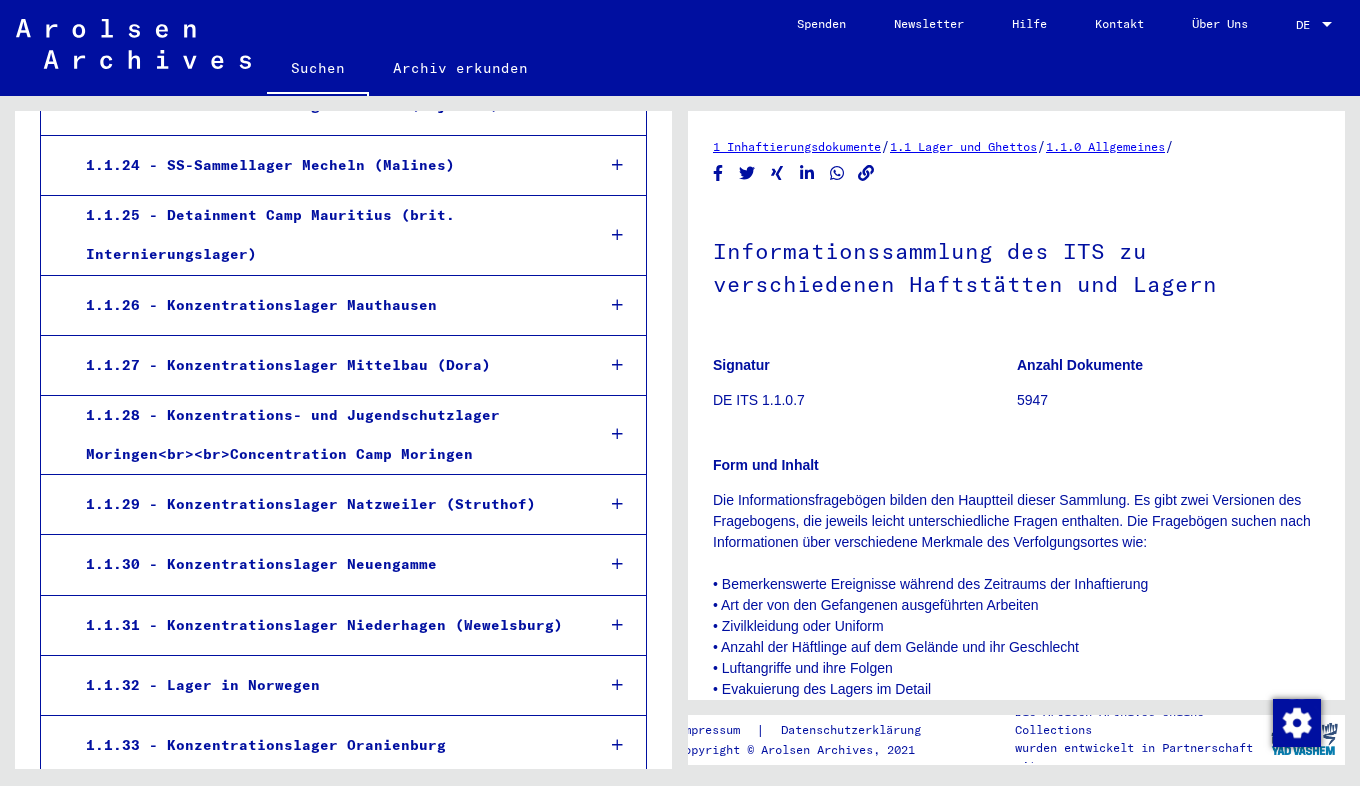 click on "1.1.26 - Konzentrationslager Mauthausen" at bounding box center [325, 305] 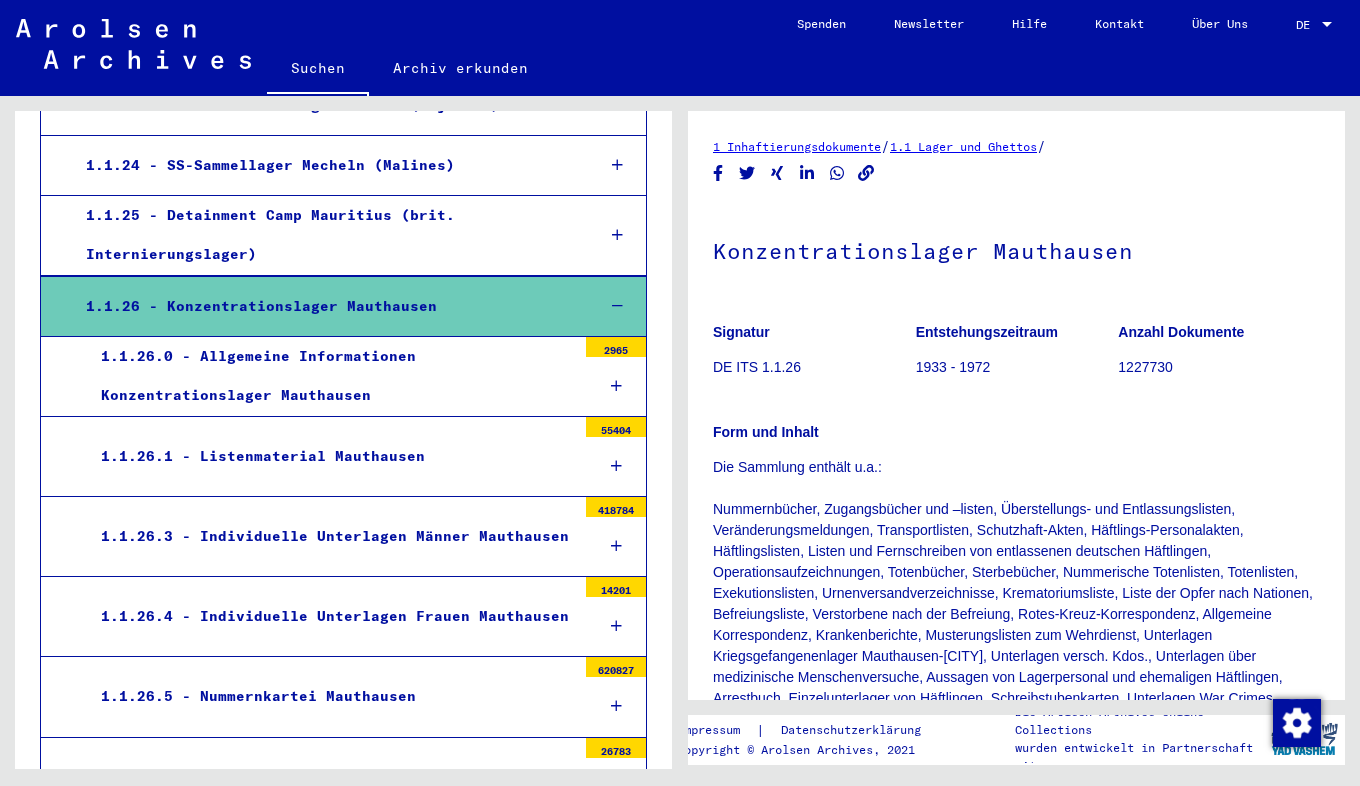 click on "1.1.26.0 - Allgemeine Informationen Konzentrationslager Mauthausen" at bounding box center (331, 376) 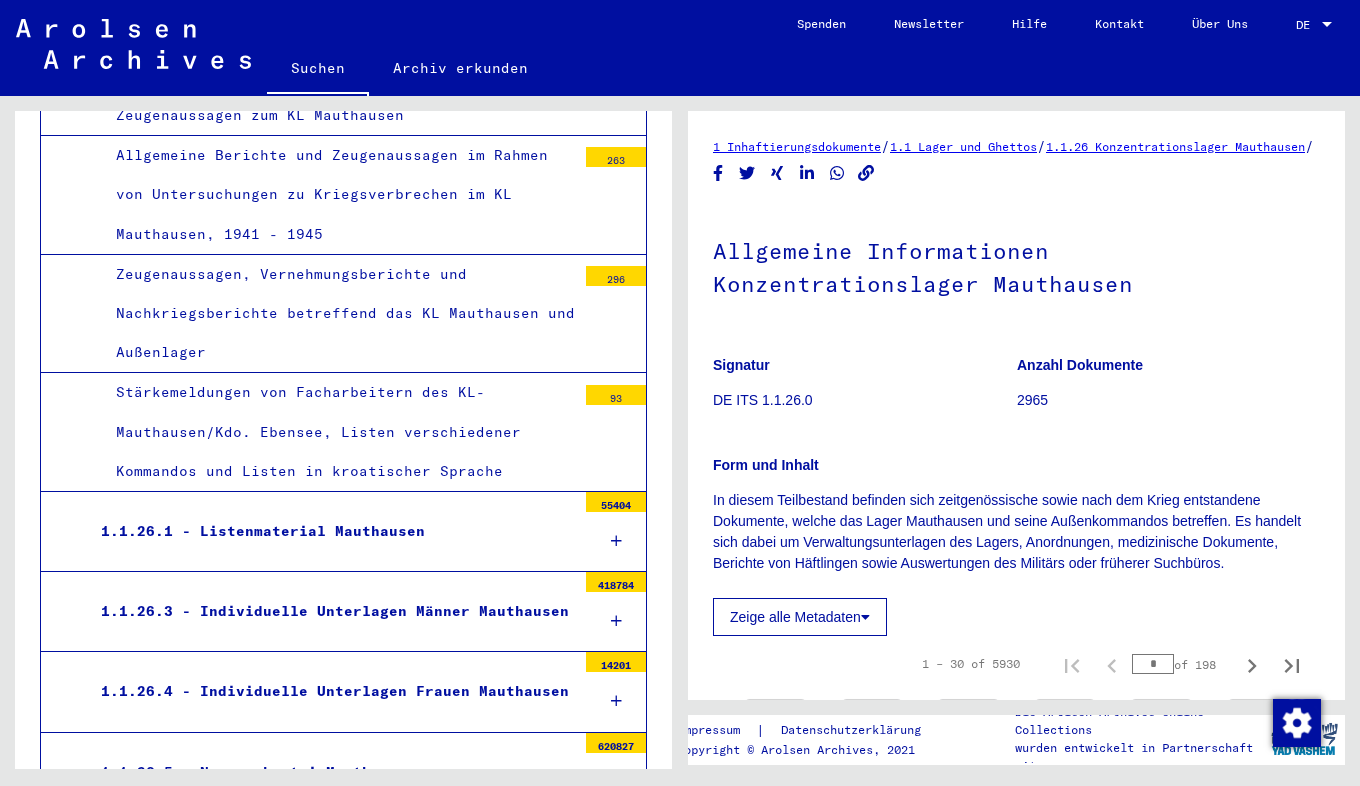 scroll, scrollTop: 5224, scrollLeft: 0, axis: vertical 